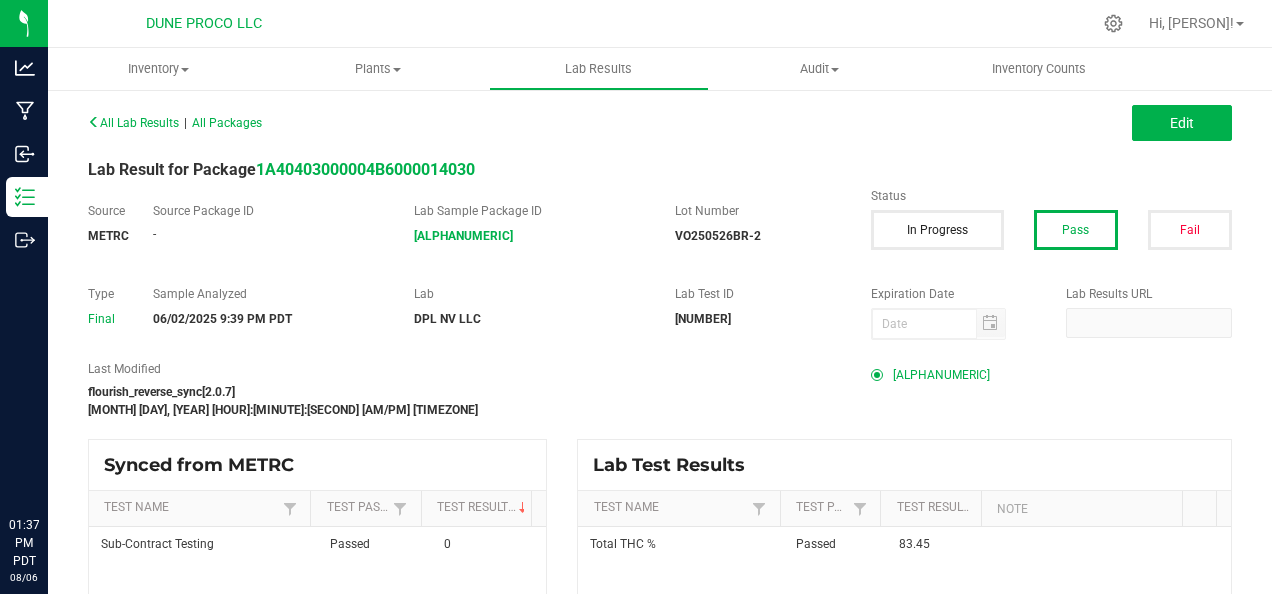 scroll, scrollTop: 0, scrollLeft: 0, axis: both 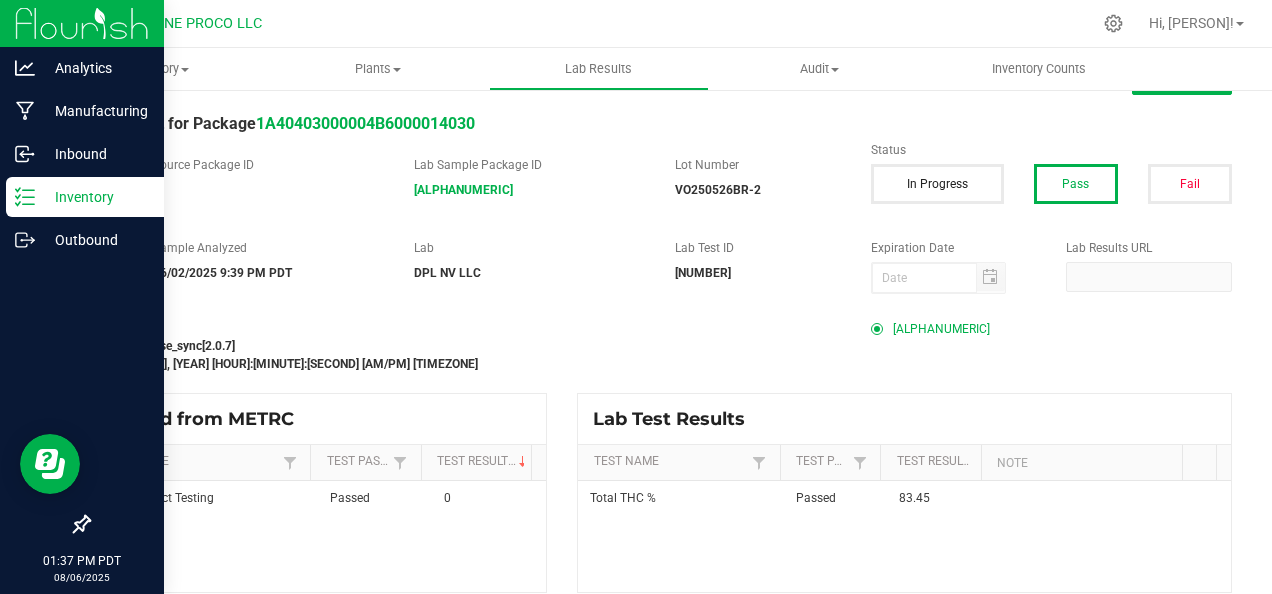 click 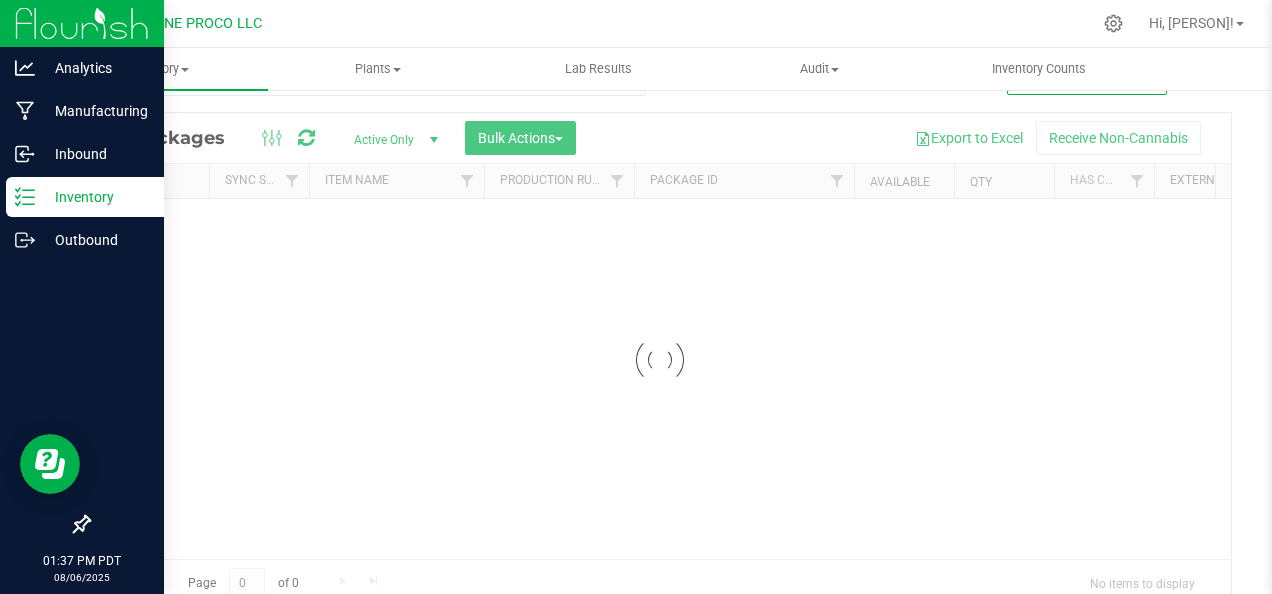scroll, scrollTop: 31, scrollLeft: 0, axis: vertical 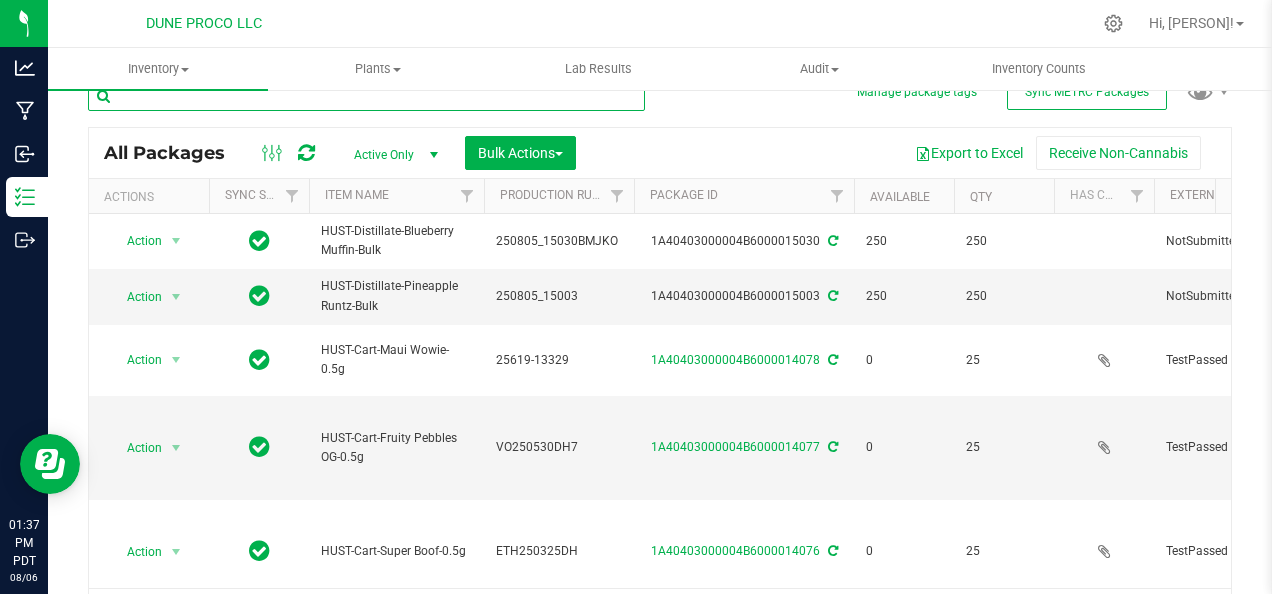 click at bounding box center (366, 96) 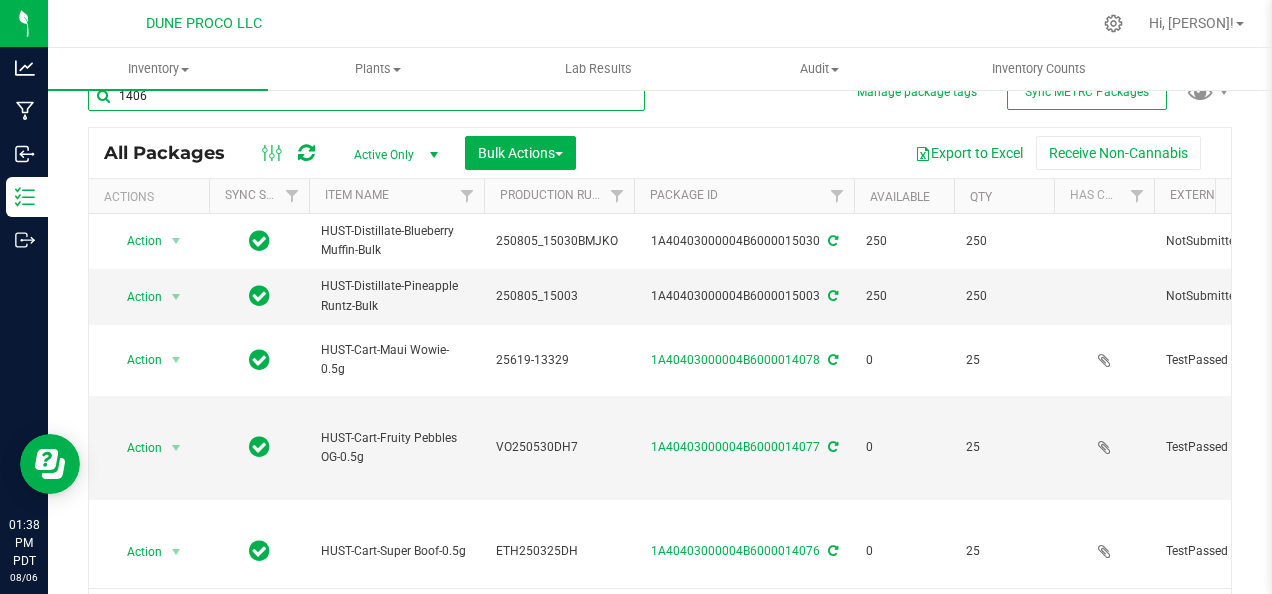 type on "14068" 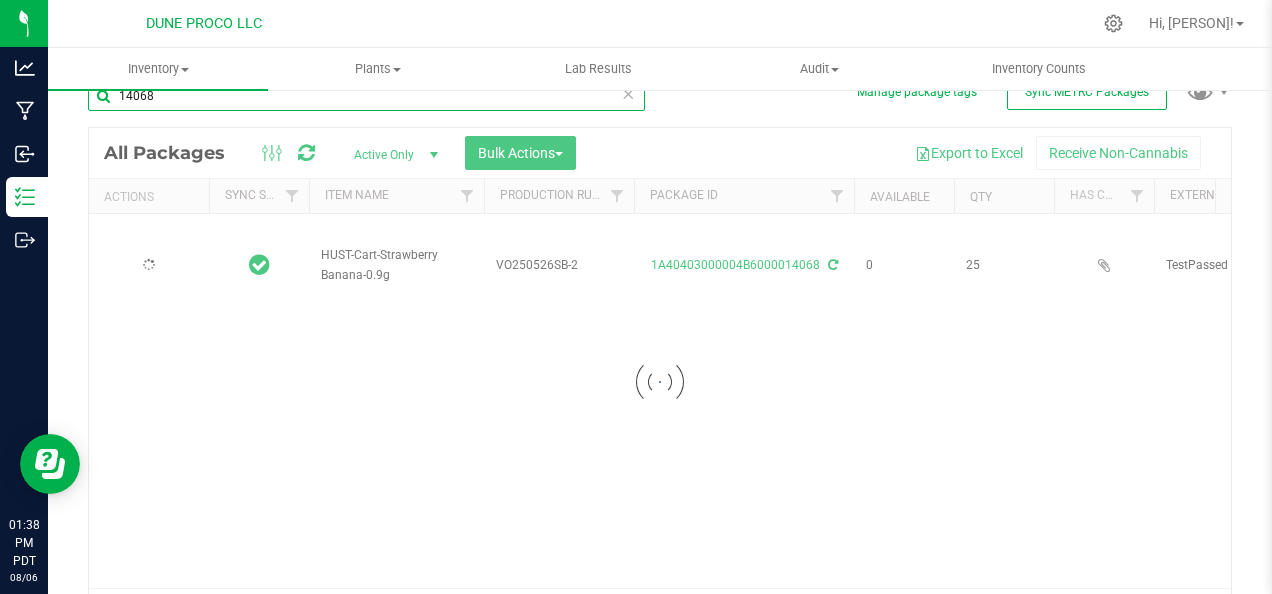 type on "2025-05-26" 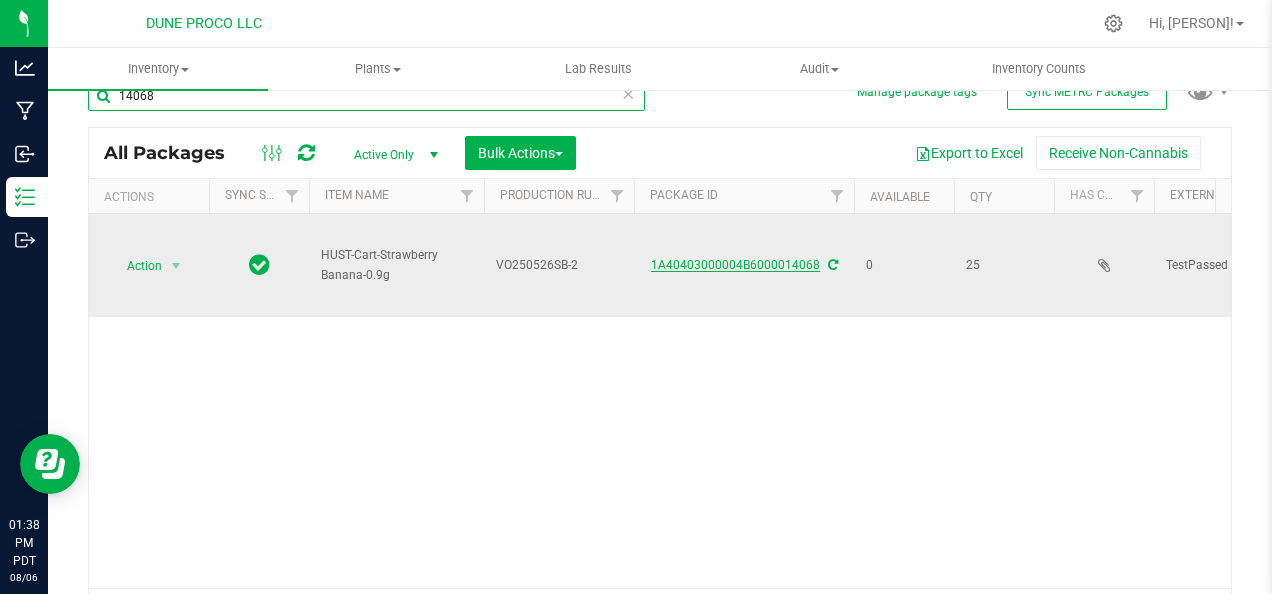 type on "14068" 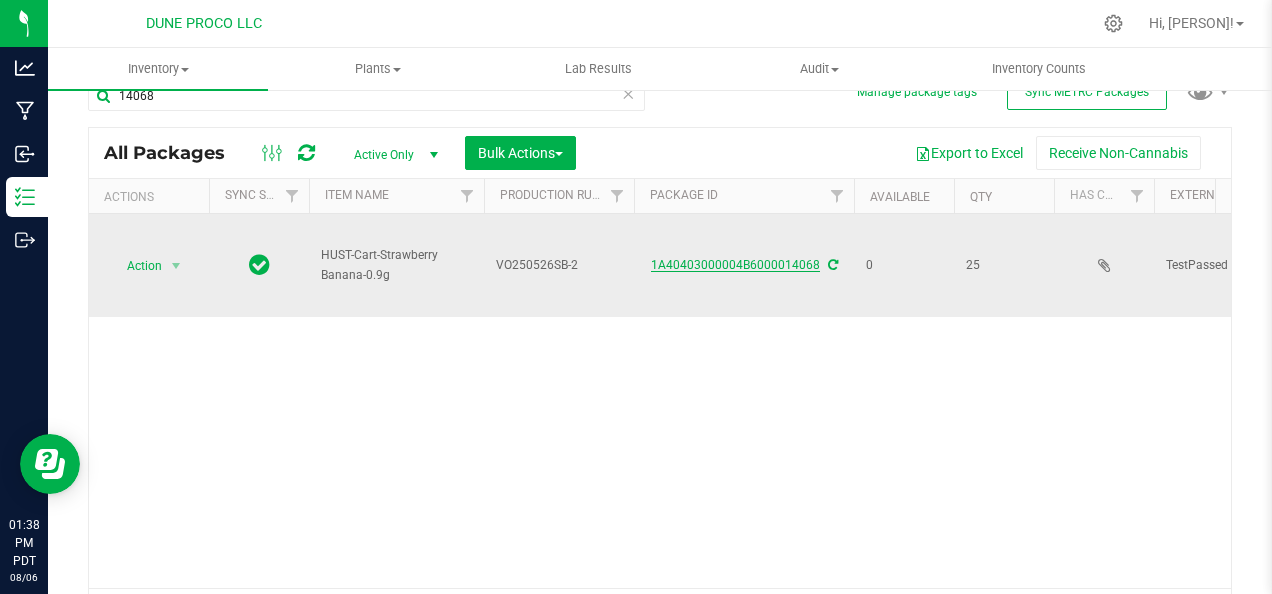 click on "1A40403000004B6000014068" at bounding box center (735, 265) 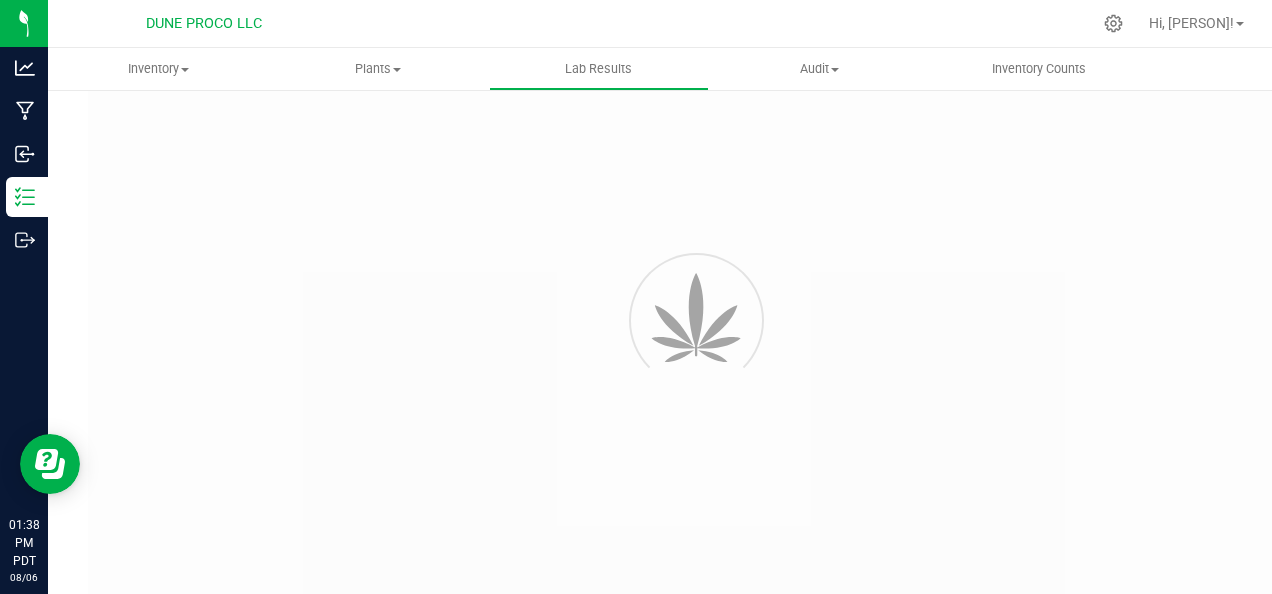 scroll, scrollTop: 0, scrollLeft: 0, axis: both 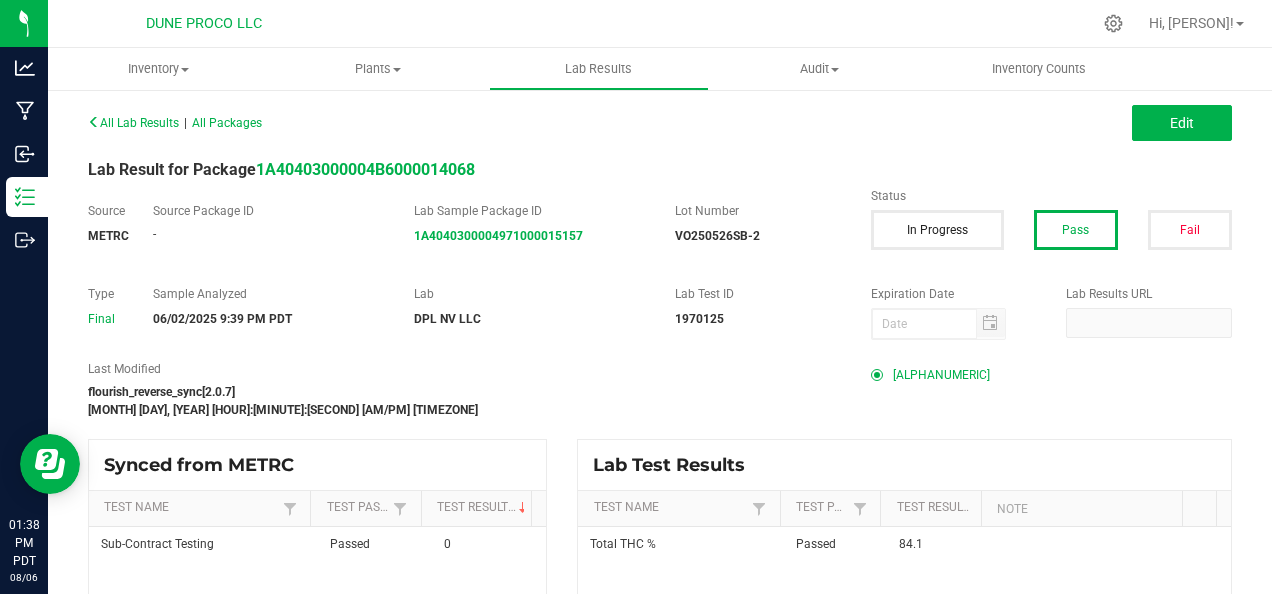click on "[ALPHANUMERIC]" at bounding box center (941, 375) 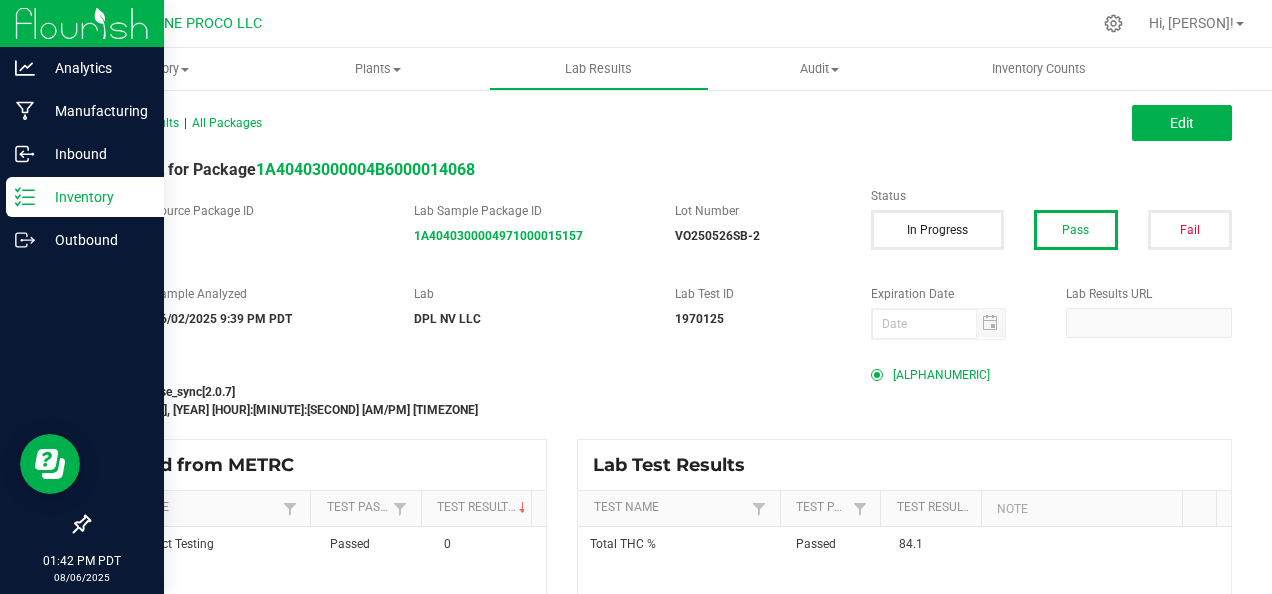 click 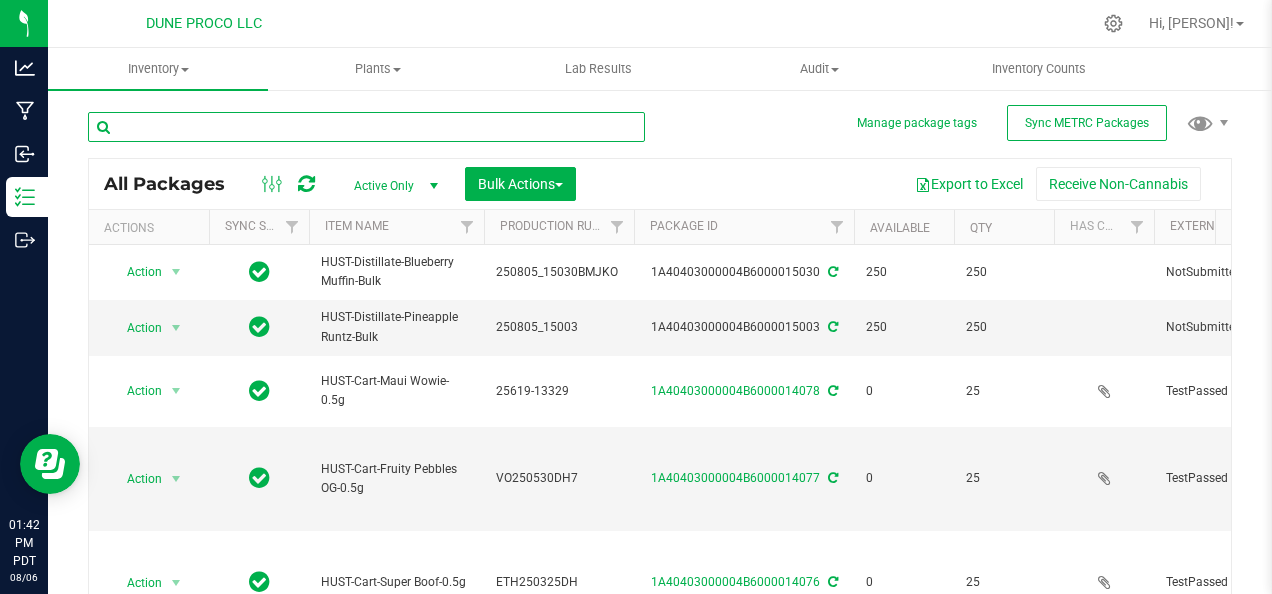 click at bounding box center (366, 127) 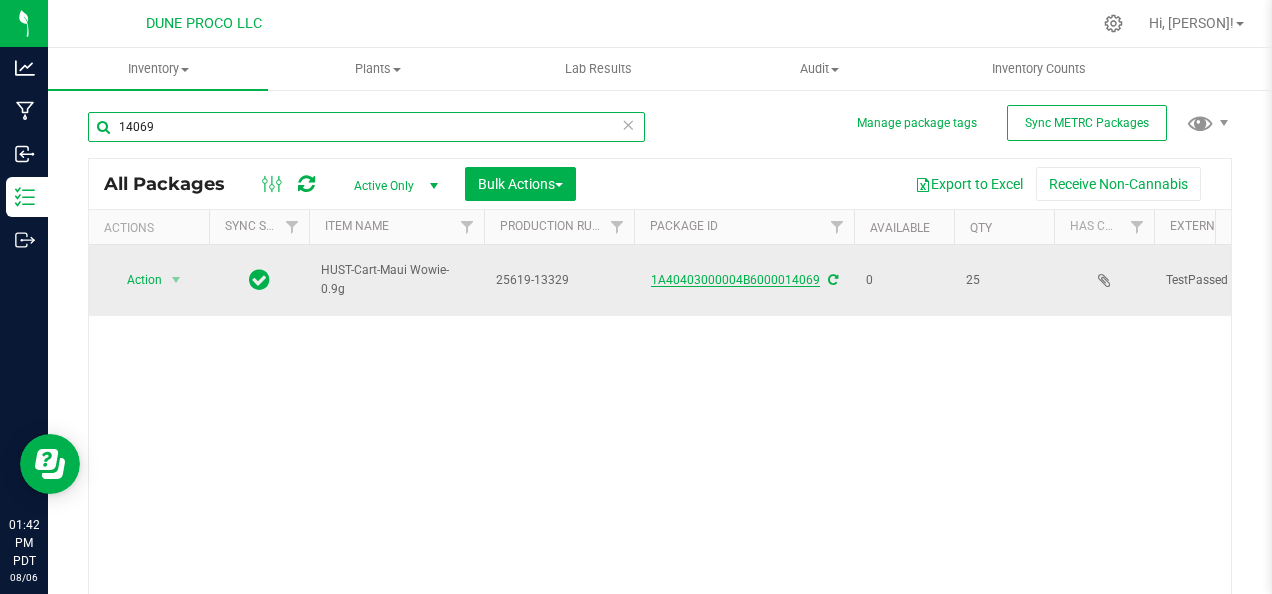type on "14069" 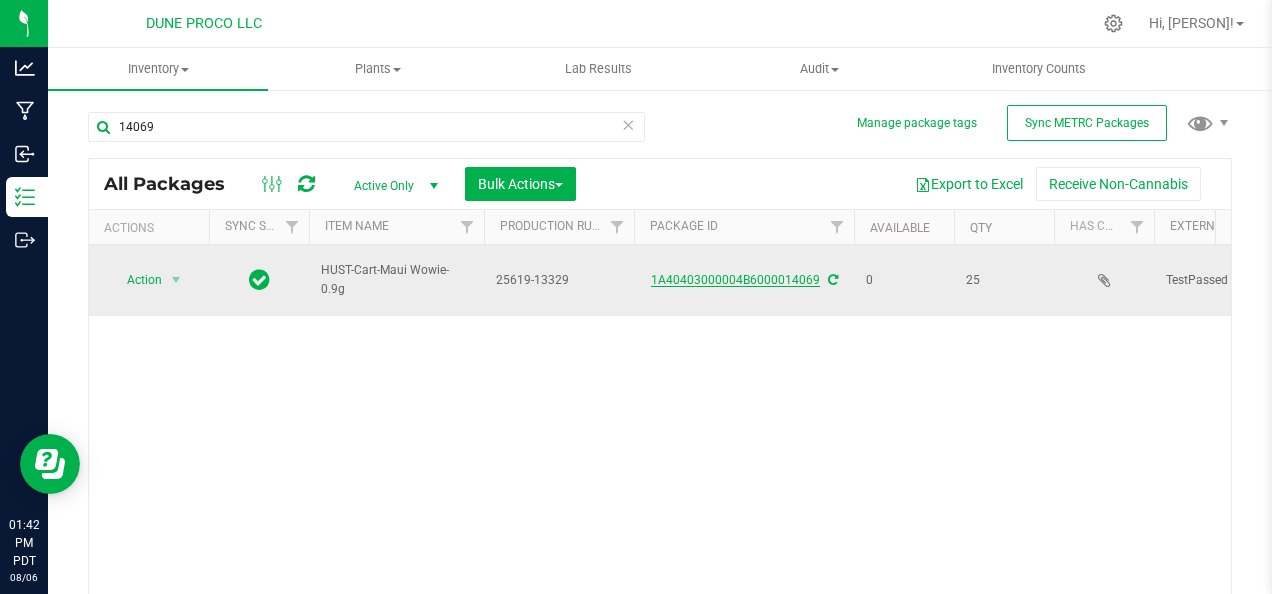 click on "1A40403000004B6000014069" at bounding box center (735, 280) 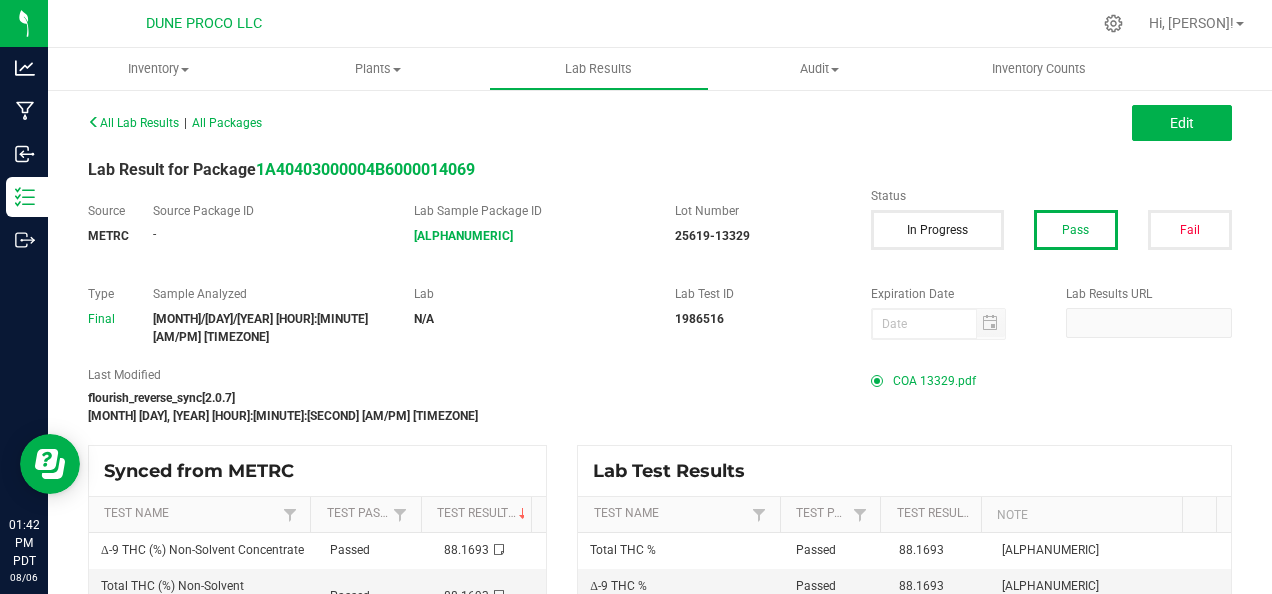 click on "COA 13329.pdf" at bounding box center (934, 381) 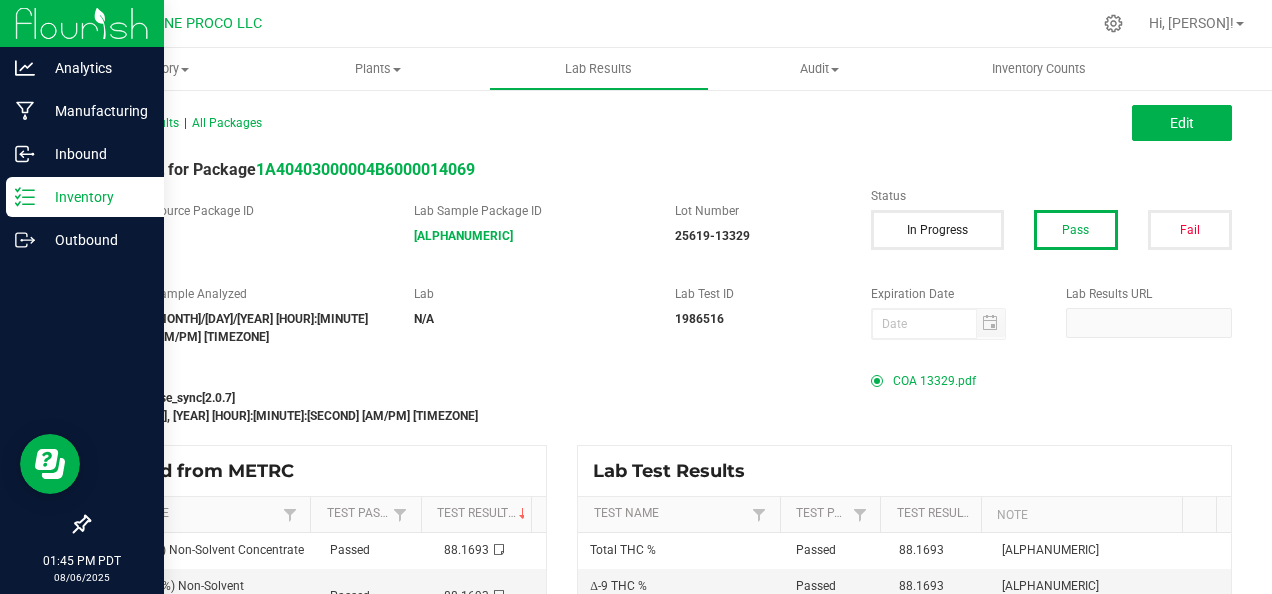 click 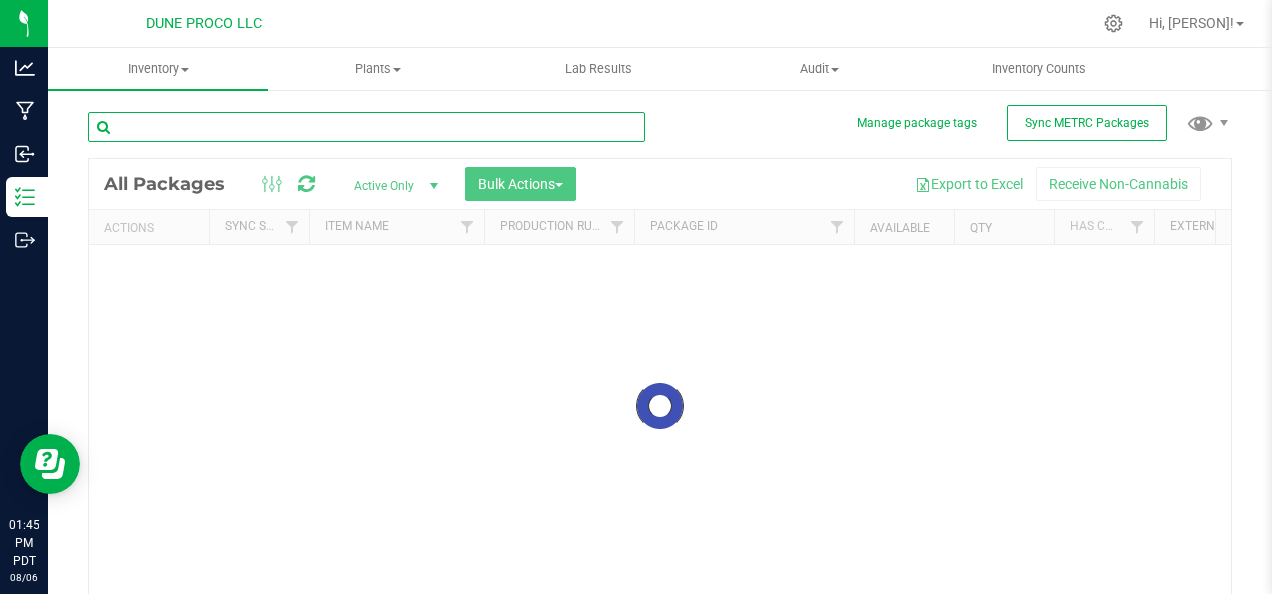 click on "Inventory
All packages
All inventory
Waste log
Create inventory
Plants
All plants" at bounding box center [660, 321] 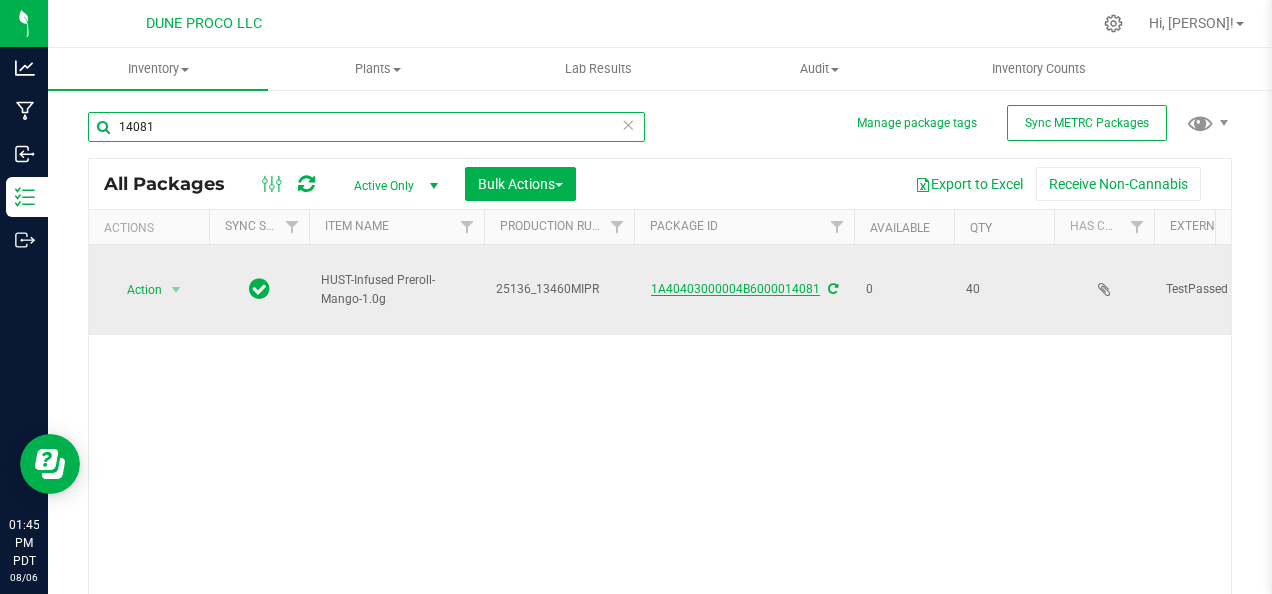 type on "14081" 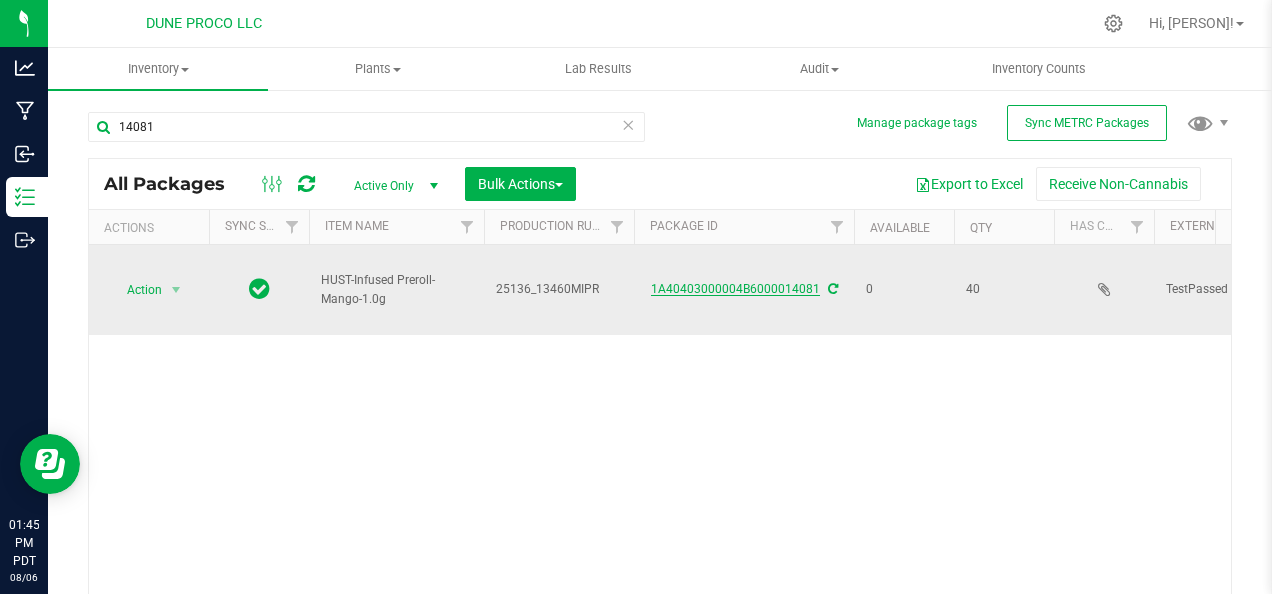 click on "1A40403000004B6000014081" at bounding box center [735, 289] 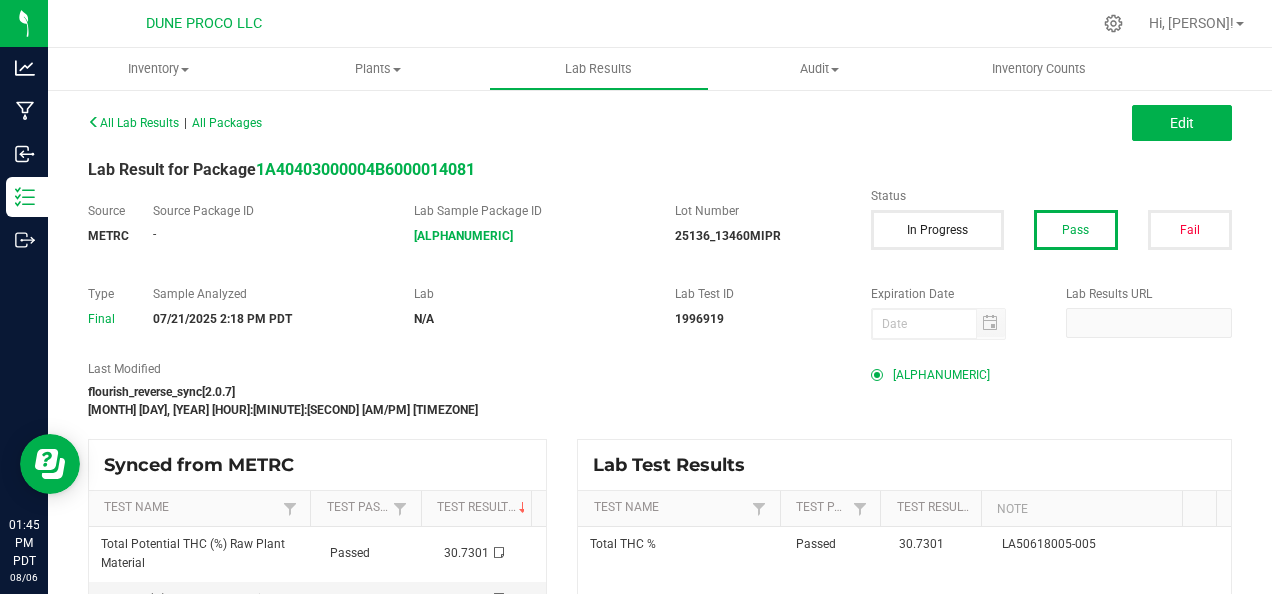 click on "[ALPHANUMERIC]" at bounding box center [941, 375] 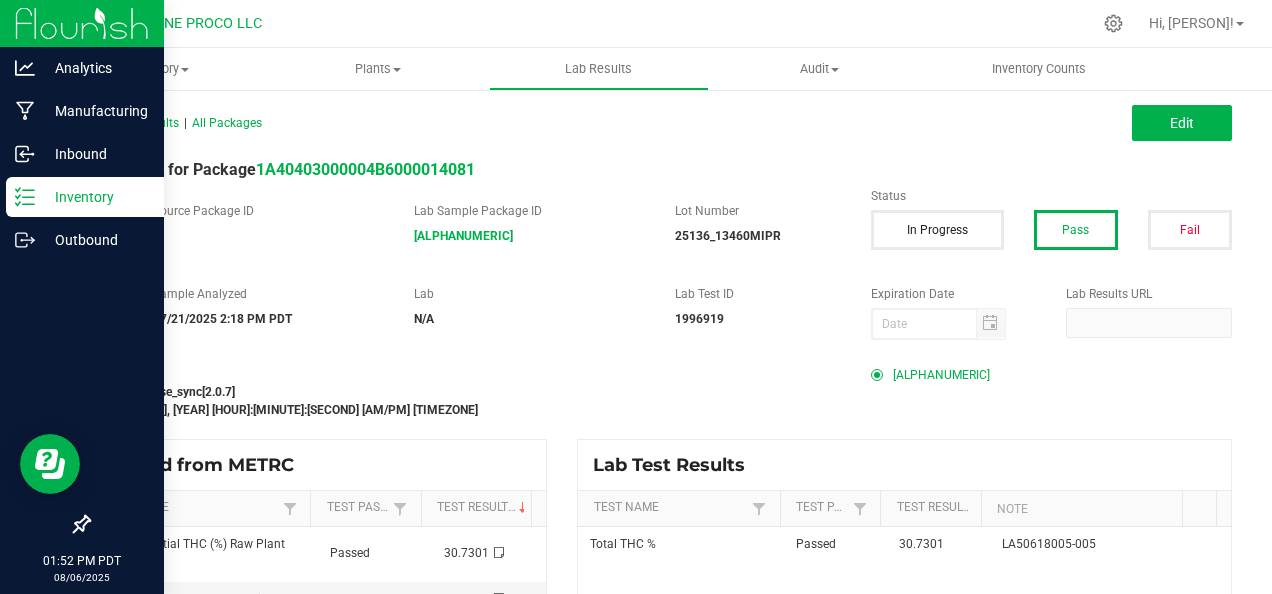 click 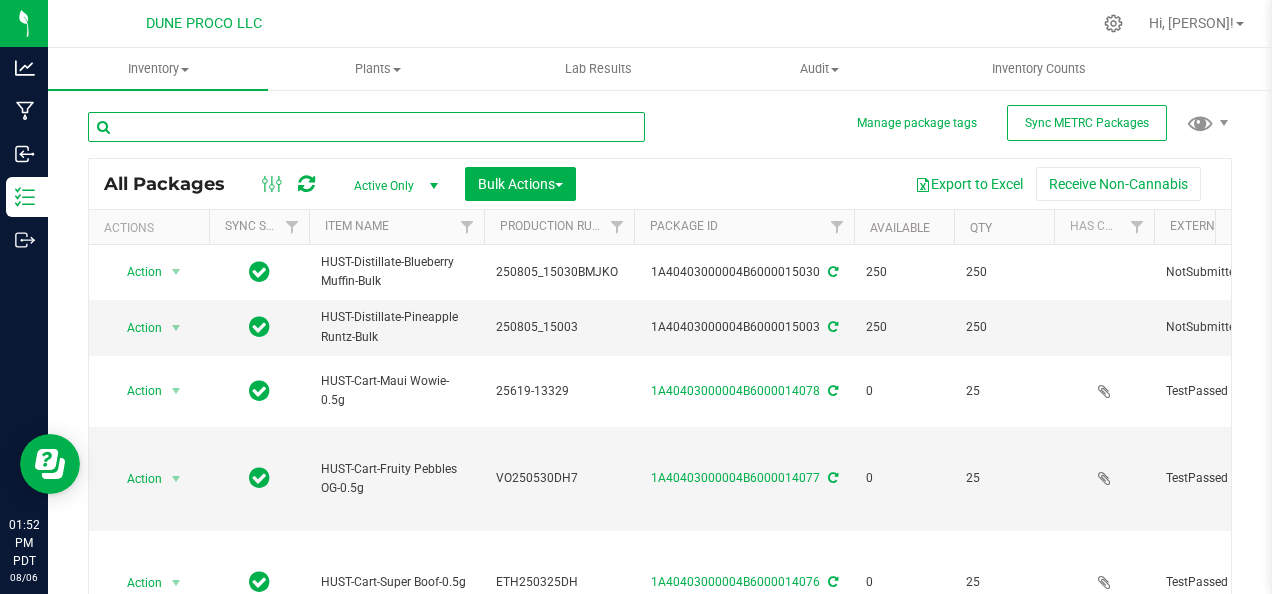 click at bounding box center [366, 127] 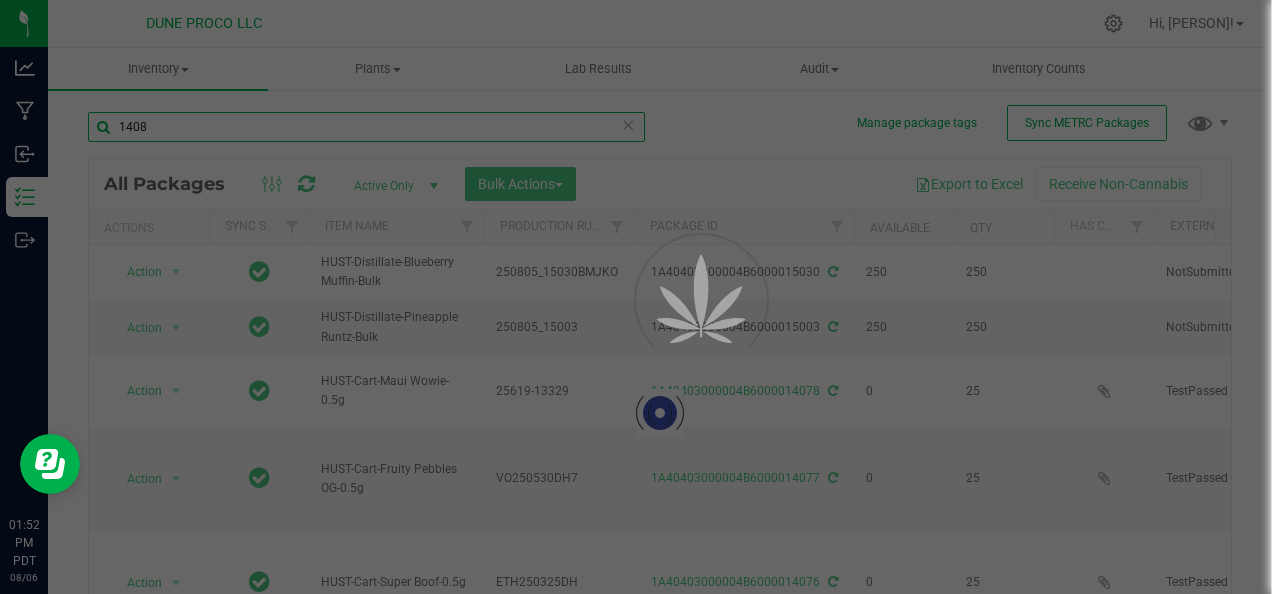 type on "14080" 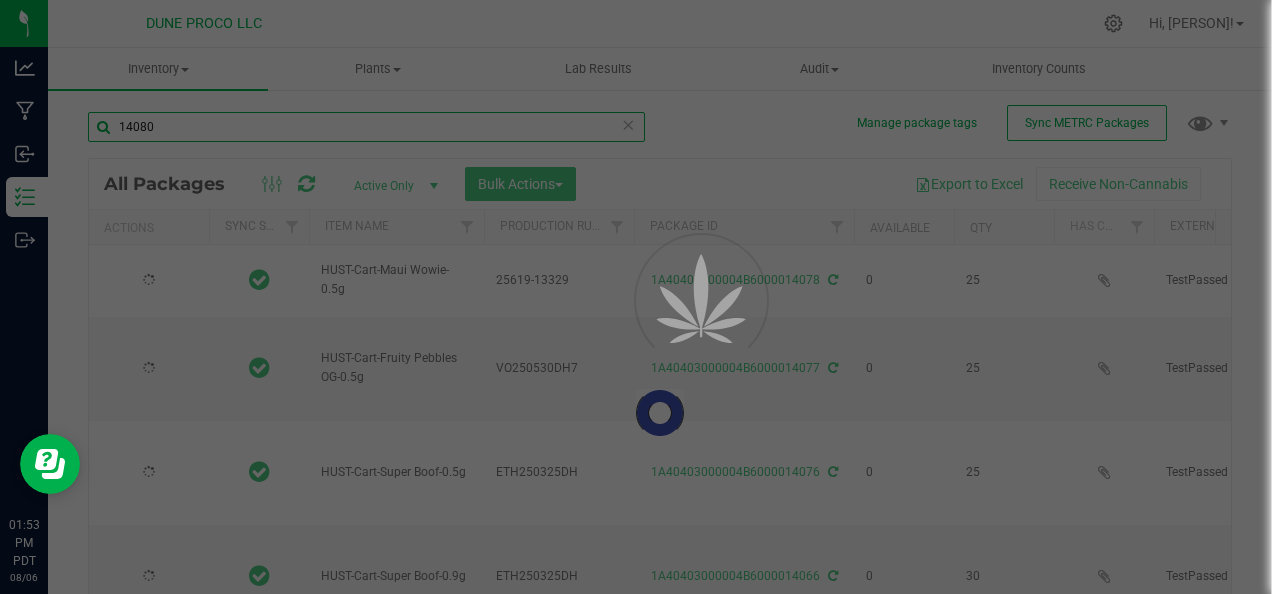 type on "2025-06-19" 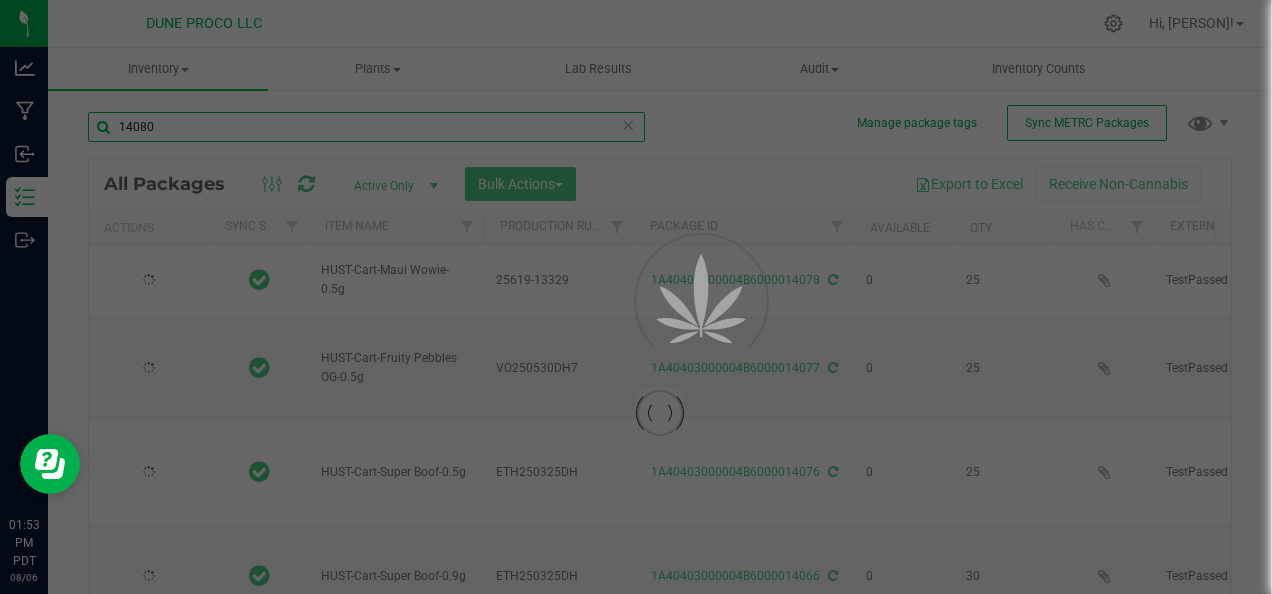 type on "2025-05-30" 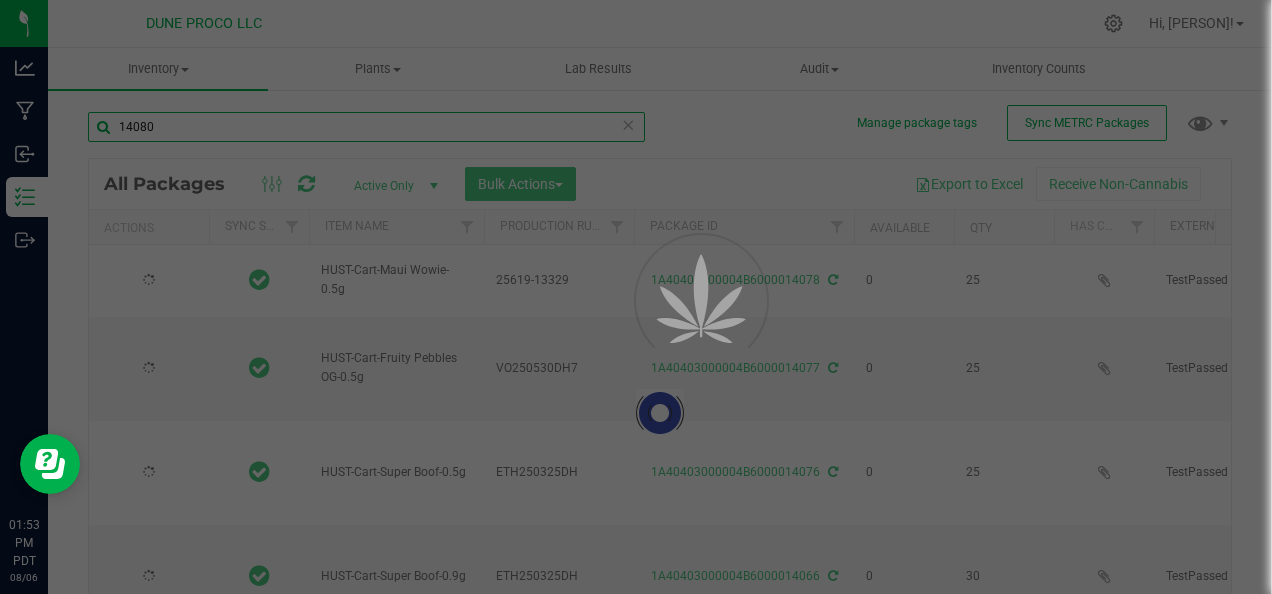 type on "2025-06-12" 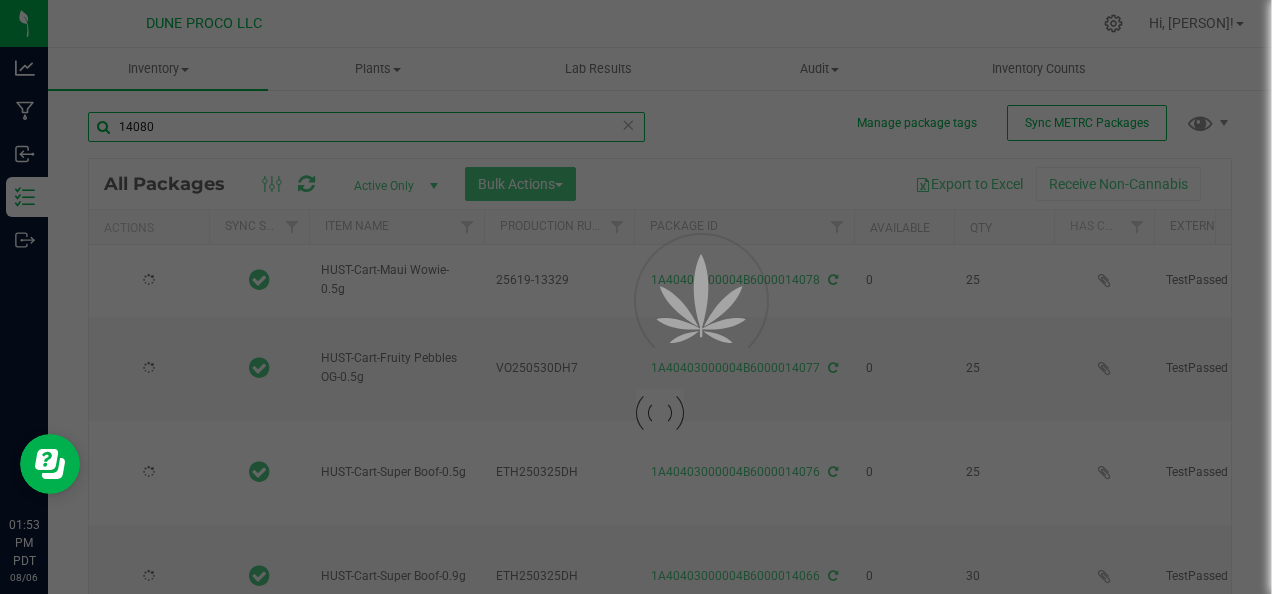 type on "2025-06-12" 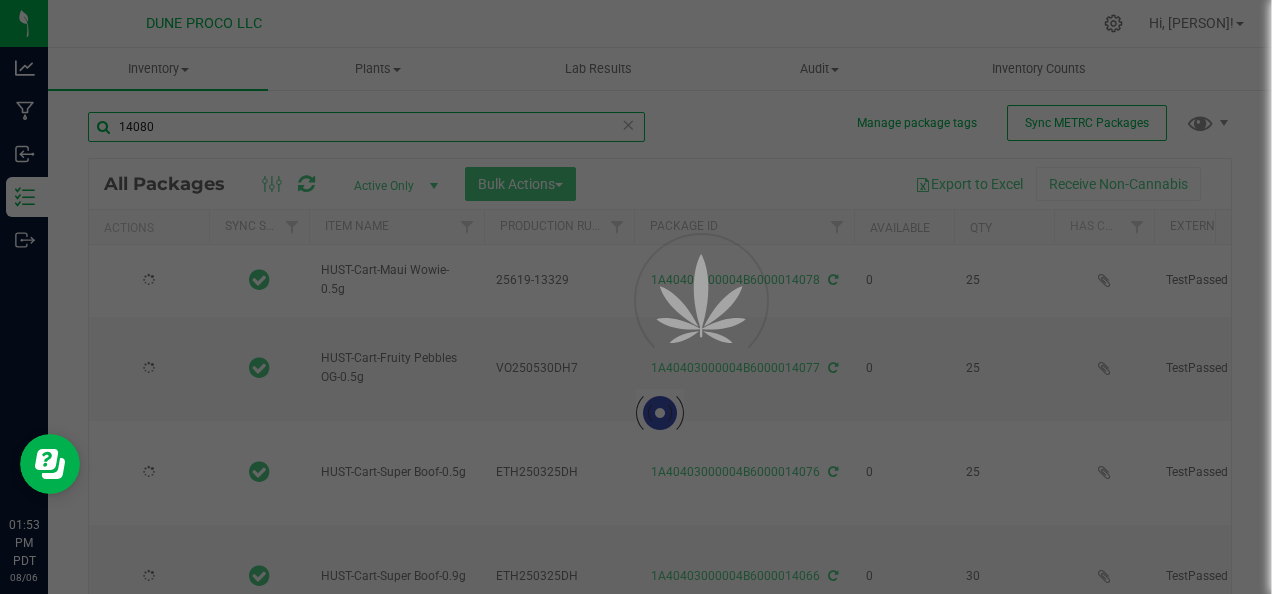 type on "2025-07-04" 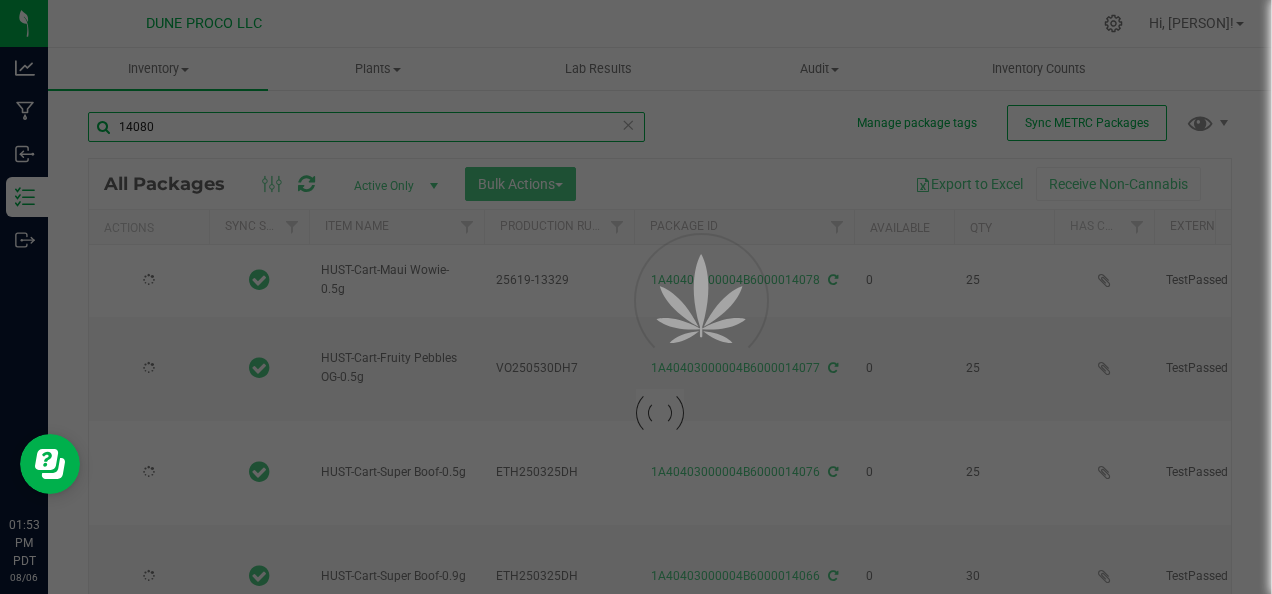 type on "2025-05-26" 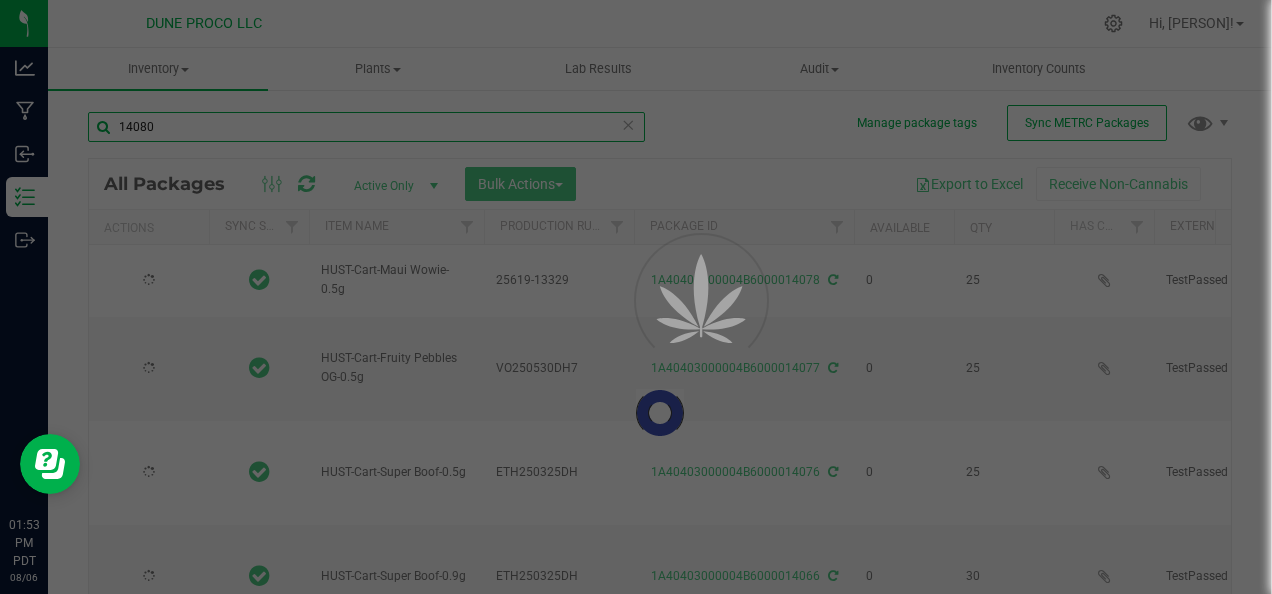 type on "2025-06-12" 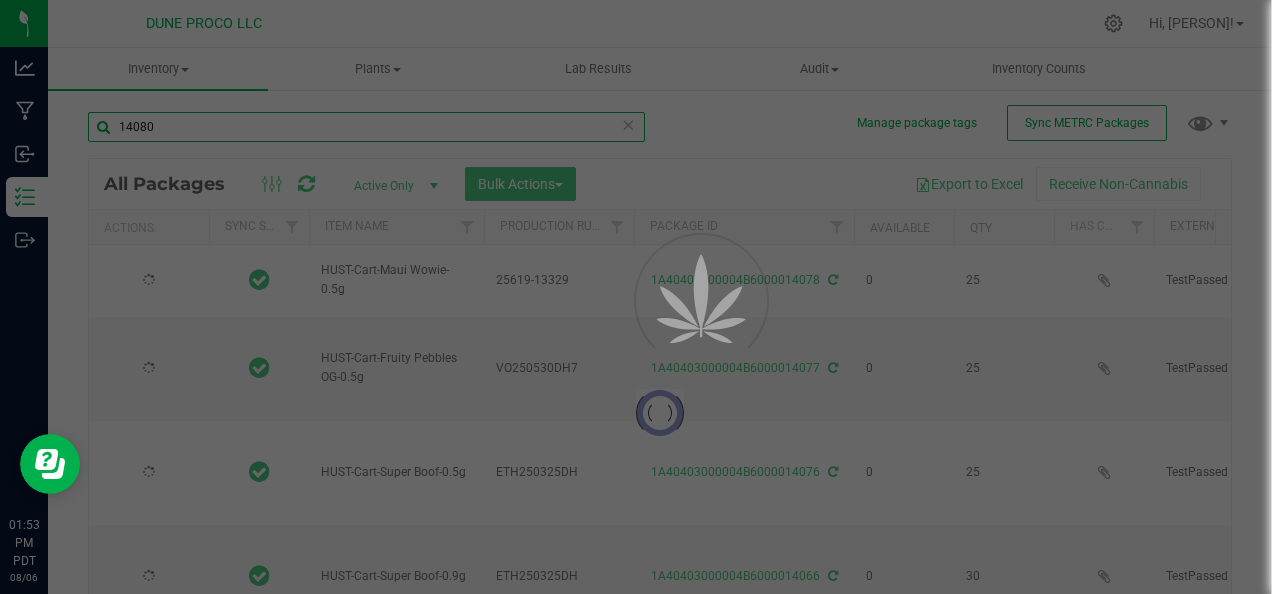 type on "2025-05-26" 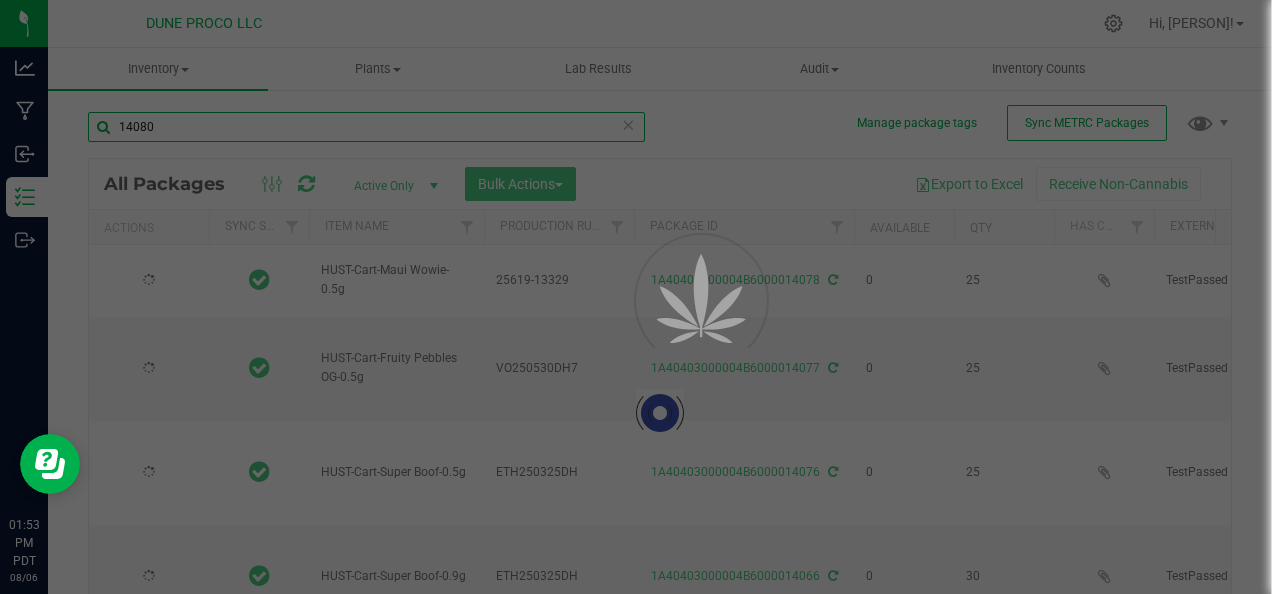 type on "2025-06-12" 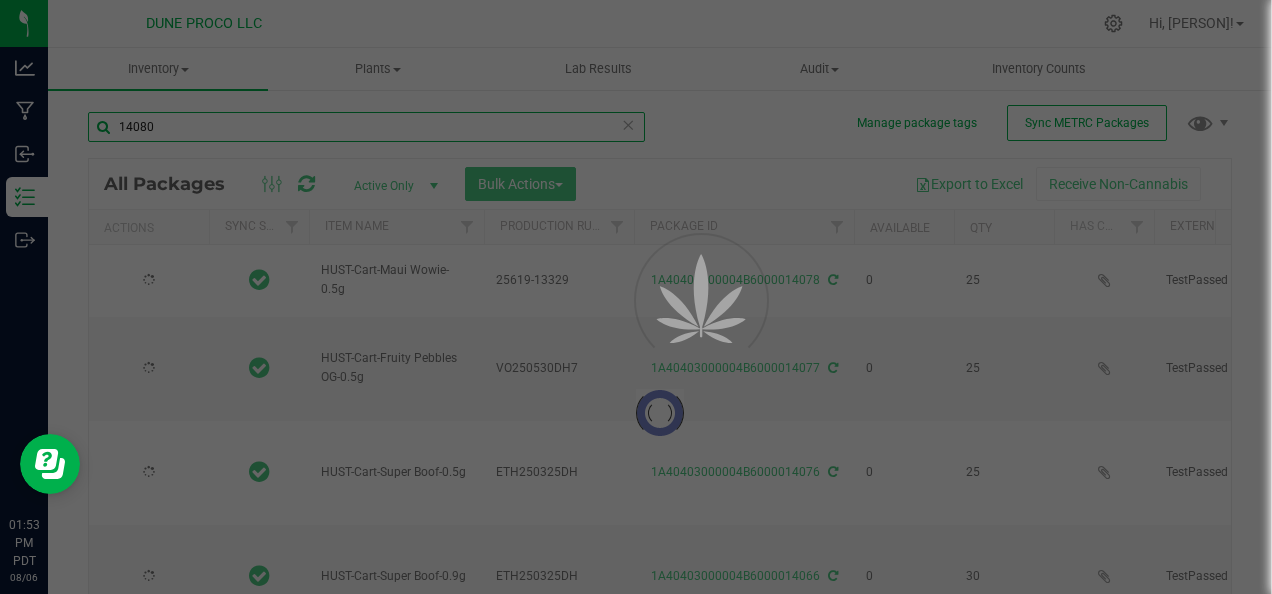 type on "2025-06-12" 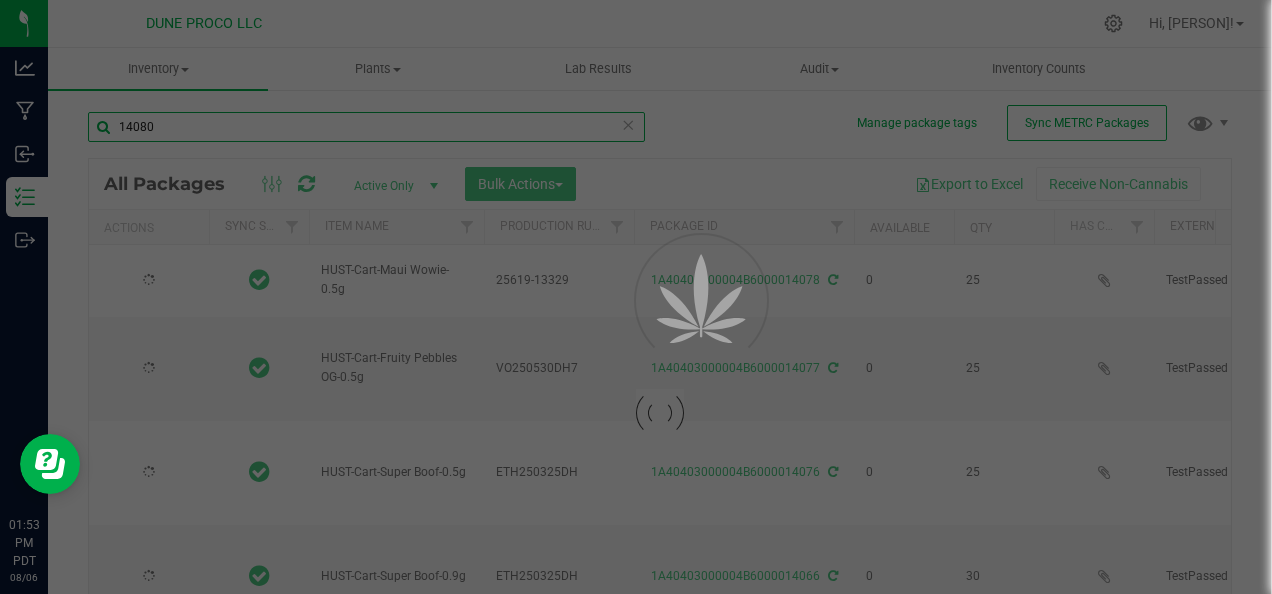type on "2025-06-19" 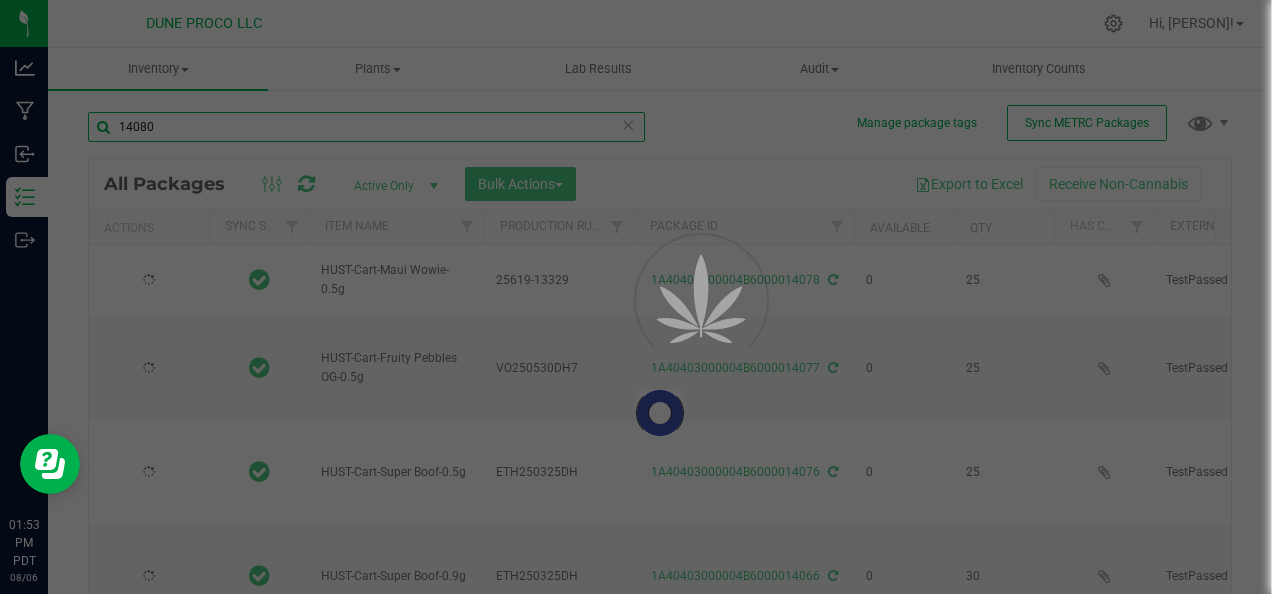 type on "2025-06-26" 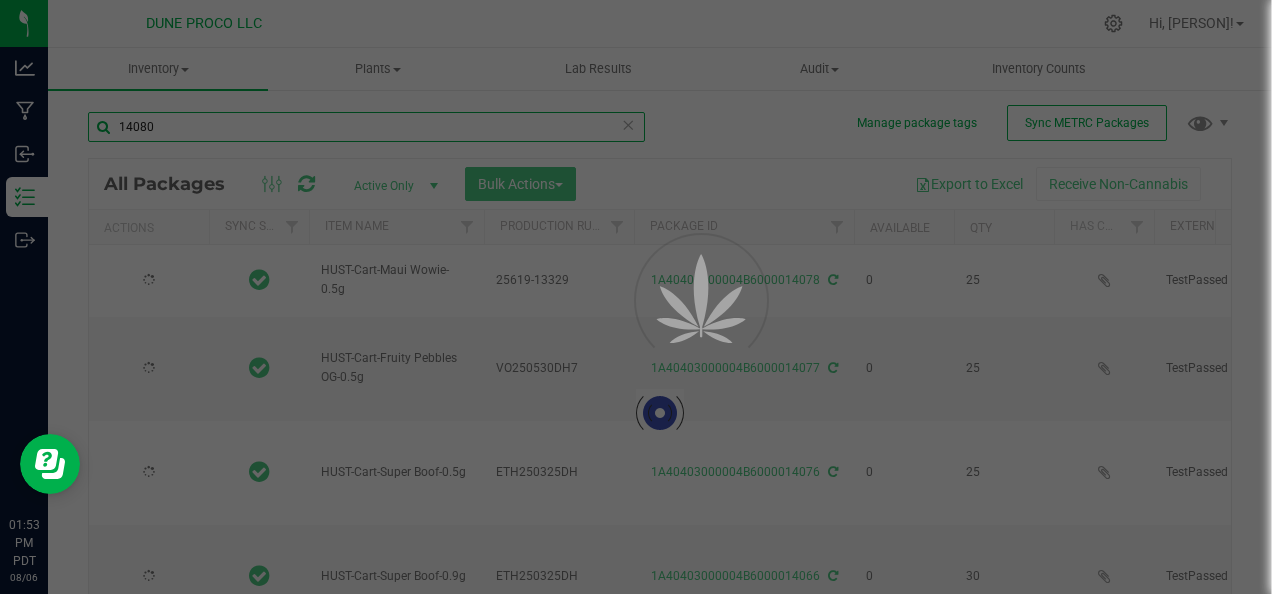 type on "2025-05-26" 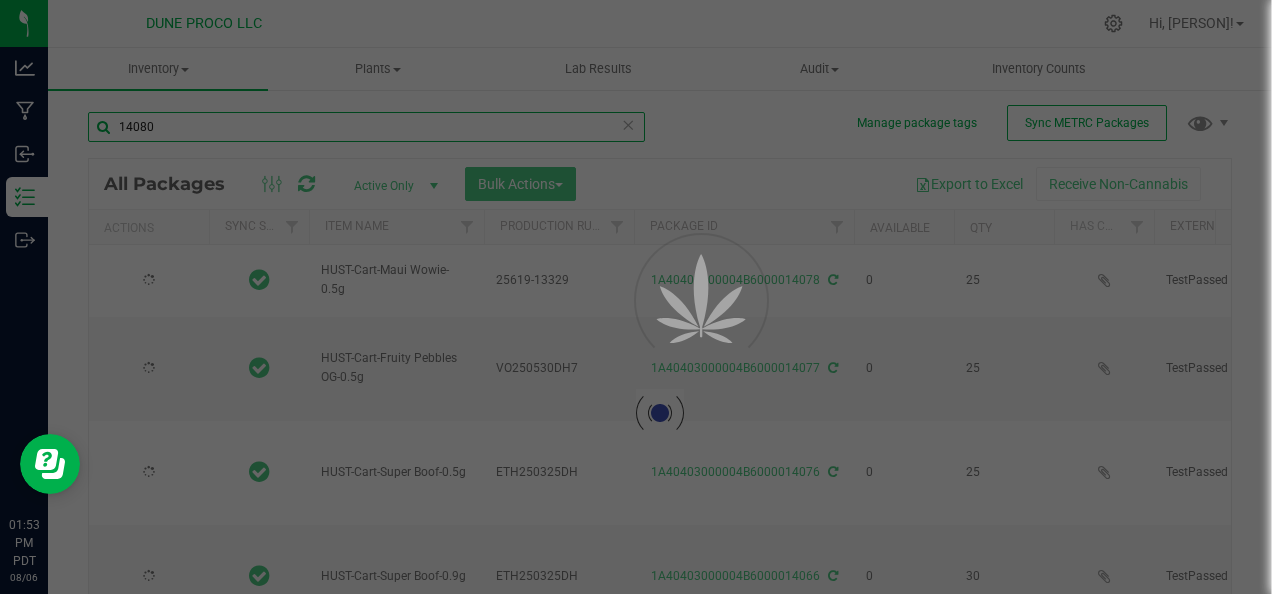 type on "2025-05-26" 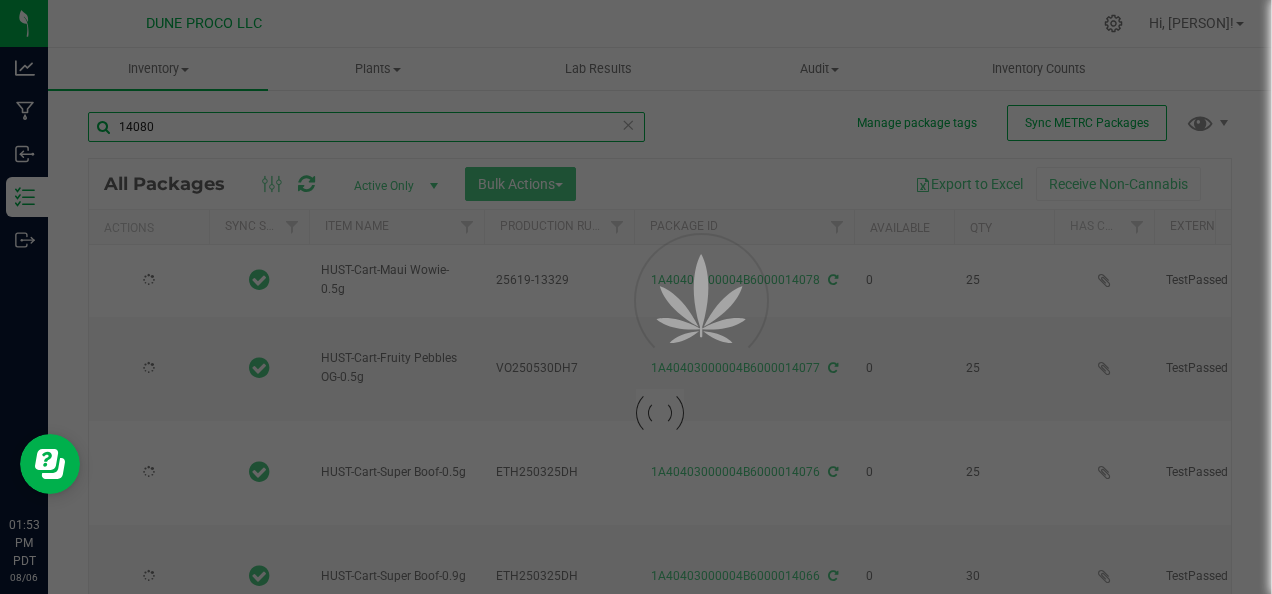 type on "2025-06-19" 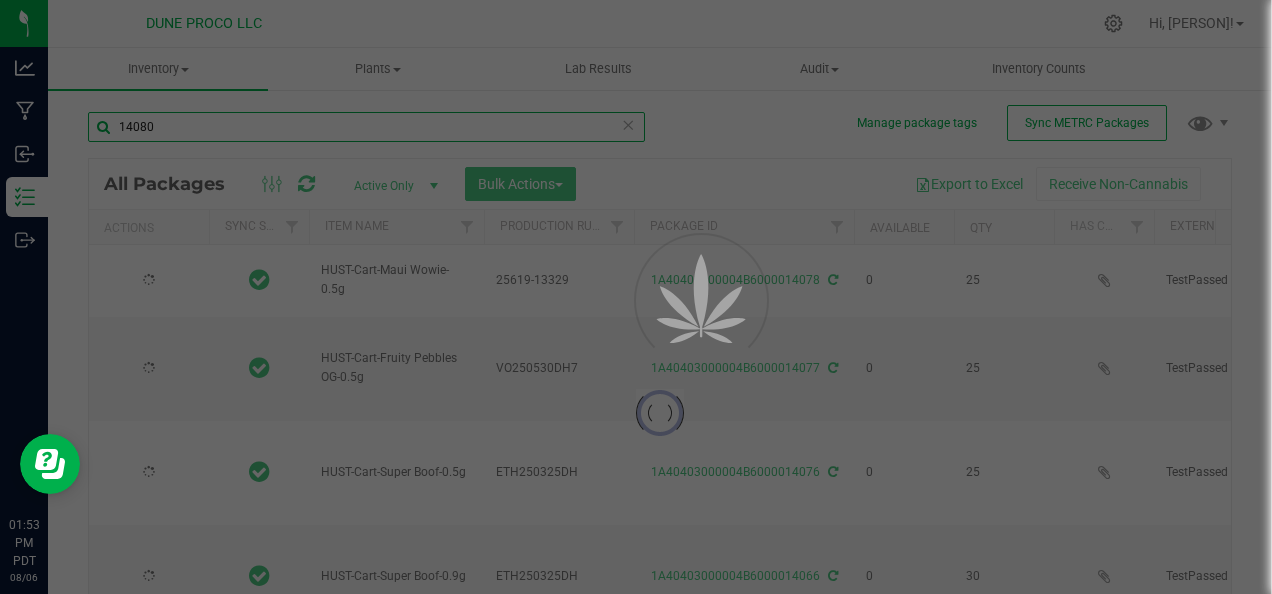 type on "2025-06-12" 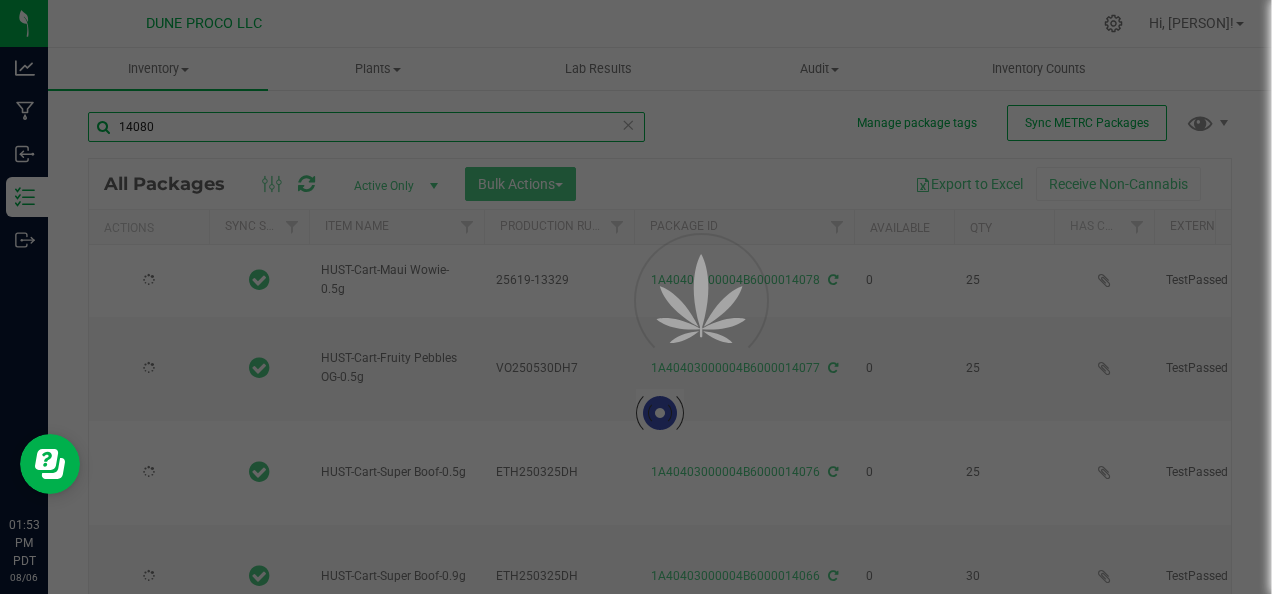 type on "2025-06-12" 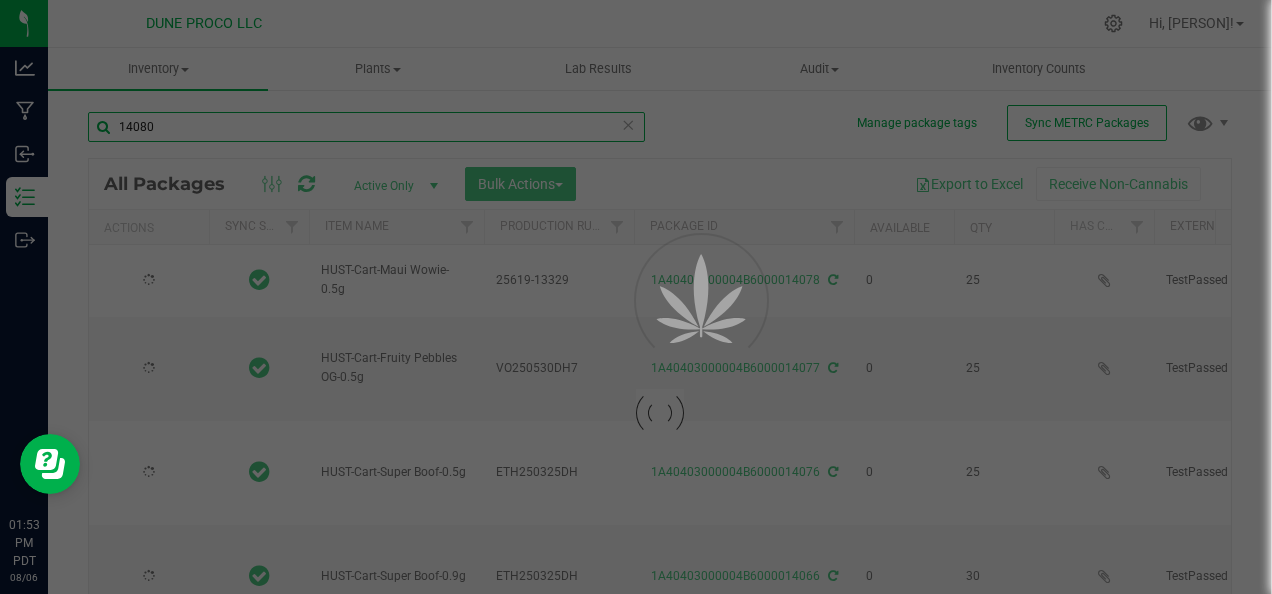 type on "2025-06-12" 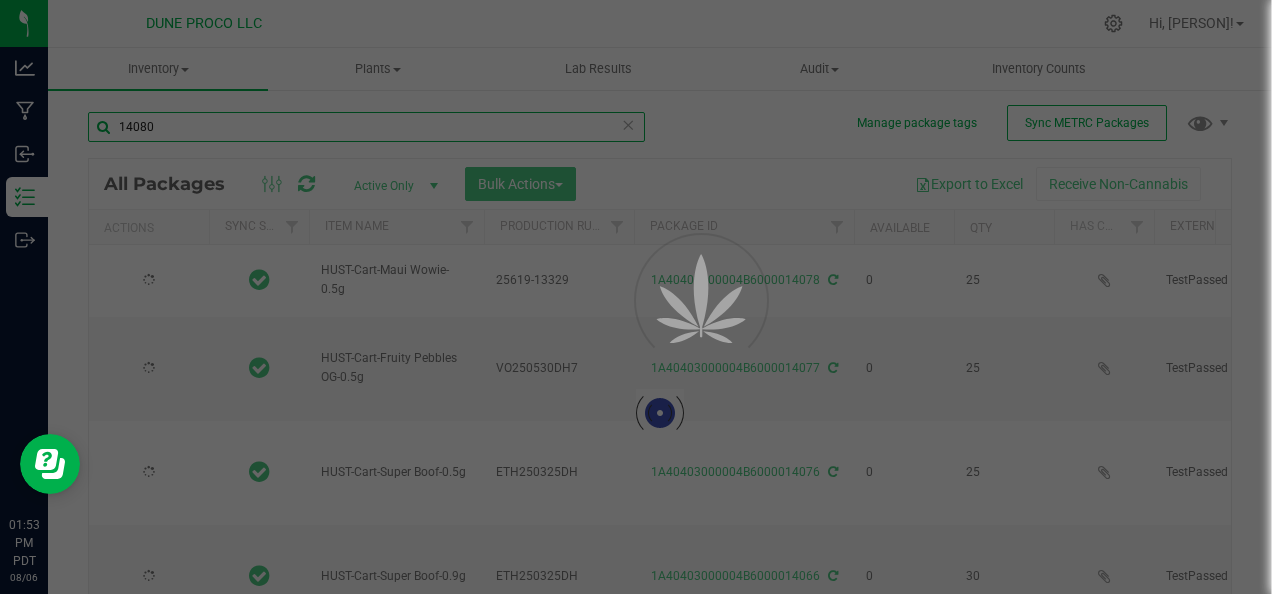 type on "2025-06-26" 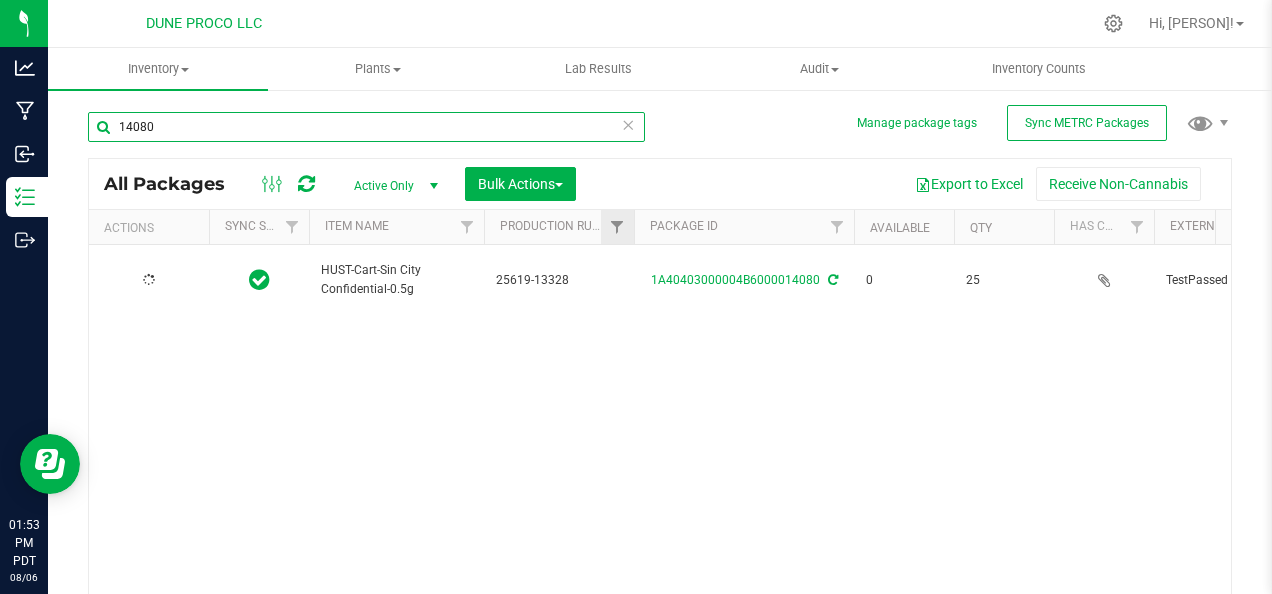 type on "2025-06-19" 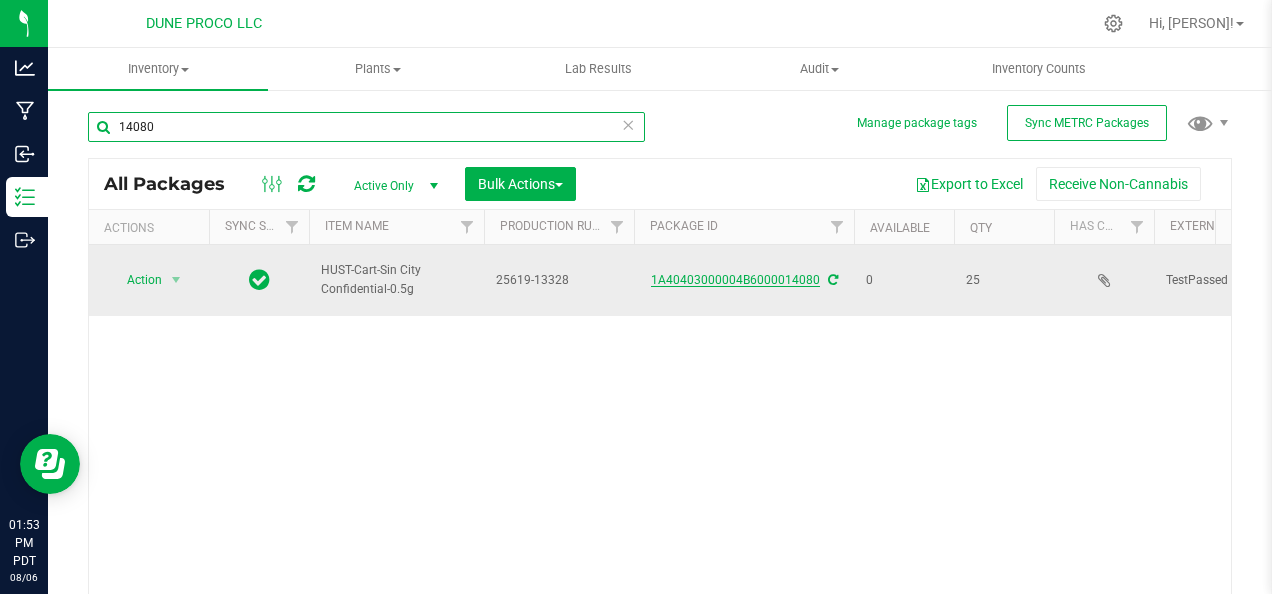 type on "14080" 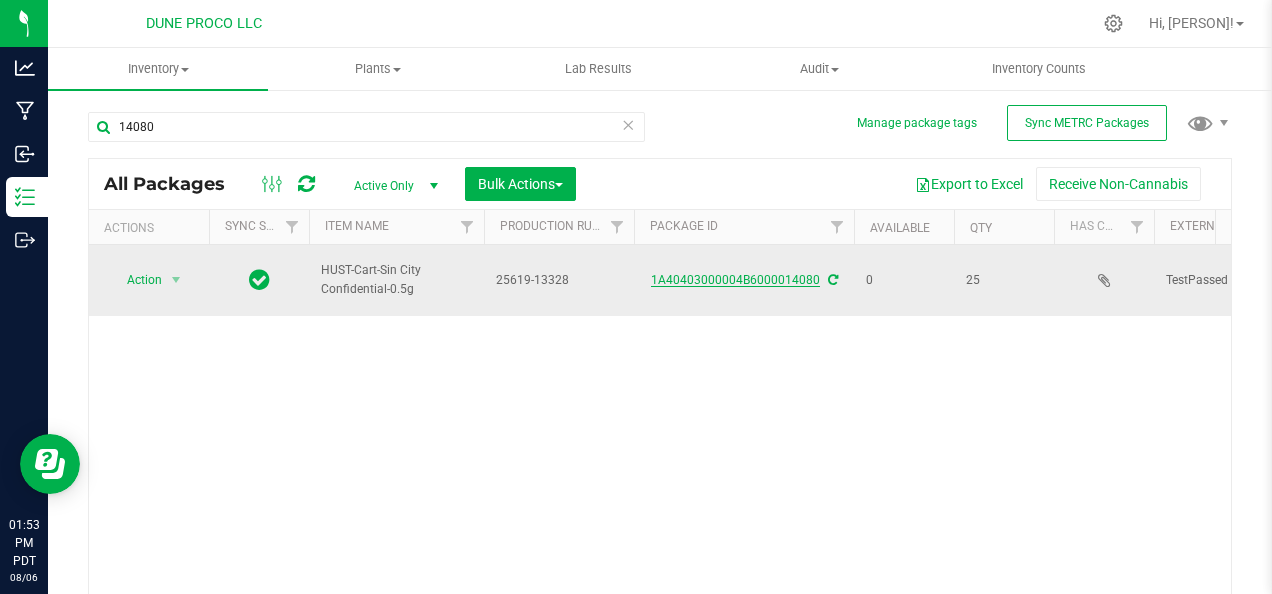 click on "1A40403000004B6000014080" at bounding box center [735, 280] 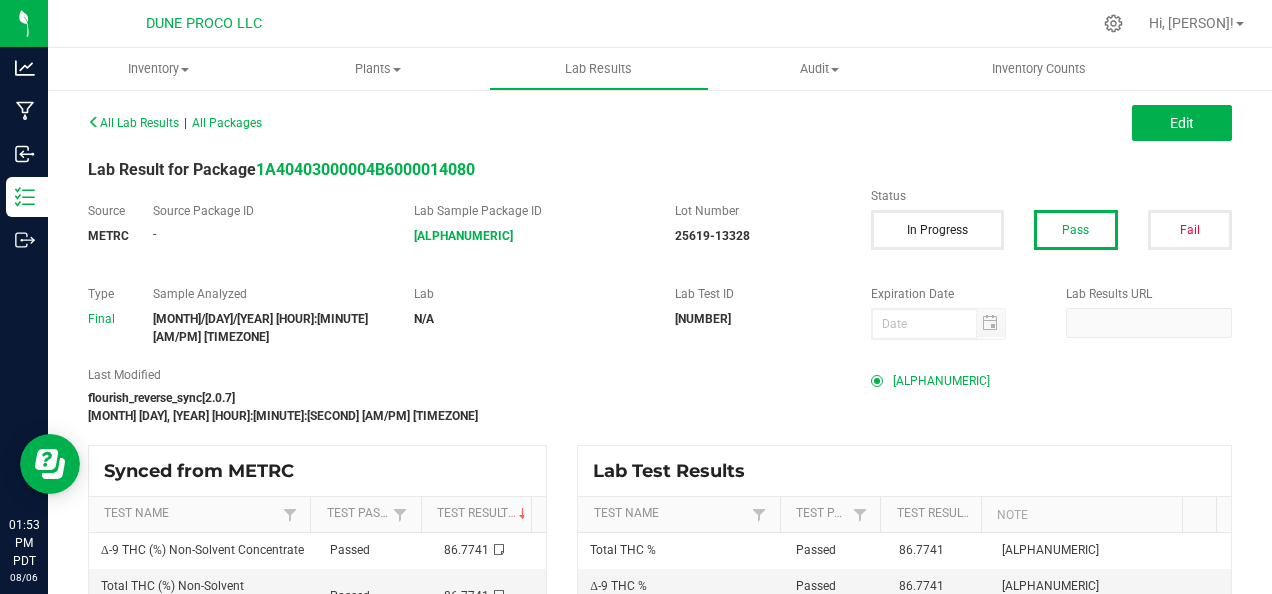click on "[ALPHANUMERIC]" at bounding box center (941, 381) 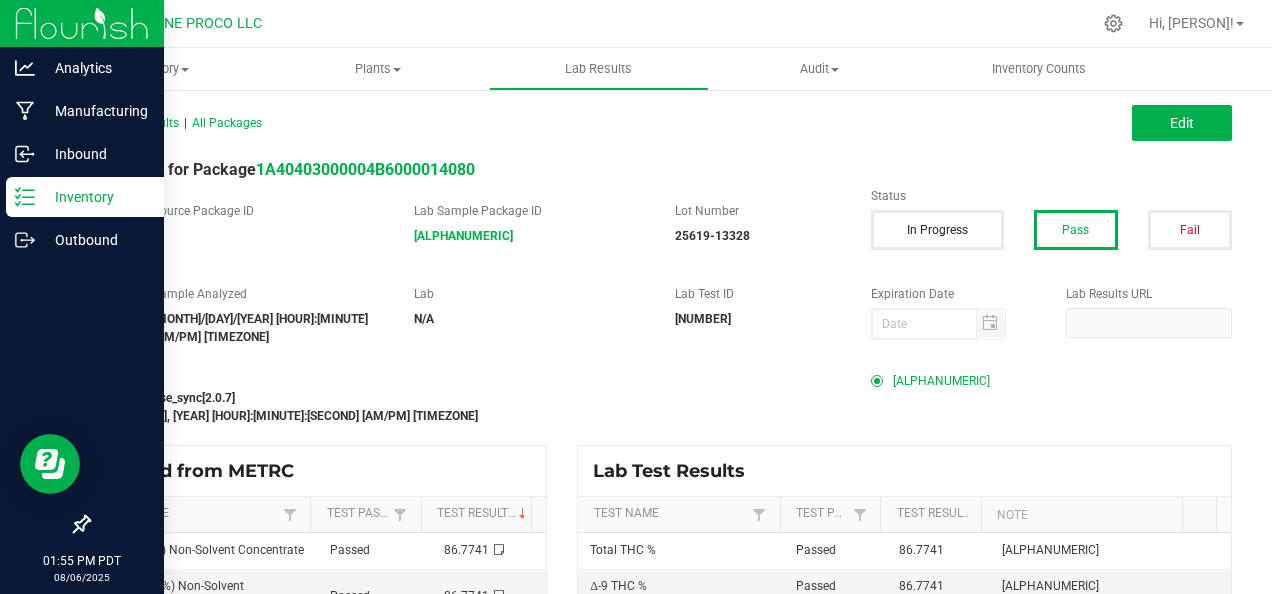 click 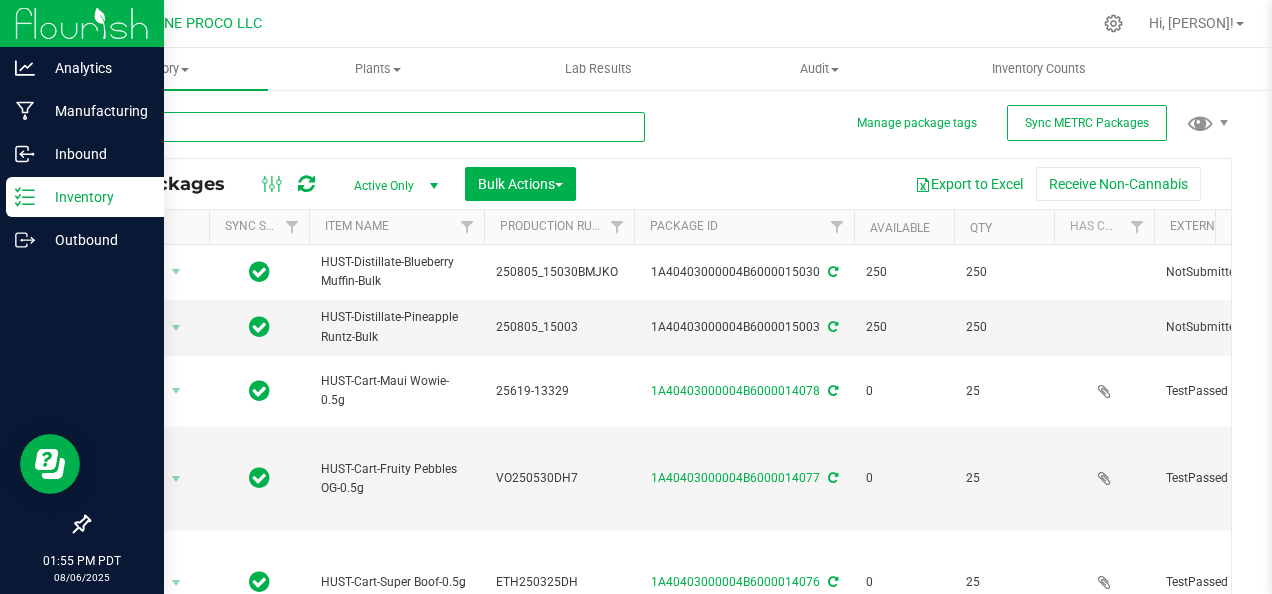 type on "2025-06-19" 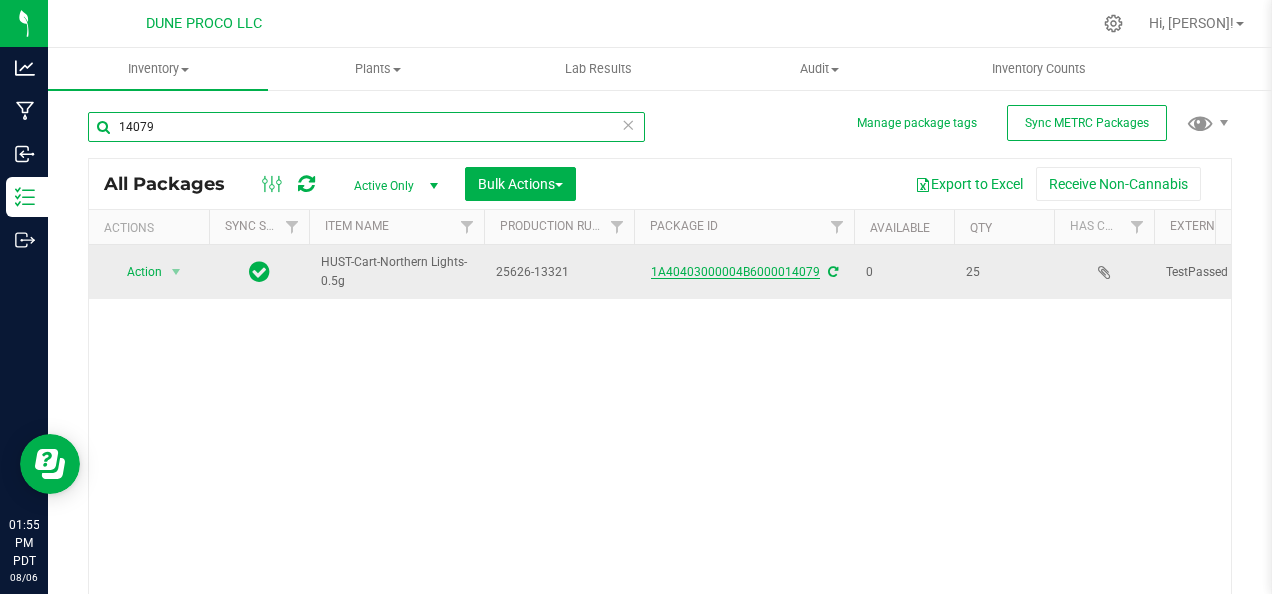 type on "14079" 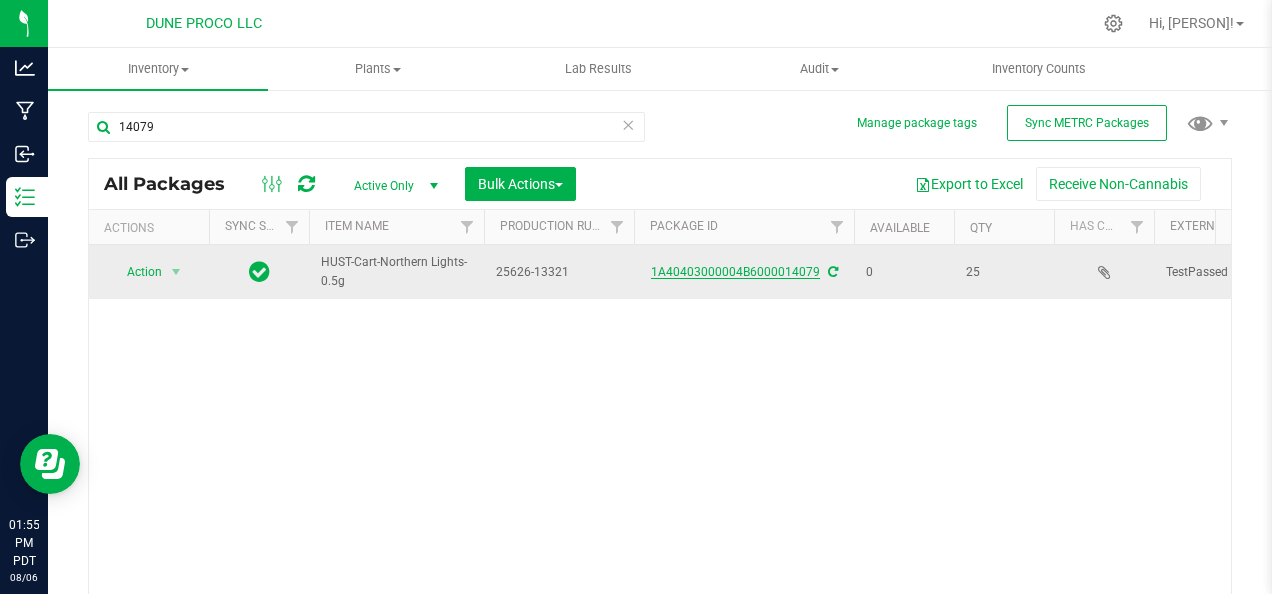 click on "1A40403000004B6000014079" at bounding box center (735, 272) 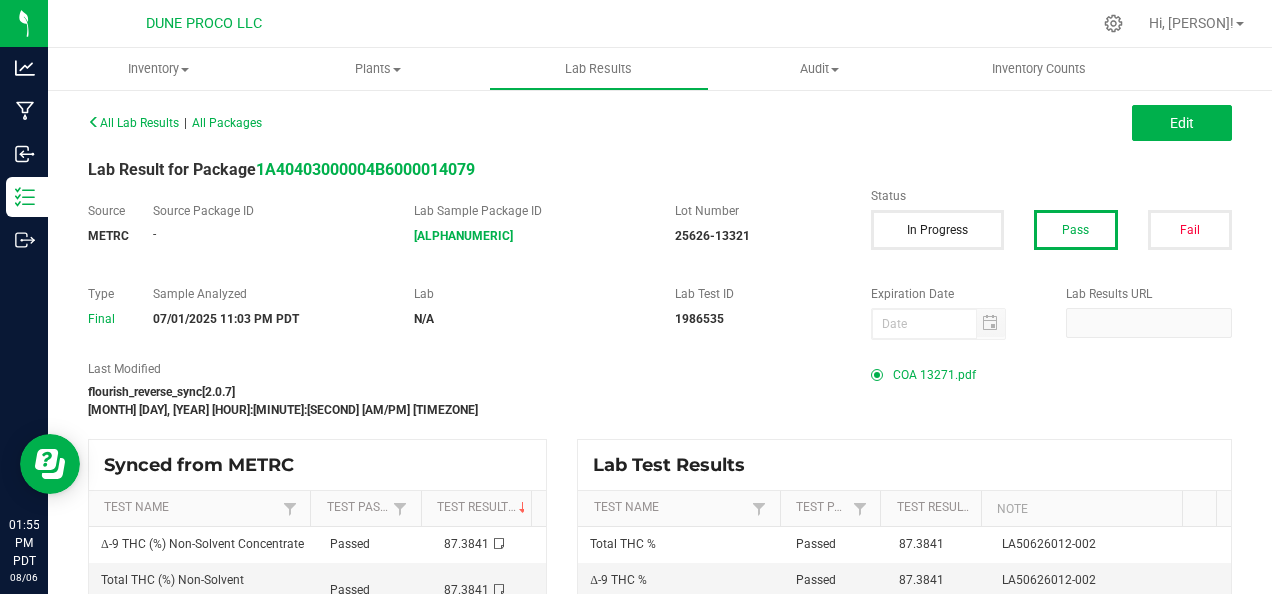 click on "COA 13271.pdf" at bounding box center [934, 375] 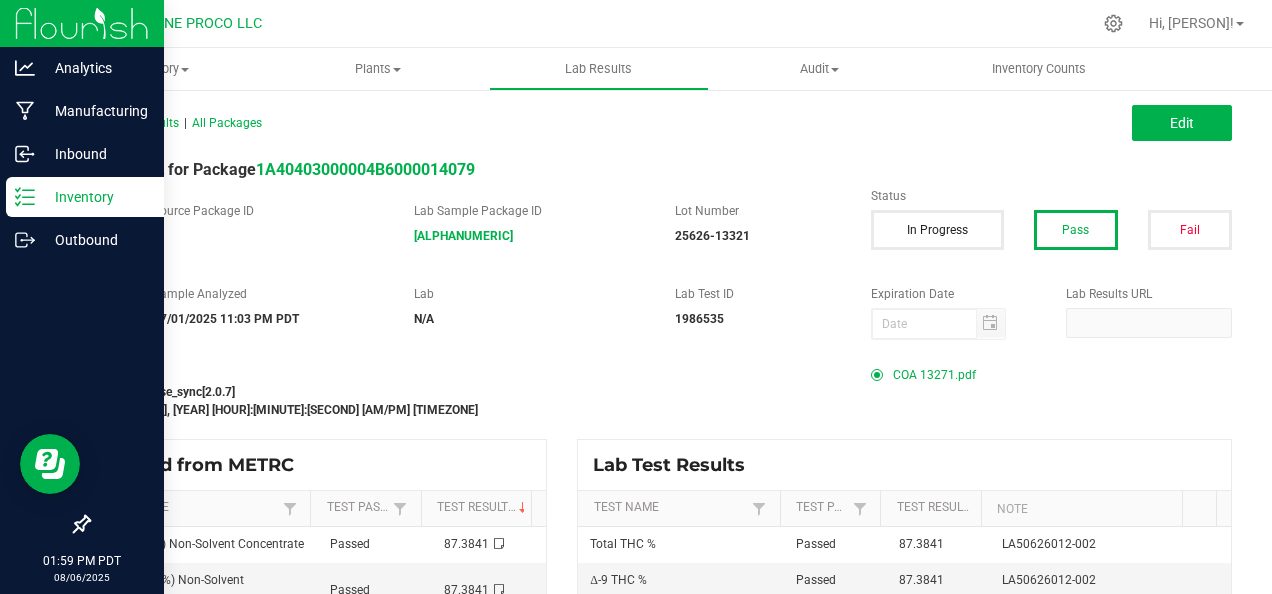 click on "Inventory" at bounding box center [95, 197] 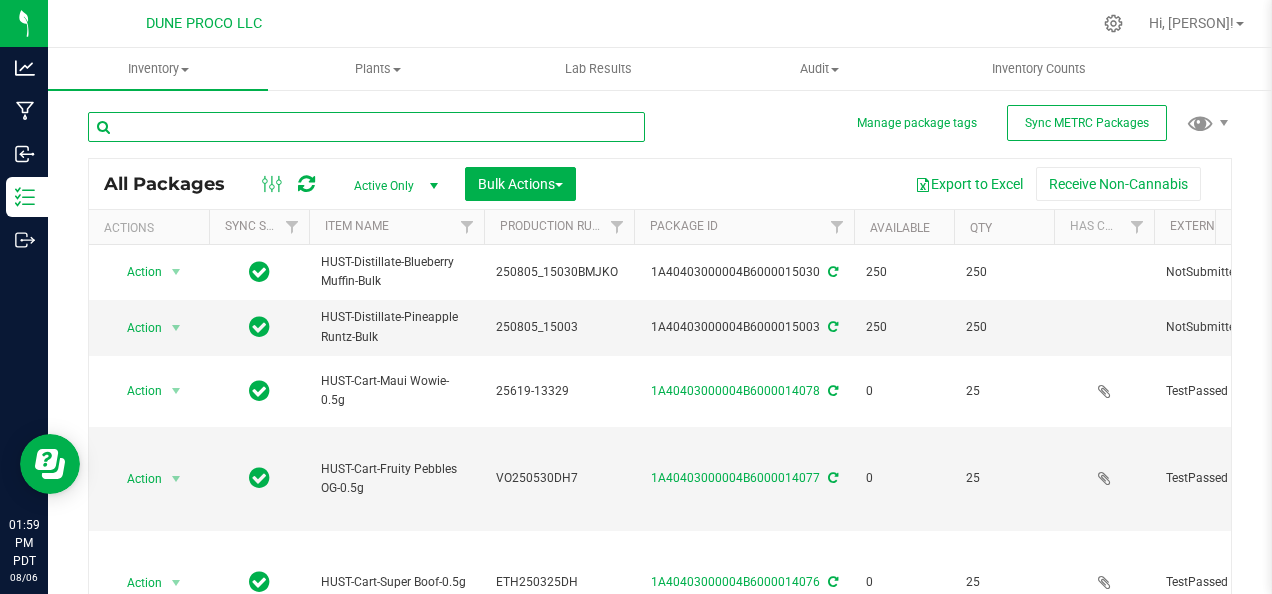 click at bounding box center [366, 127] 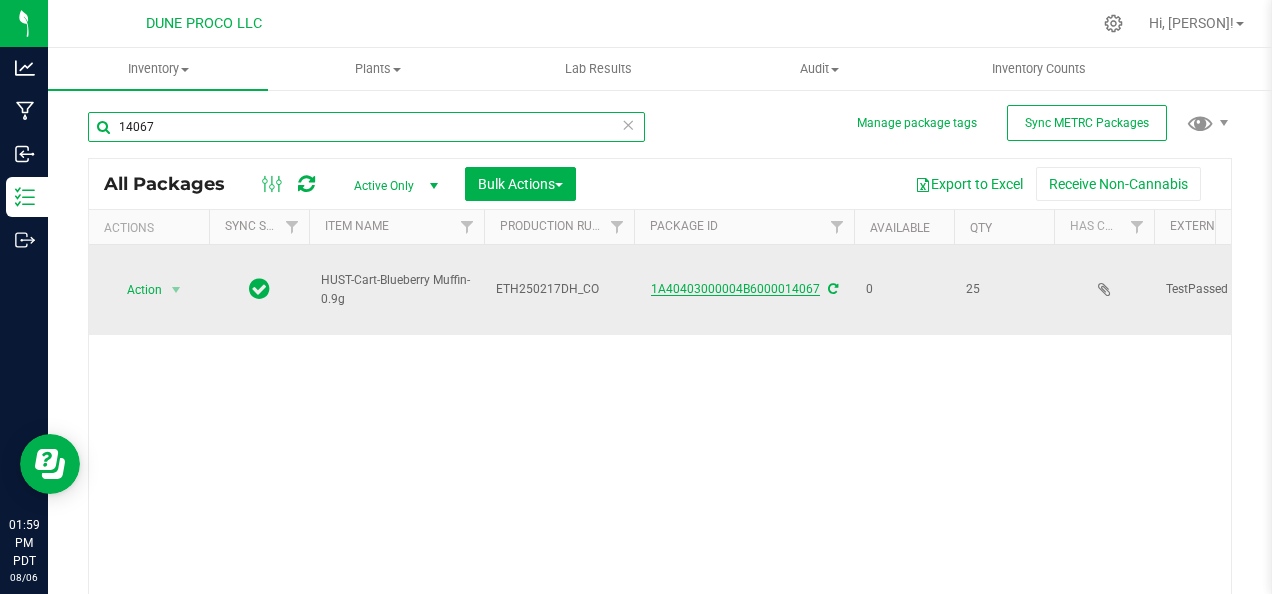 type on "14067" 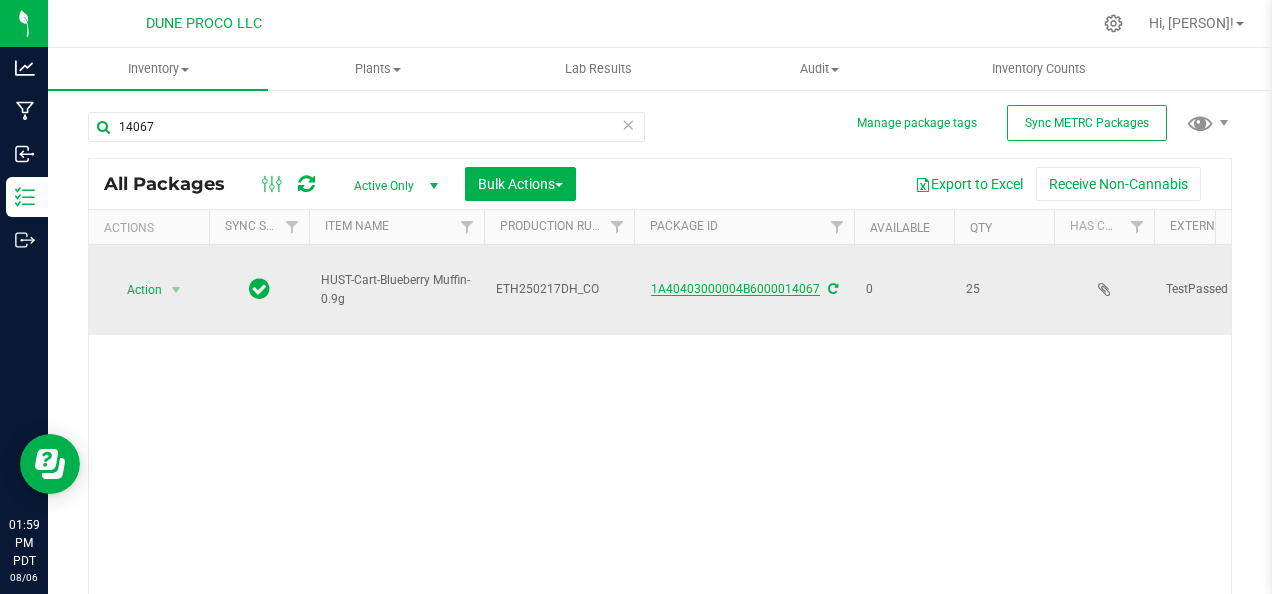 click on "1A40403000004B6000014067" at bounding box center [735, 289] 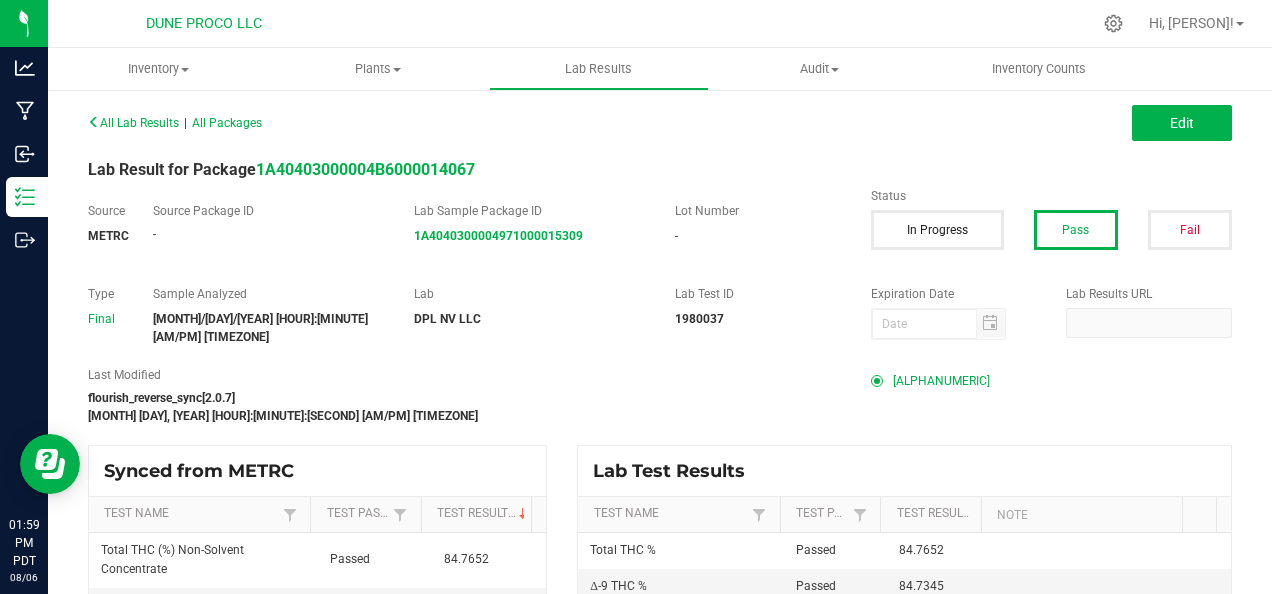click on "[ALPHANUMERIC]" at bounding box center (941, 381) 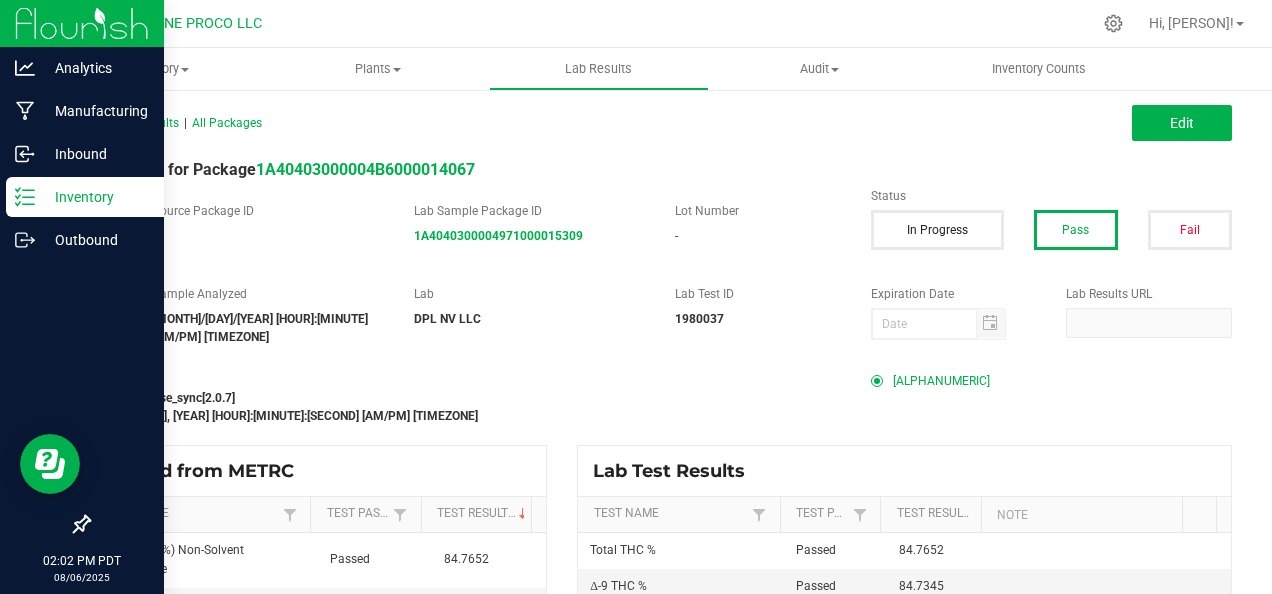 click on "Inventory" at bounding box center [85, 197] 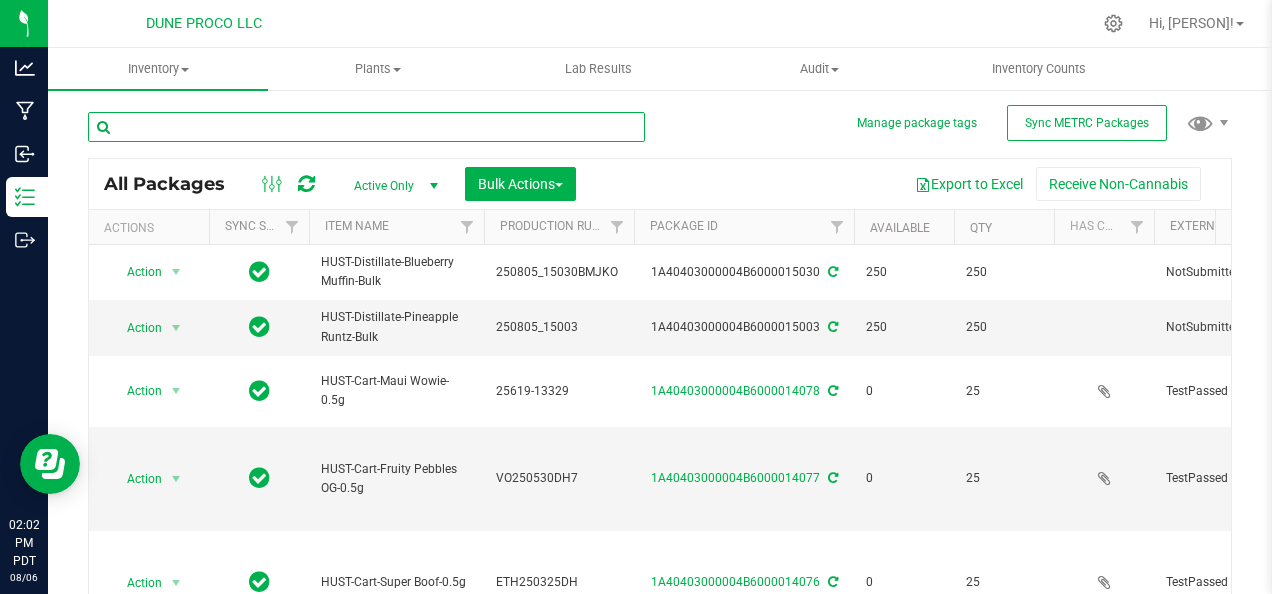 click at bounding box center [366, 127] 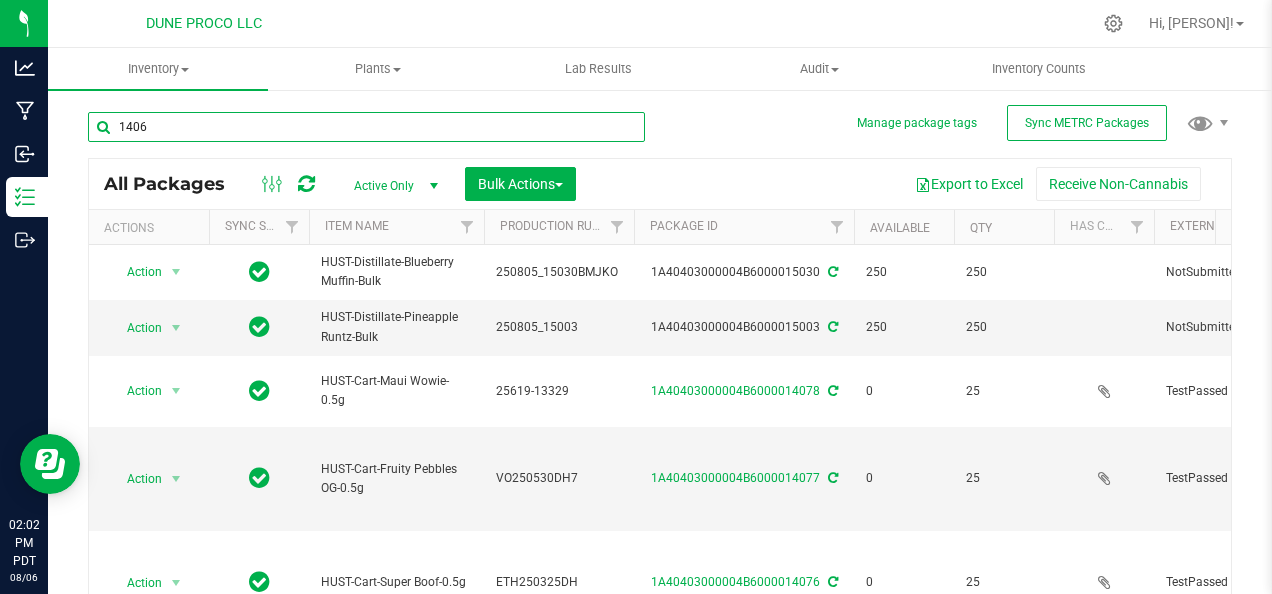 type on "14065" 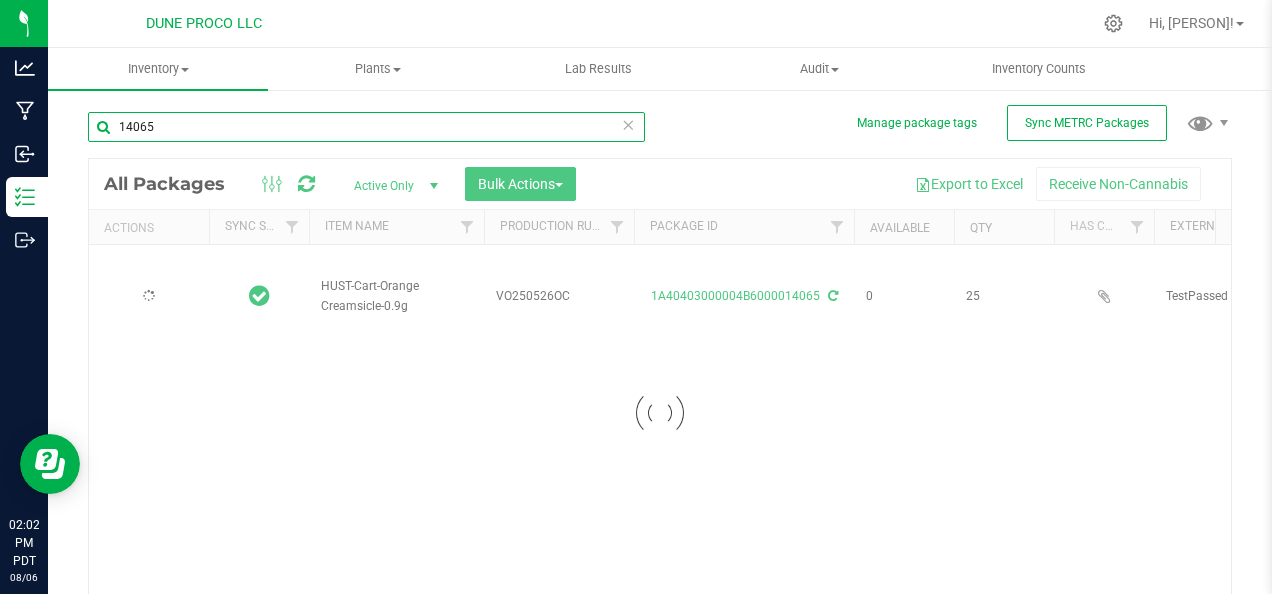 type on "2025-05-26" 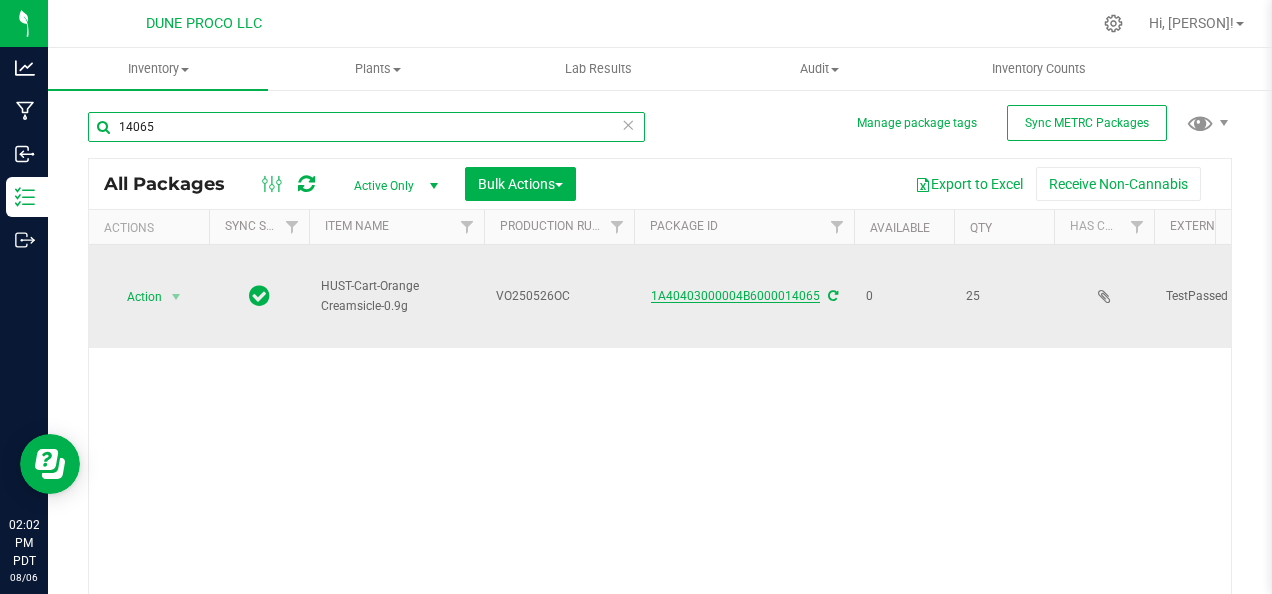 type on "14065" 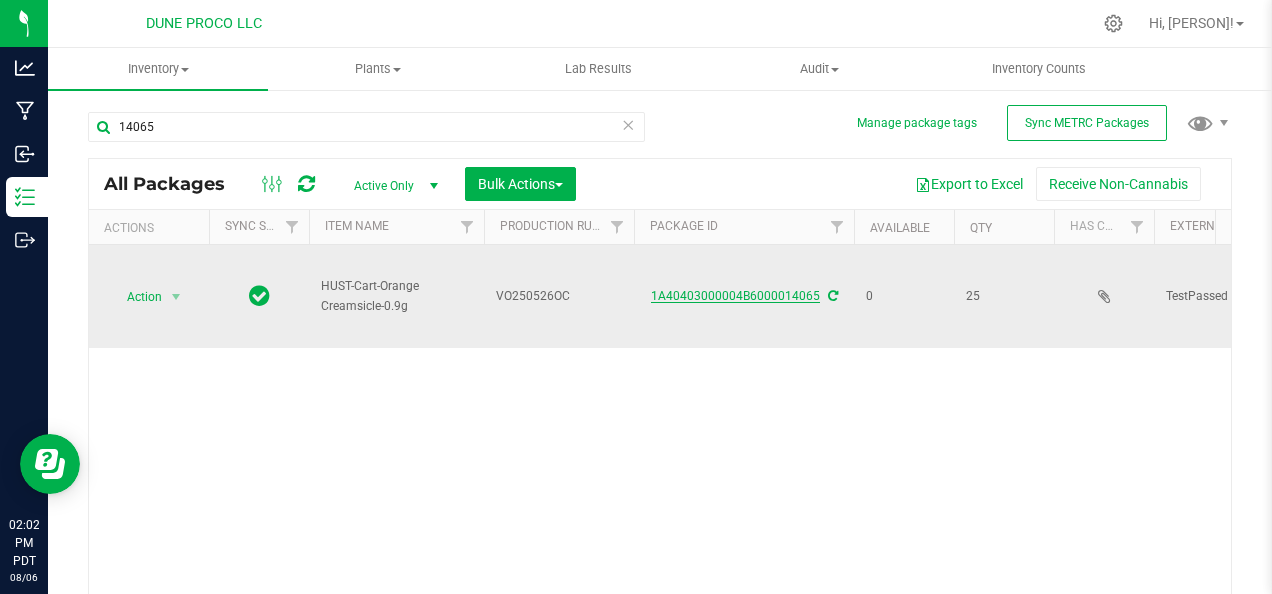 click on "1A40403000004B6000014065" at bounding box center [735, 296] 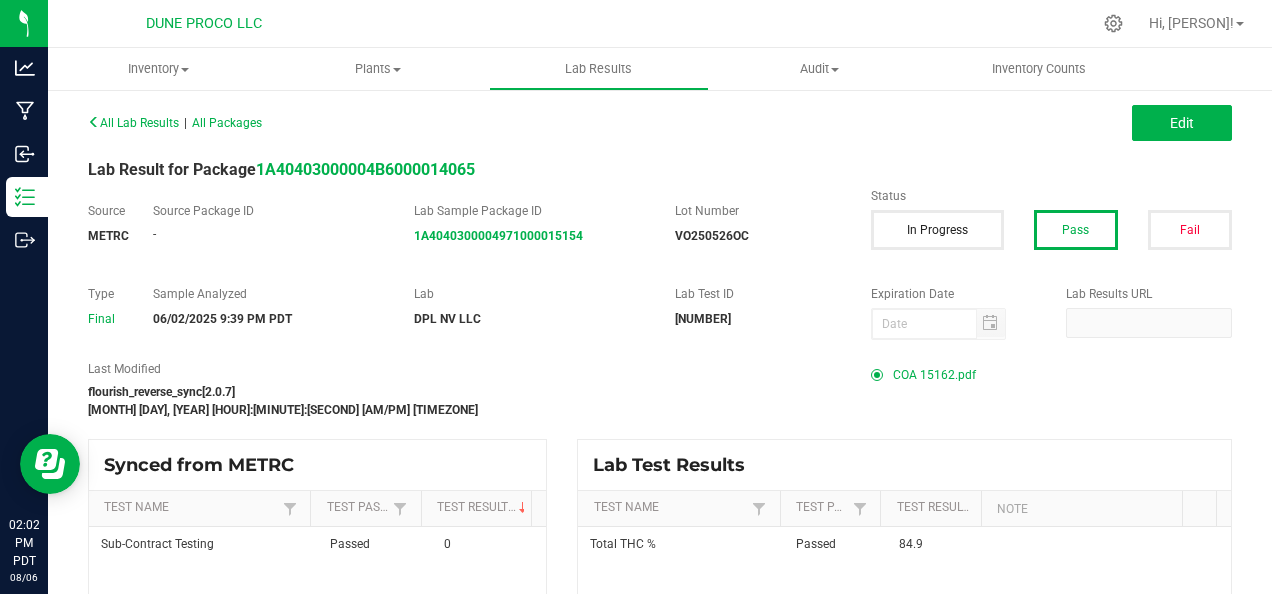 click on "COA 15162.pdf" at bounding box center [934, 375] 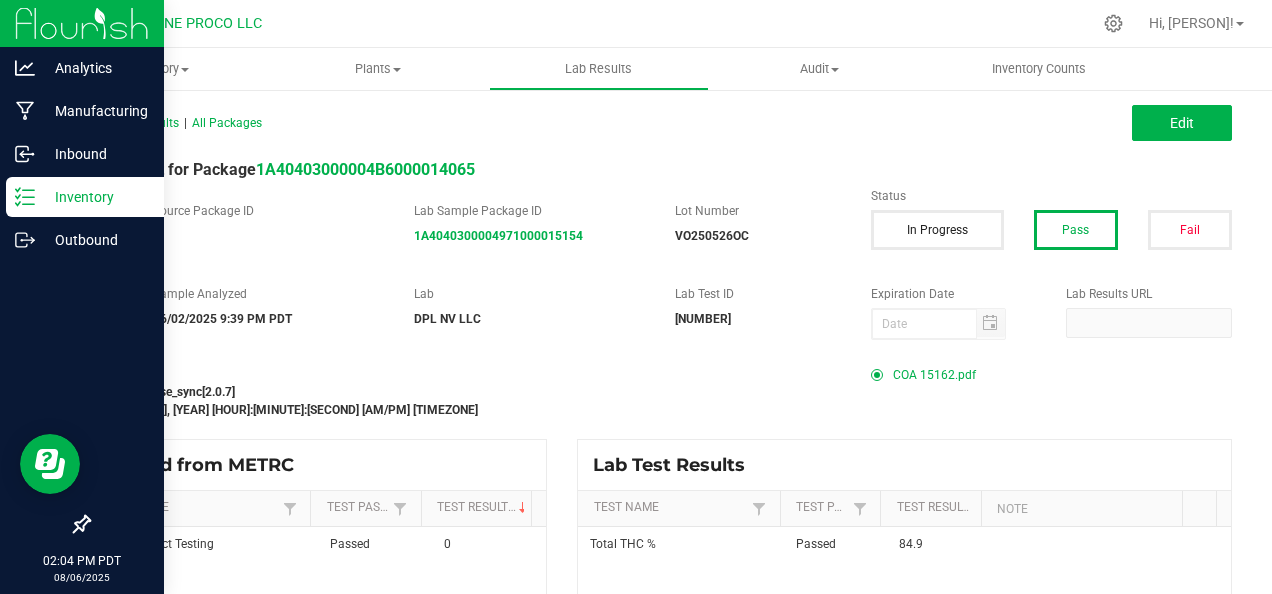 click on "Inventory" at bounding box center (85, 197) 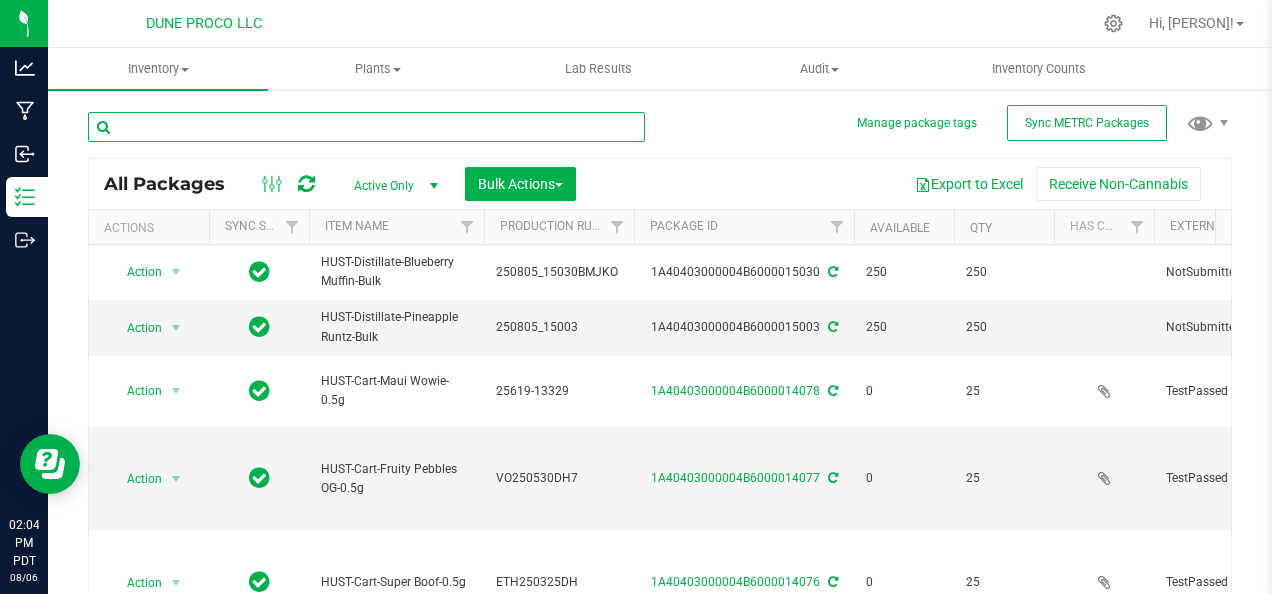click at bounding box center (366, 127) 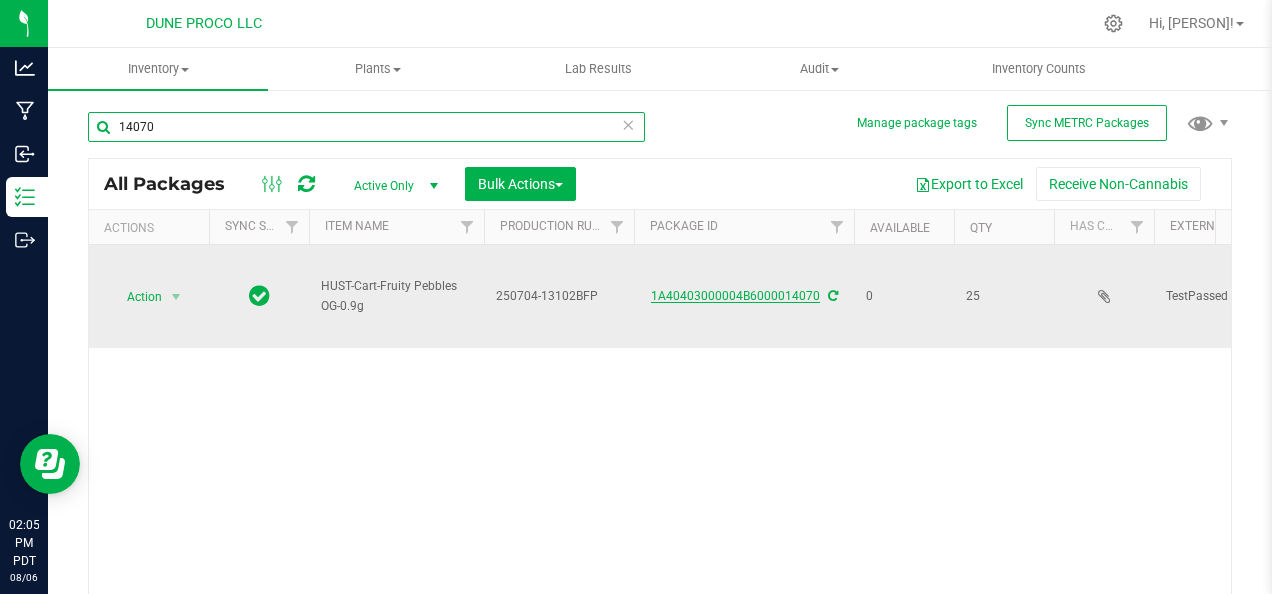 type on "14070" 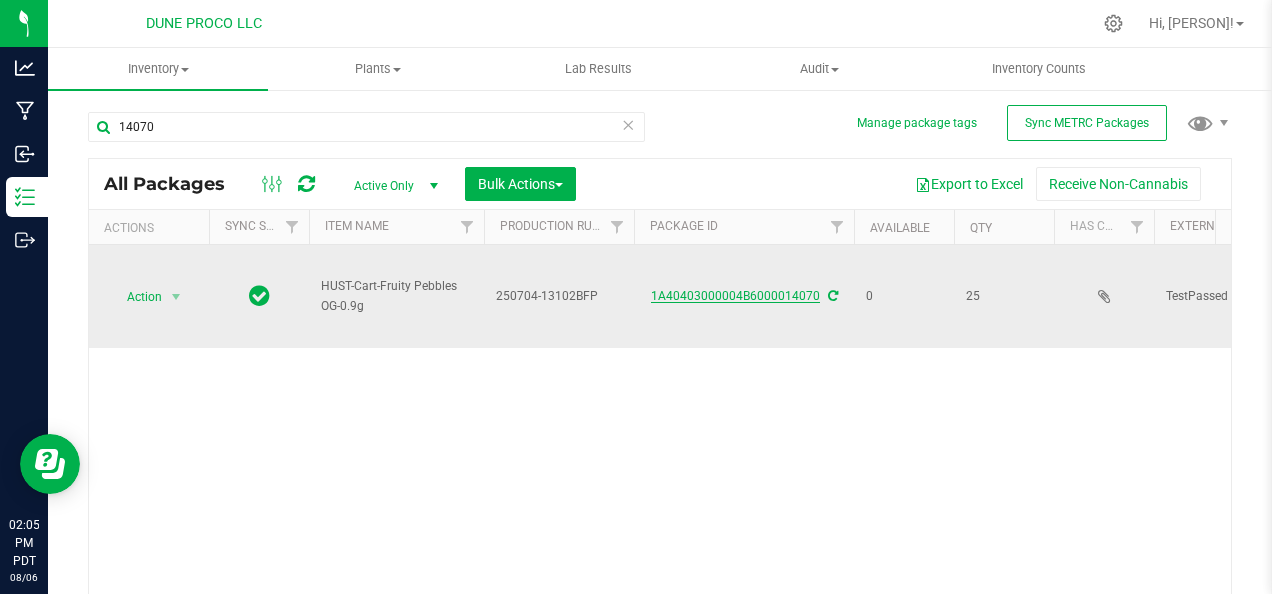 click on "1A40403000004B6000014070" at bounding box center [735, 296] 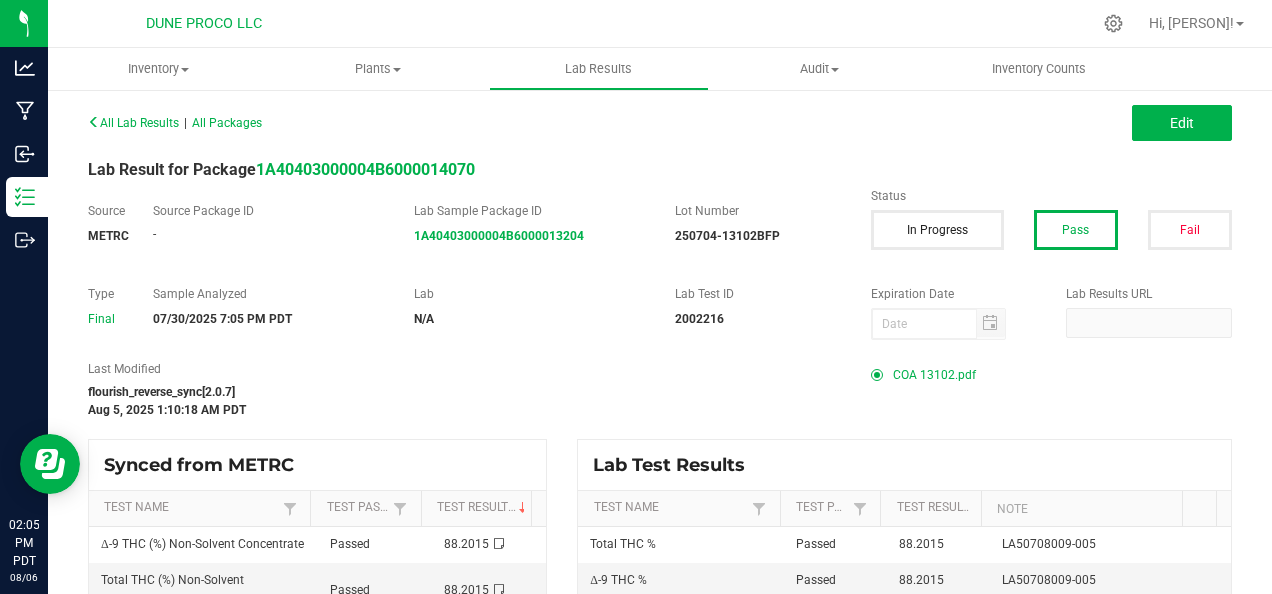 click on "COA 13102.pdf" at bounding box center (934, 375) 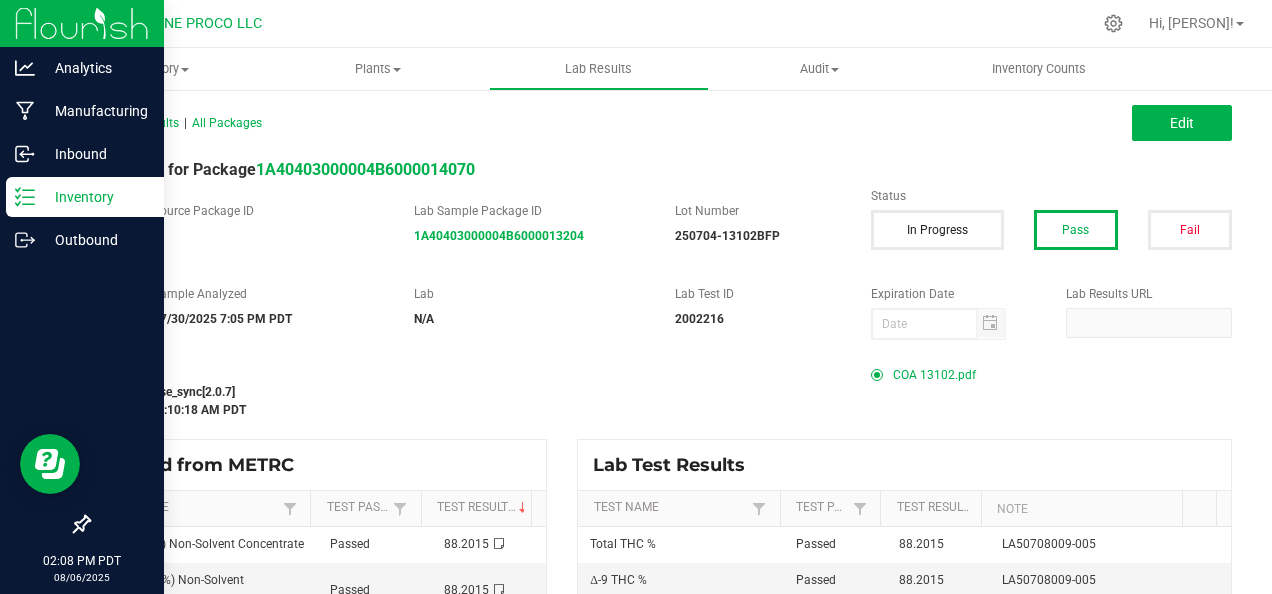 click on "Inventory" at bounding box center [95, 197] 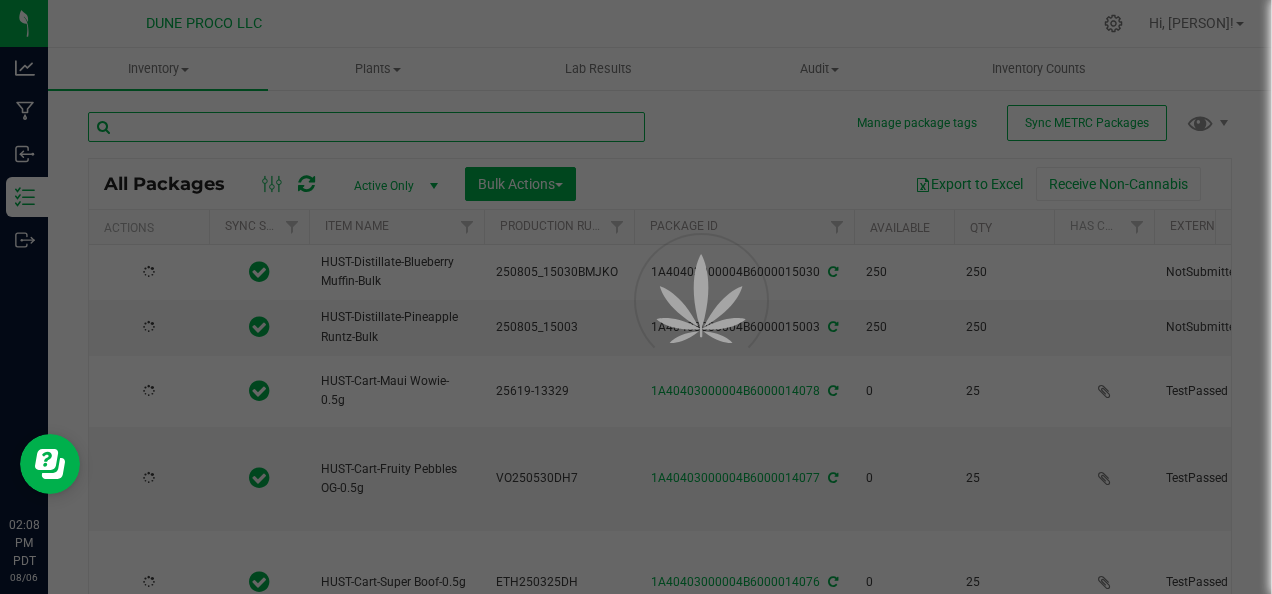 click at bounding box center (366, 127) 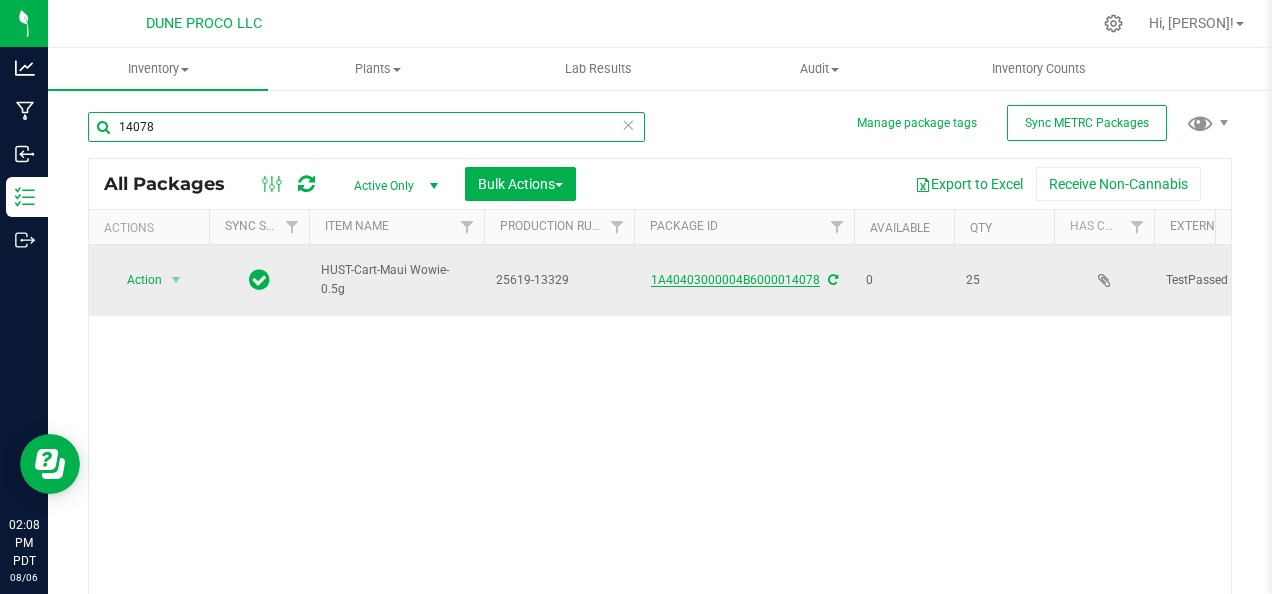 type on "14078" 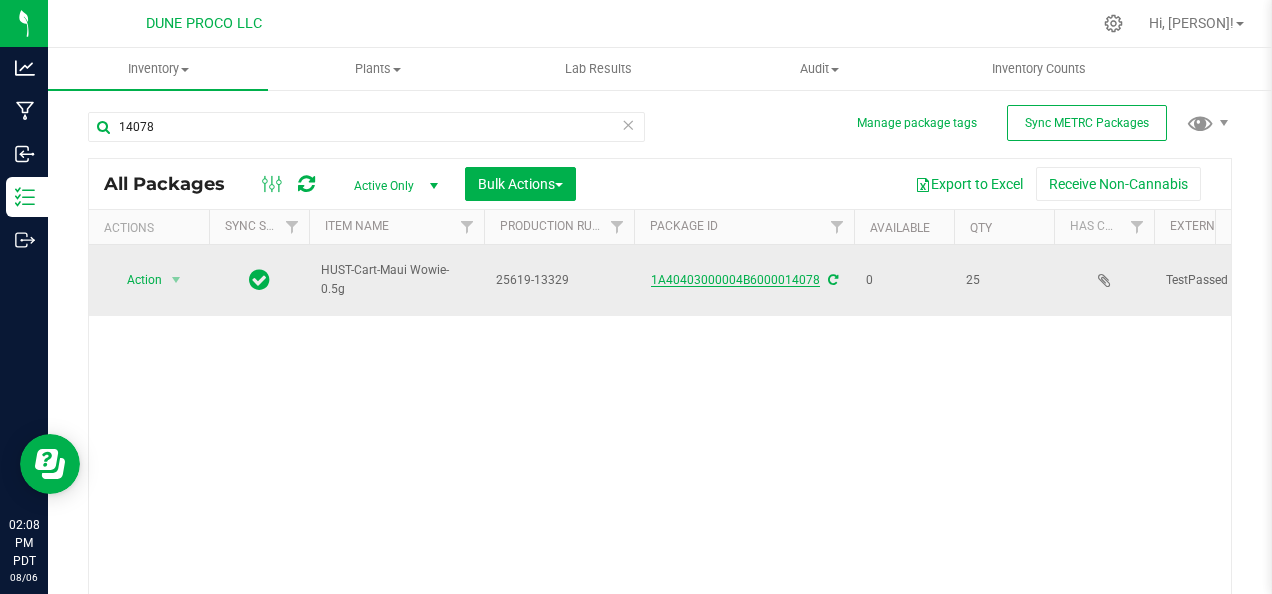 click on "1A40403000004B6000014078" at bounding box center [735, 280] 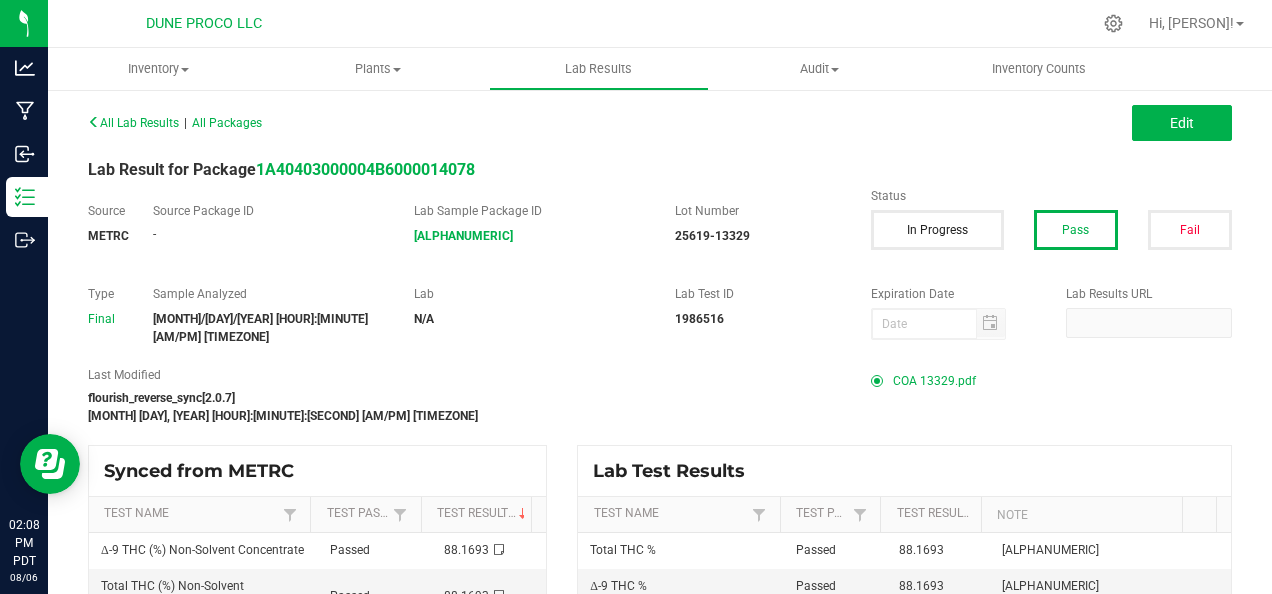 click on "COA 13329.pdf" at bounding box center [934, 381] 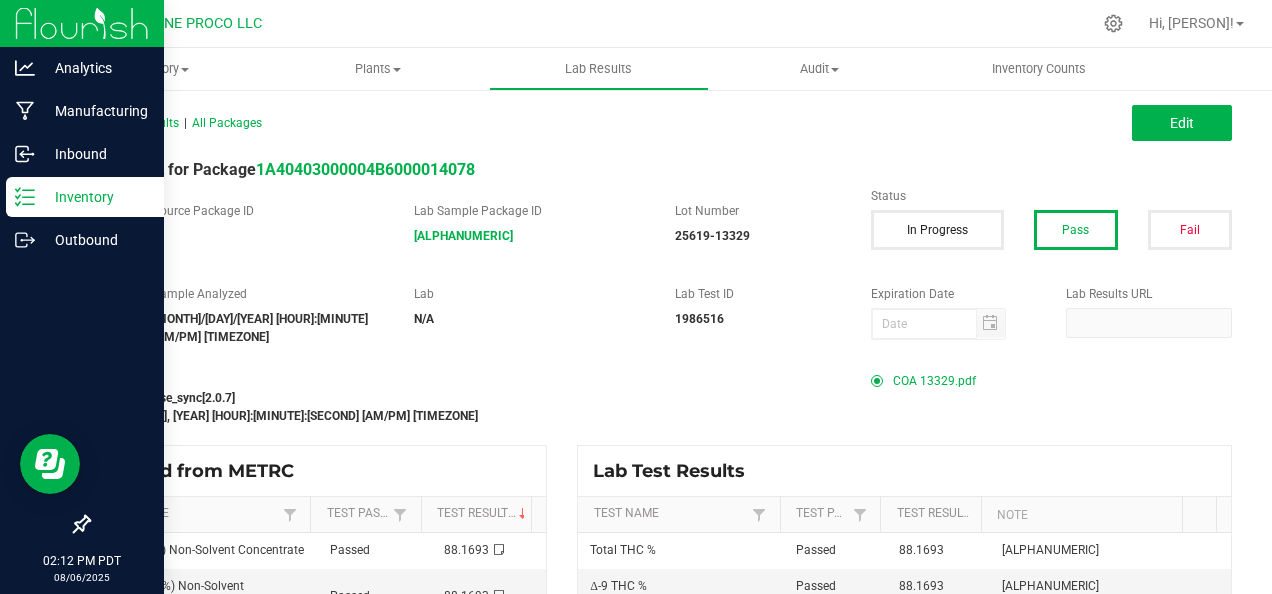 click on "Inventory" at bounding box center [85, 197] 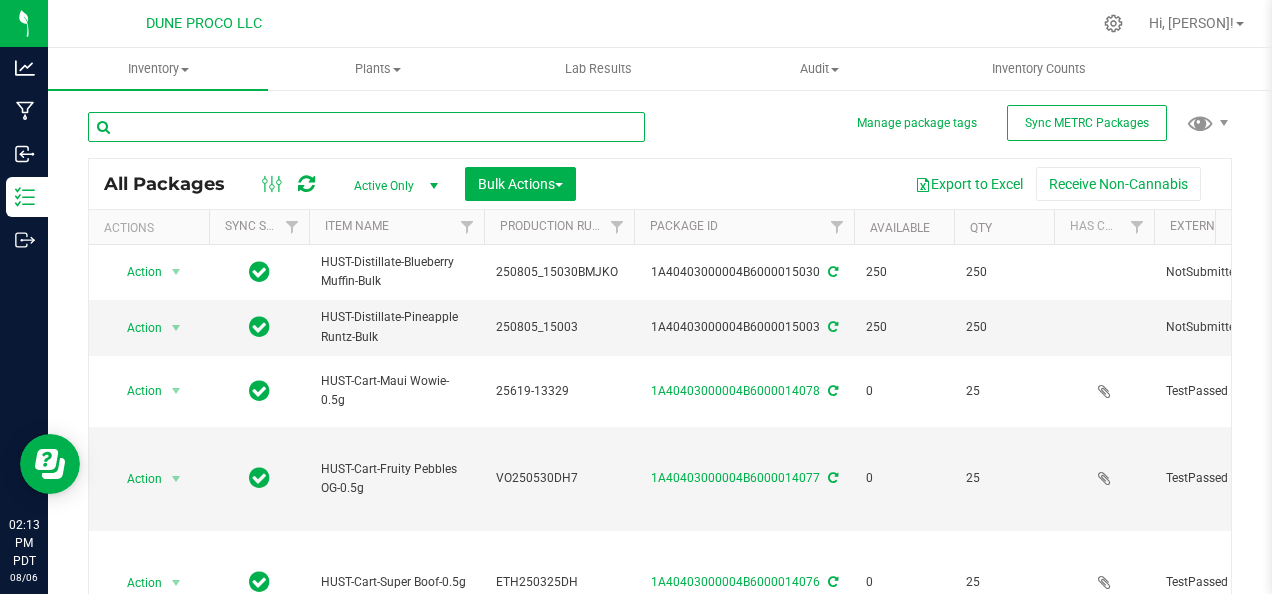 click at bounding box center (366, 127) 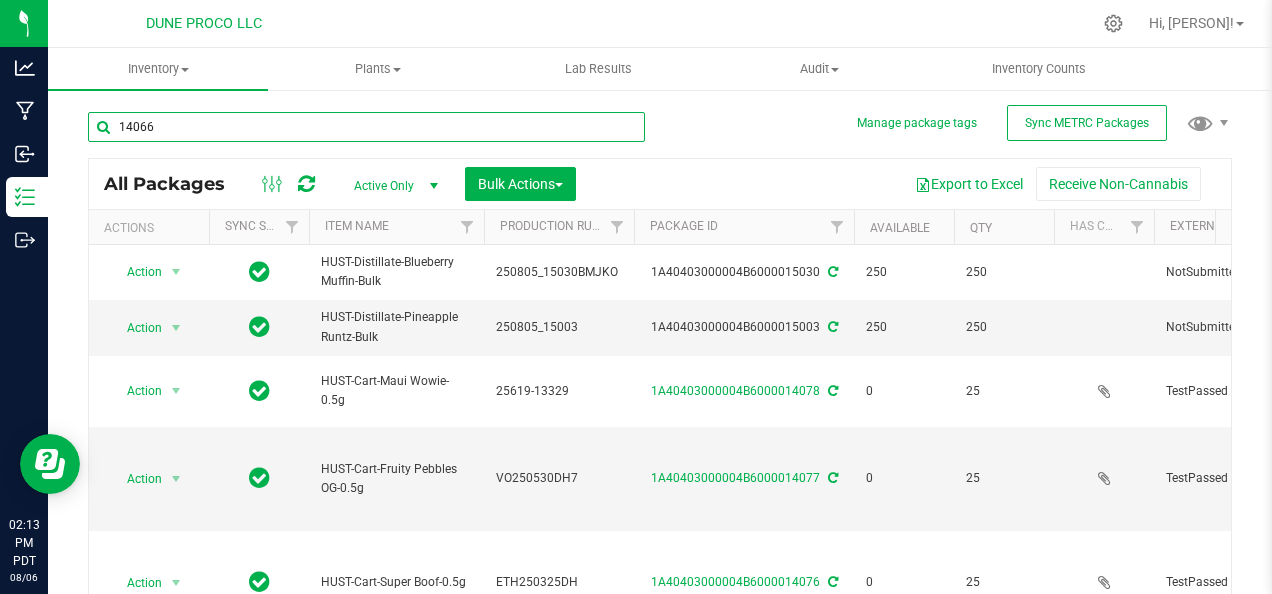 type on "14066" 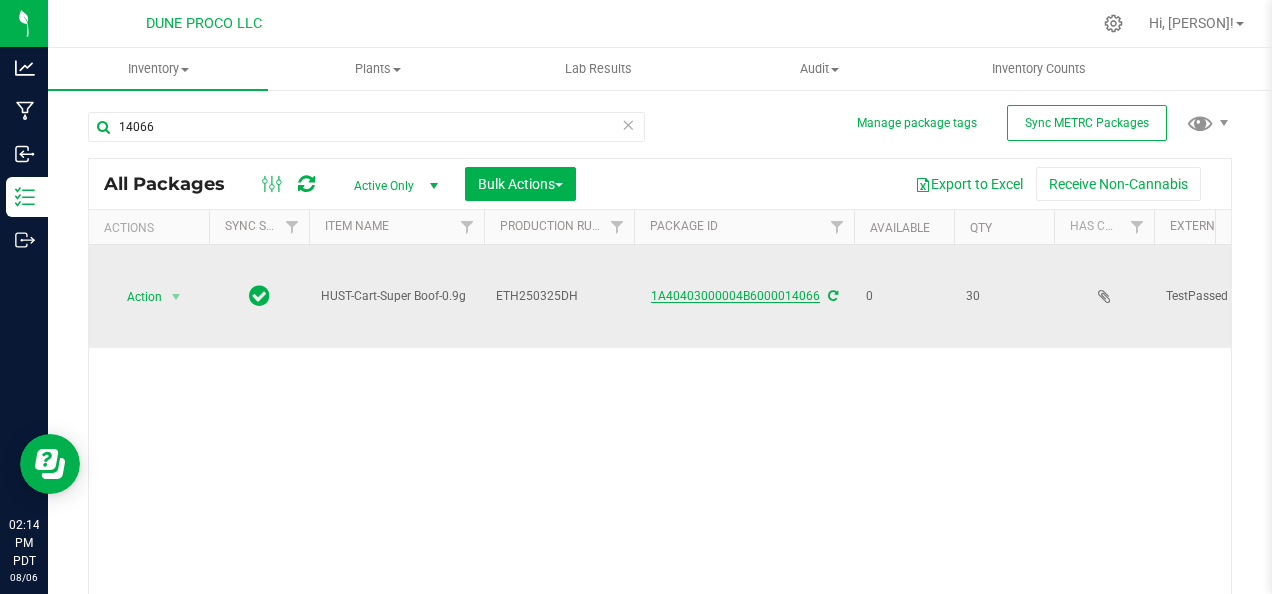 click on "1A40403000004B6000014066" at bounding box center (735, 296) 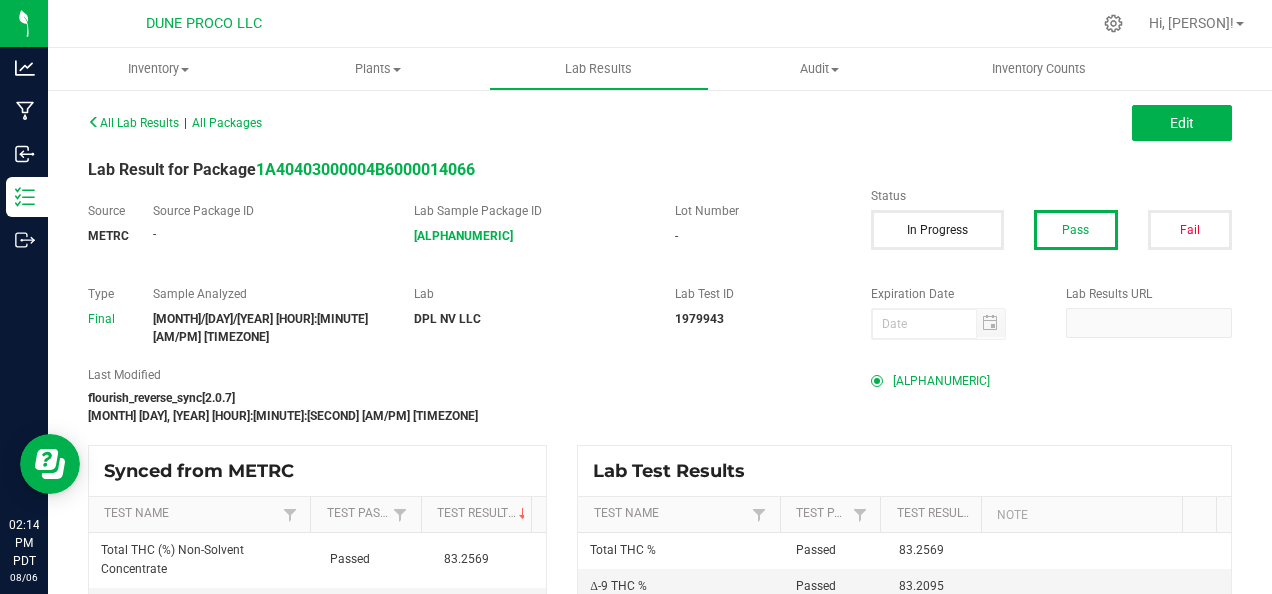 click on "[ALPHANUMERIC]" at bounding box center (941, 381) 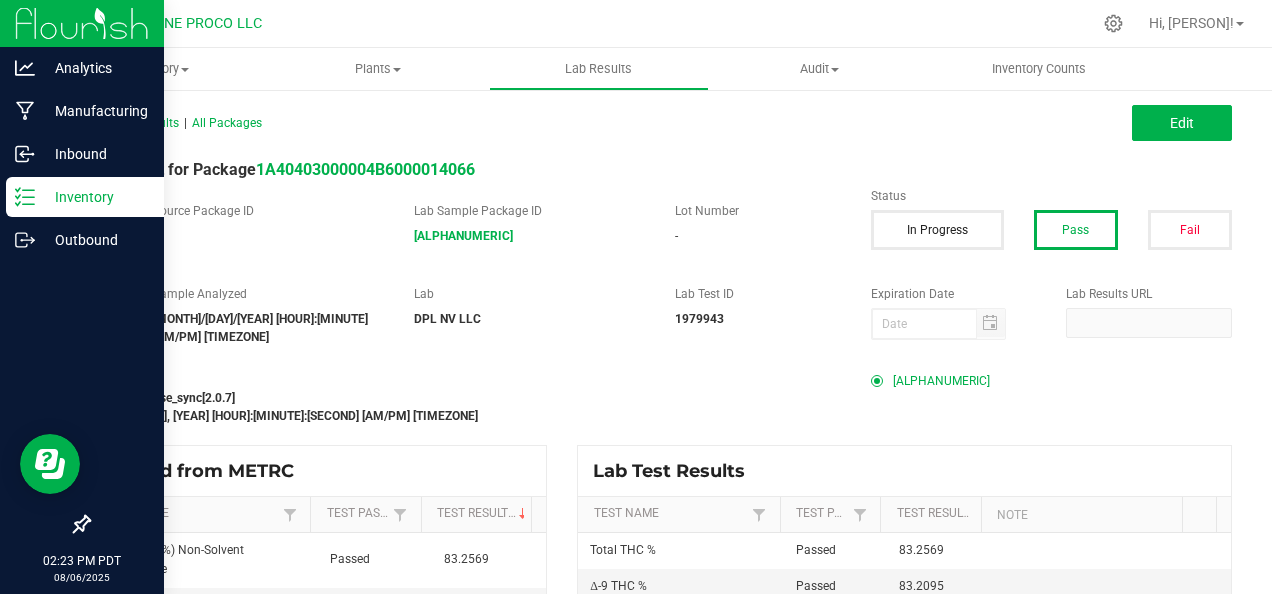 click on "Inventory" at bounding box center (95, 197) 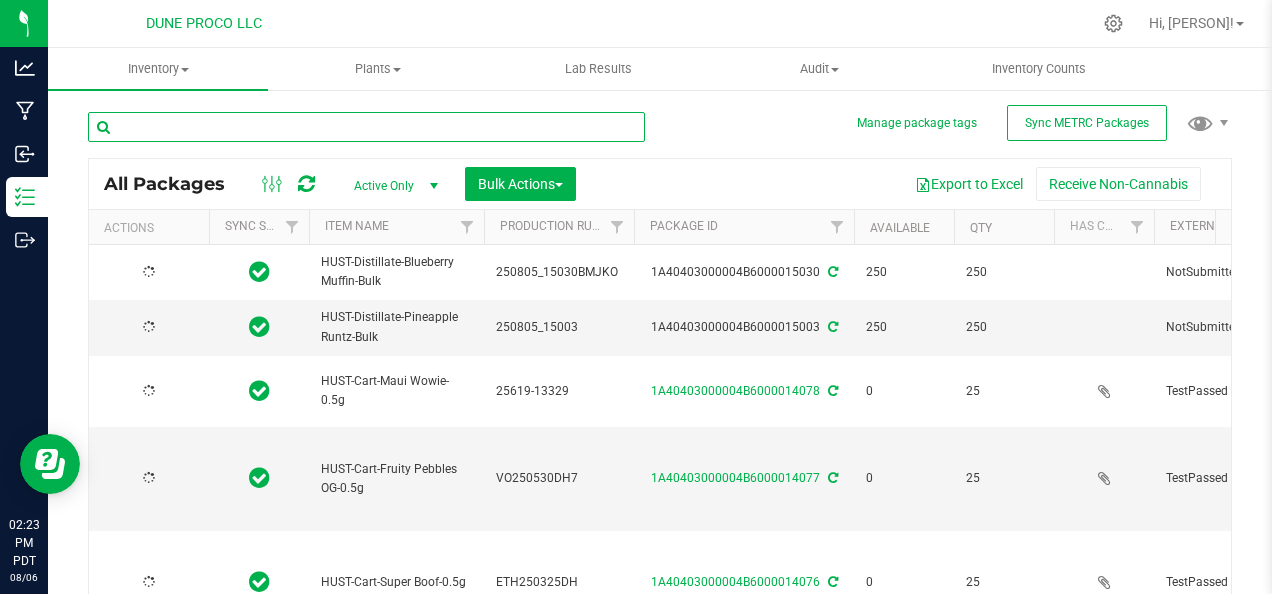 click at bounding box center [366, 127] 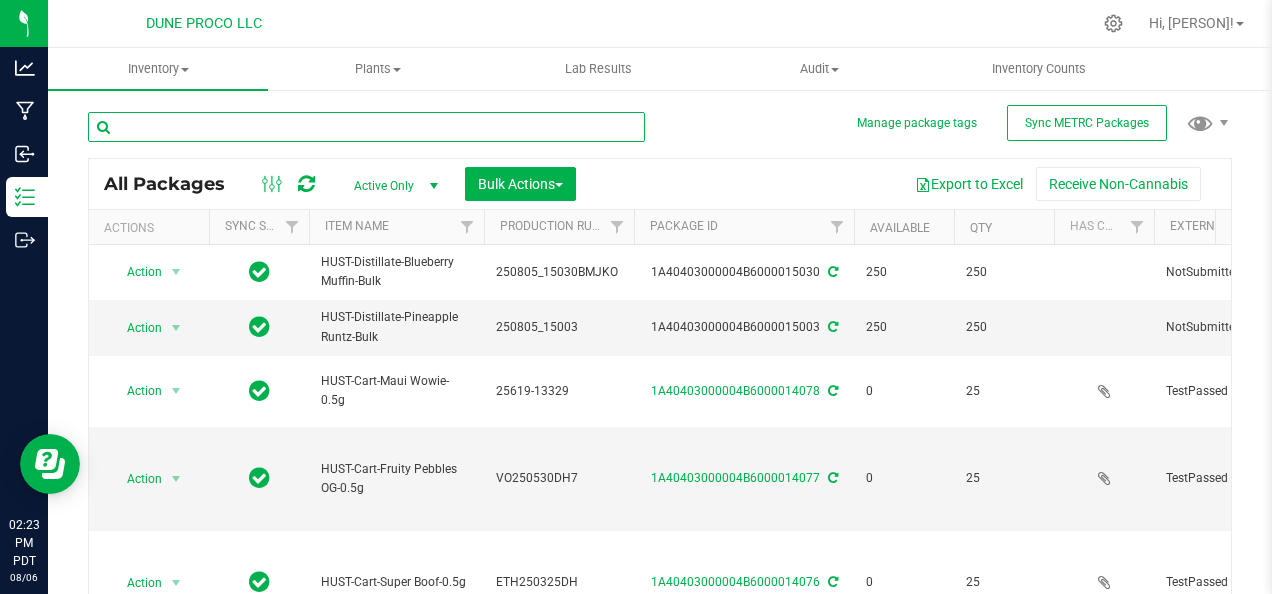 type on "2025-06-19" 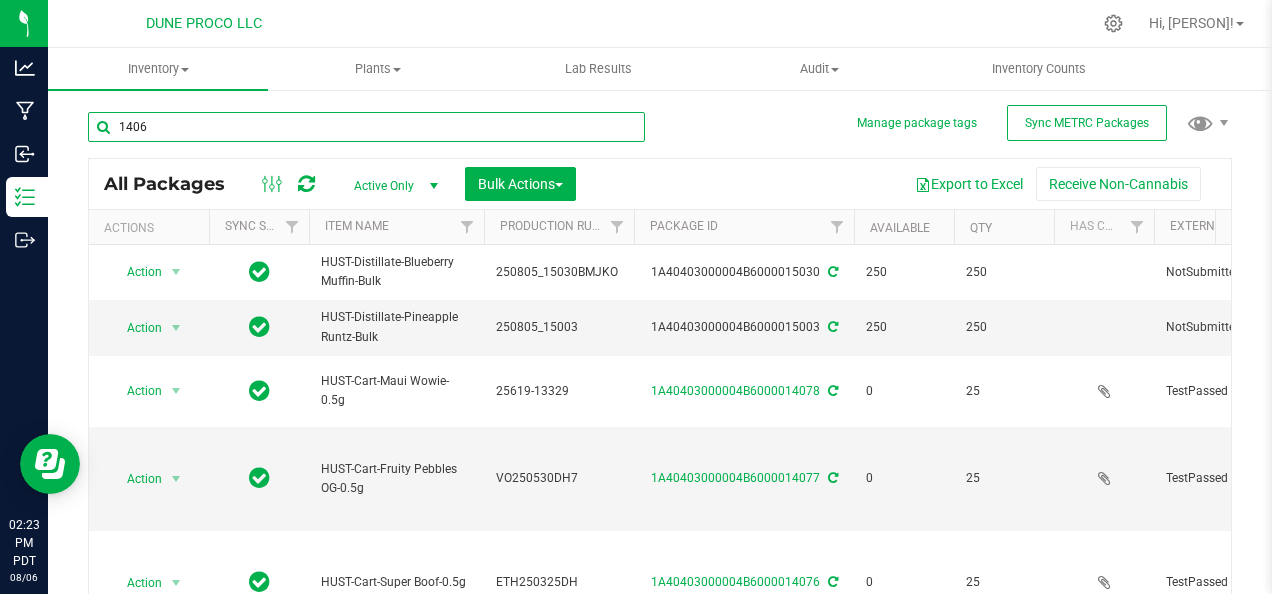 type on "14066" 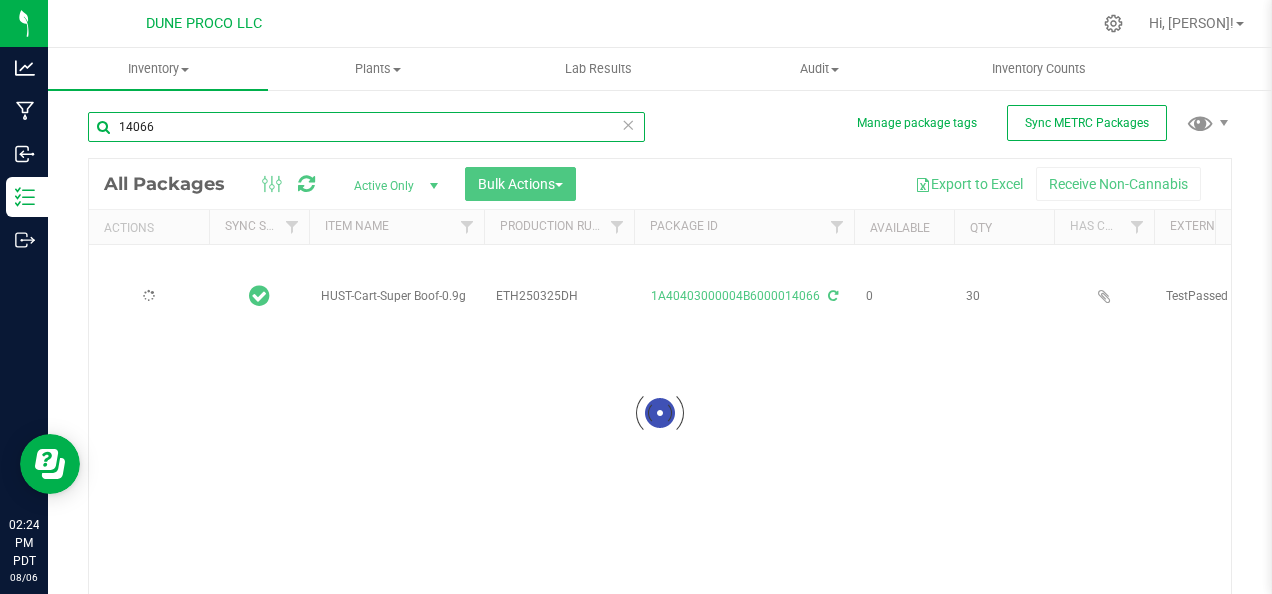 type on "2025-06-12" 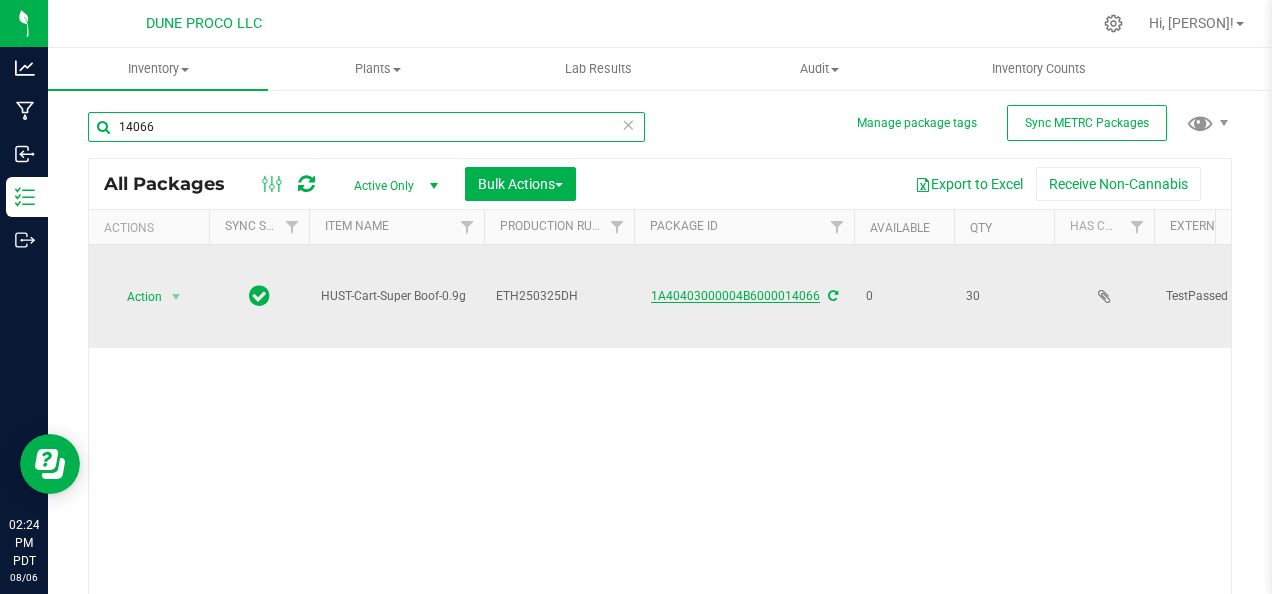 type on "14066" 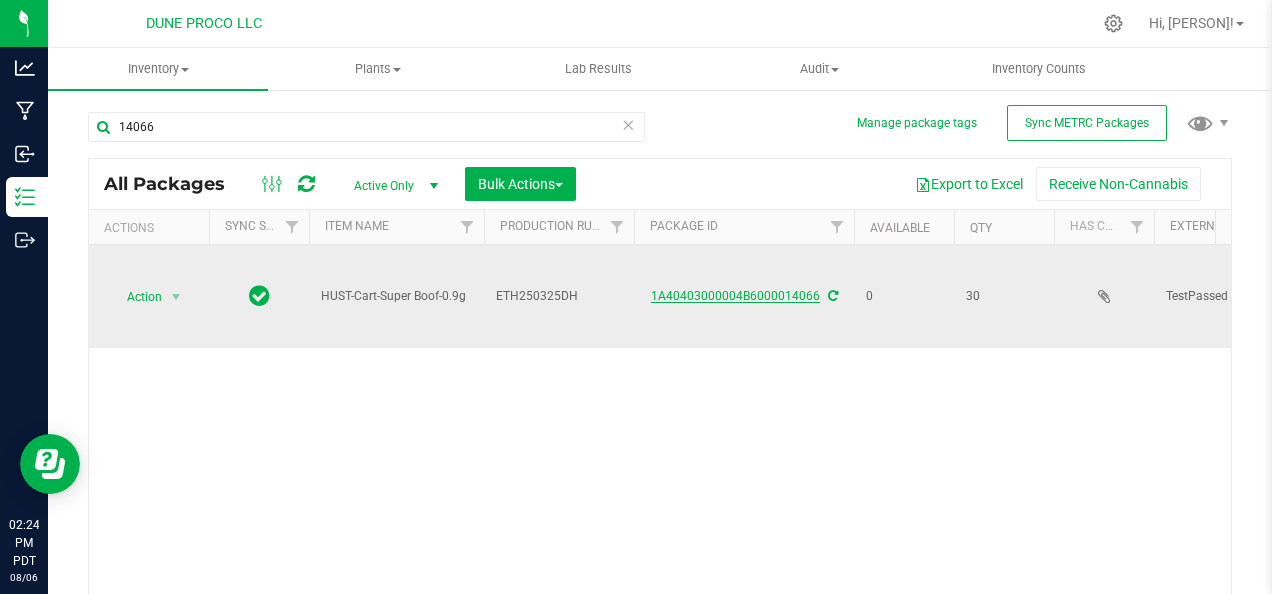 click on "1A40403000004B6000014066" at bounding box center (735, 296) 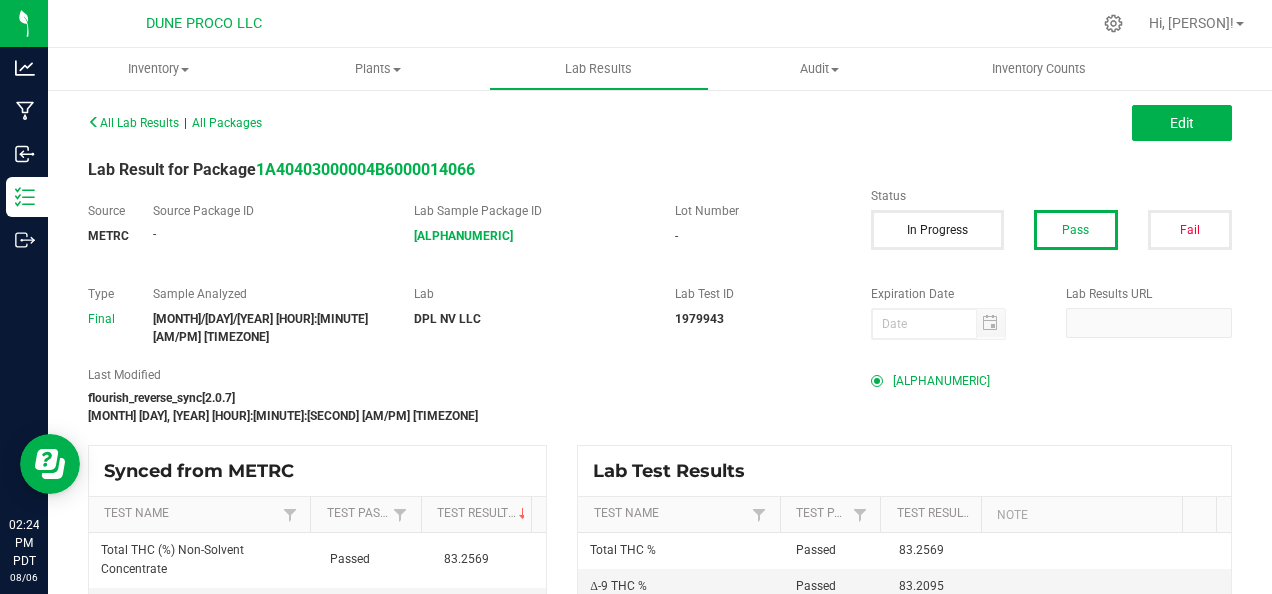 click on "[ALPHANUMERIC]" at bounding box center [941, 381] 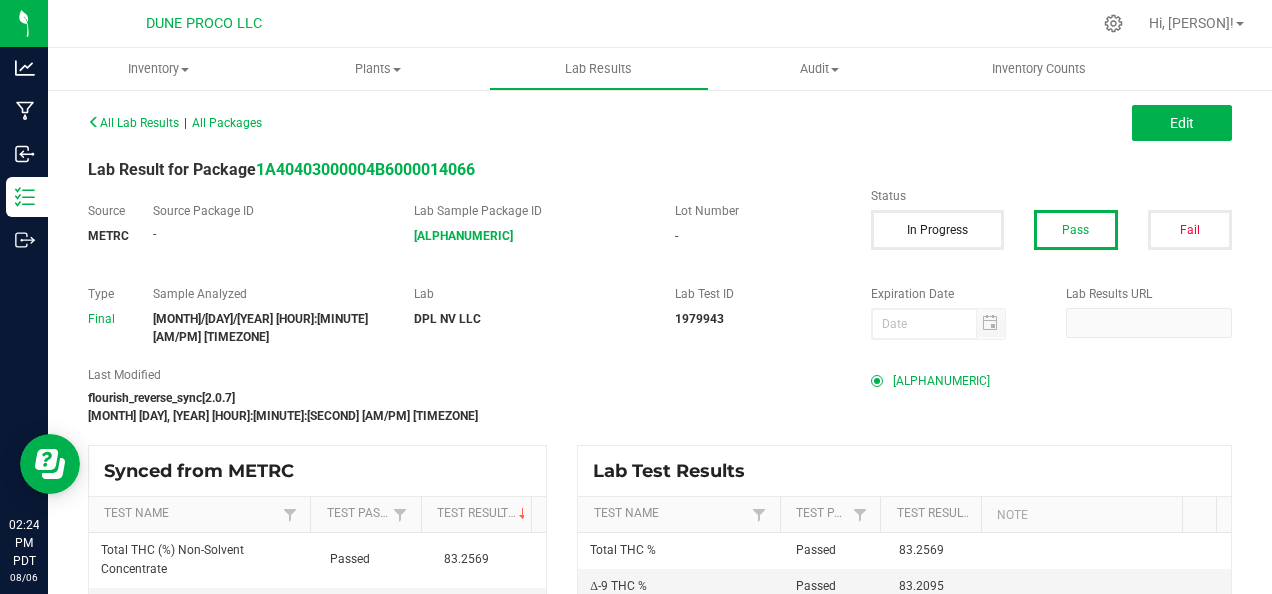 click on "DUNE PROCO LLC" at bounding box center (204, 23) 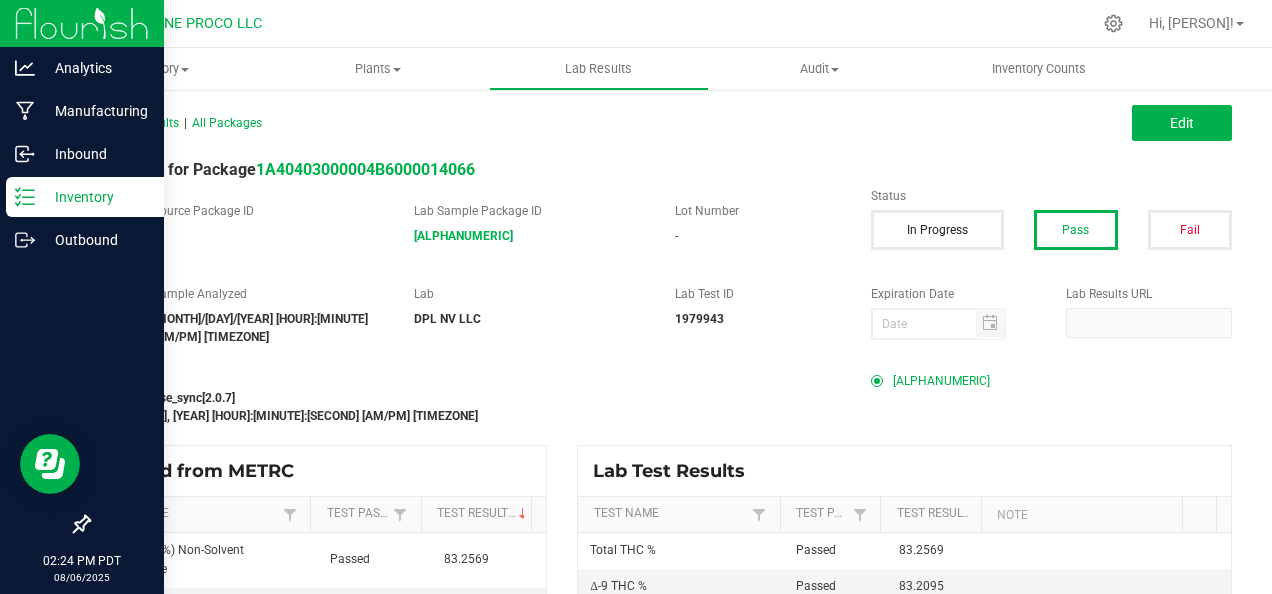 click on "Inventory" at bounding box center [95, 197] 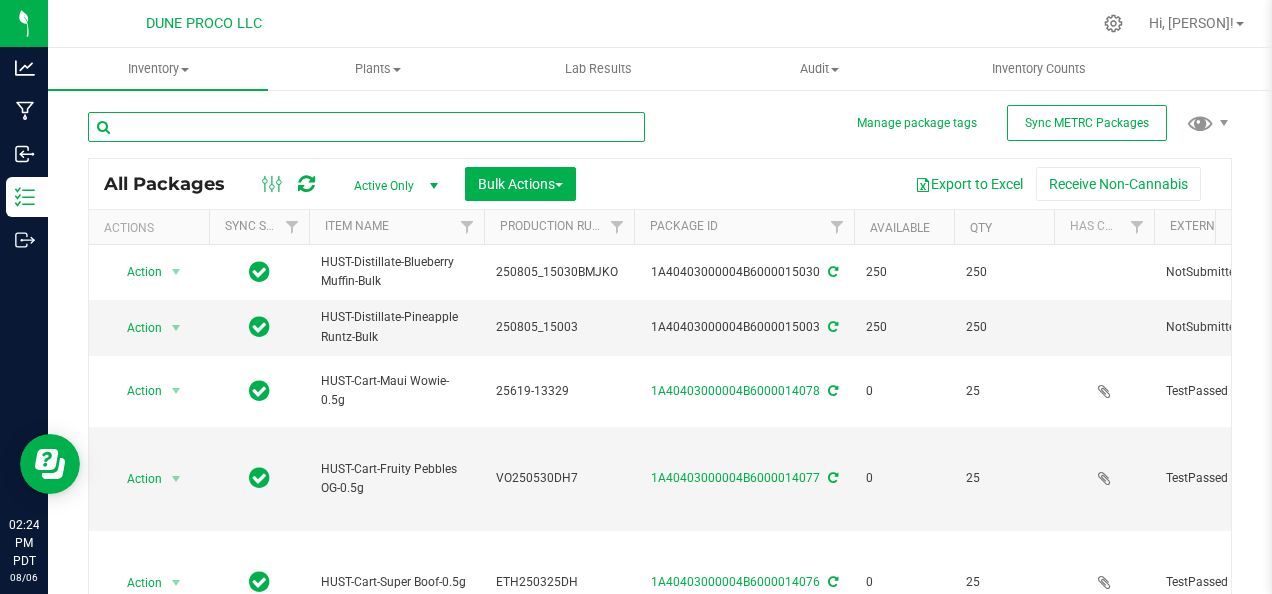 click at bounding box center [366, 127] 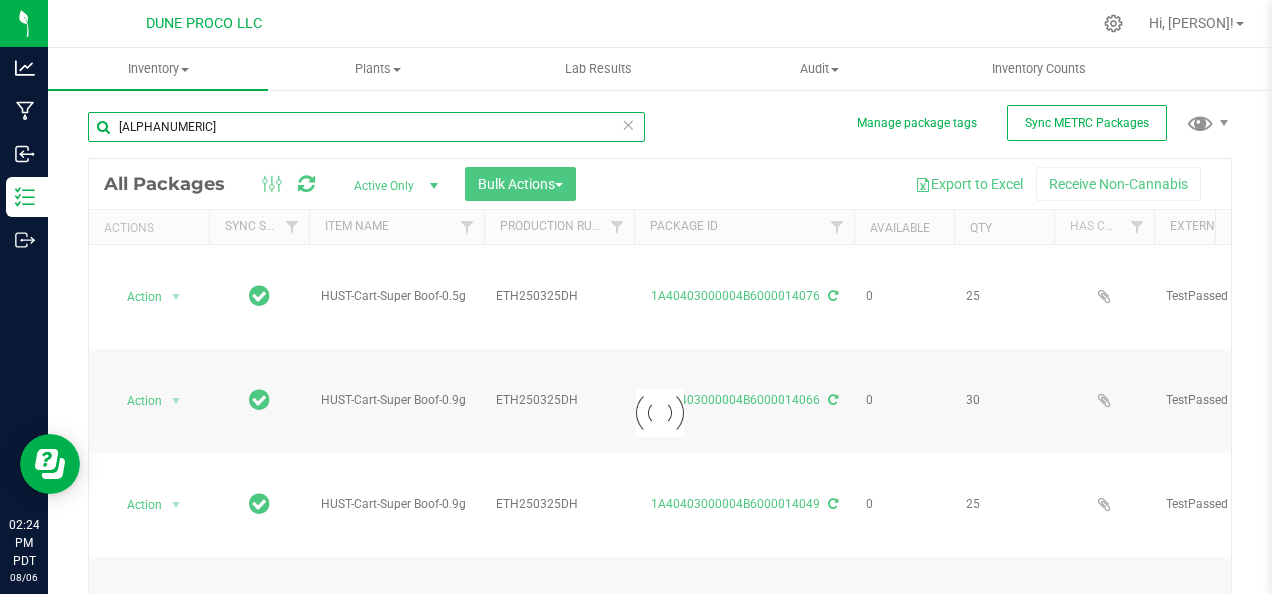 type on "[ALPHANUMERIC]" 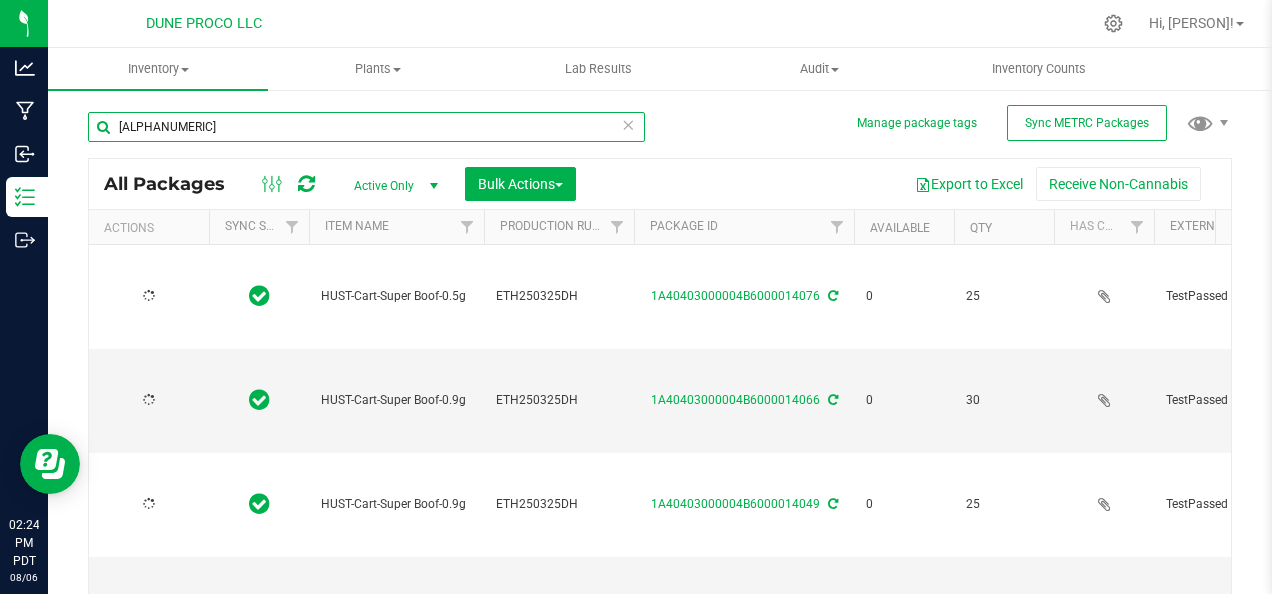 type on "2025-06-12" 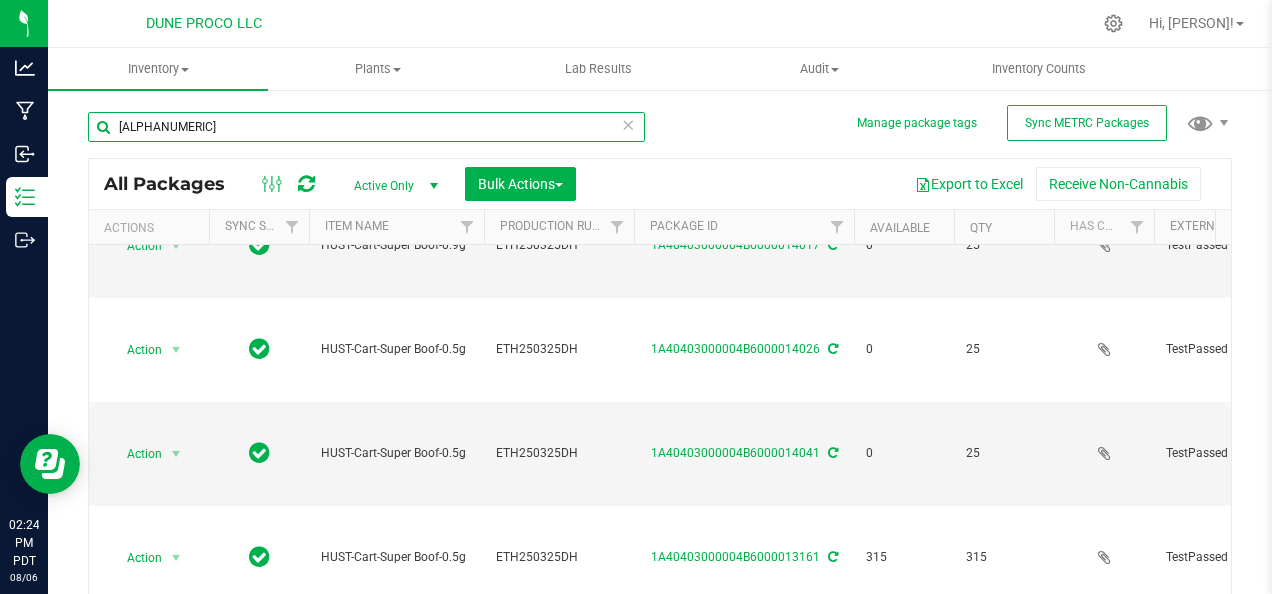 scroll, scrollTop: 677, scrollLeft: 0, axis: vertical 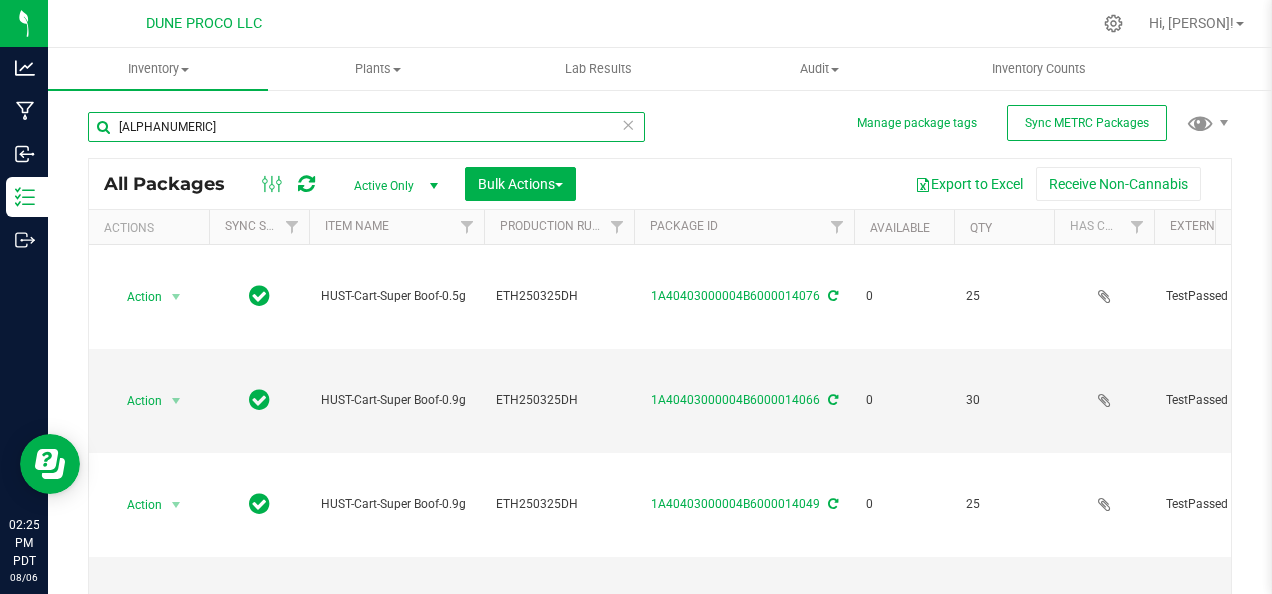type on "[ALPHANUMERIC]" 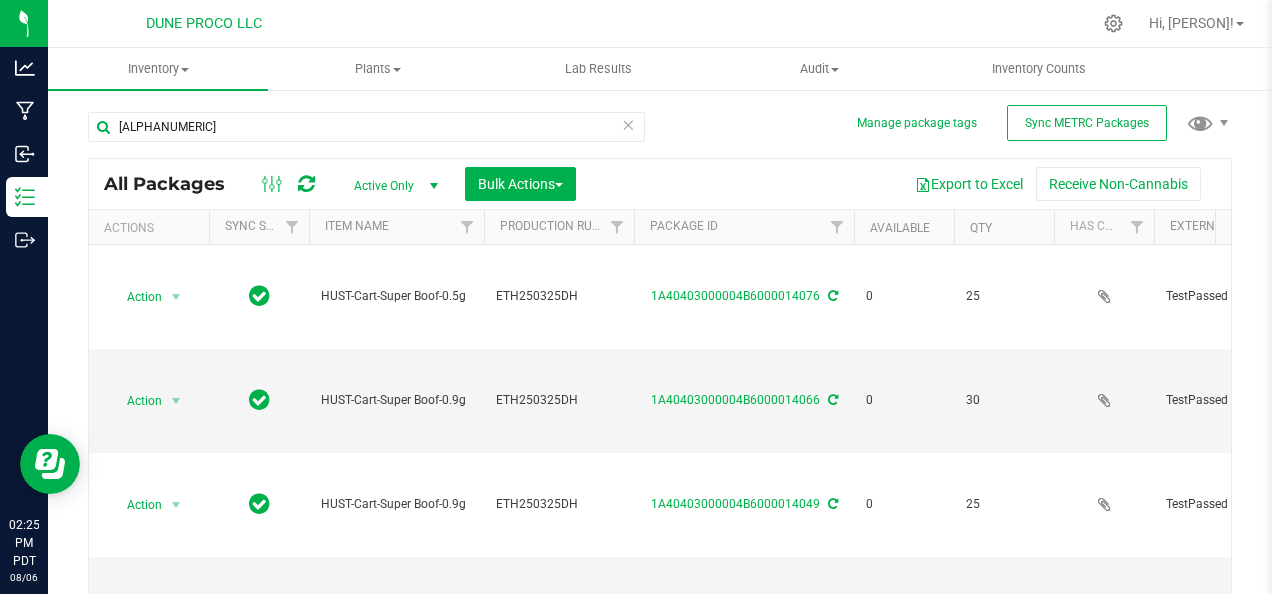 click at bounding box center (433, 186) 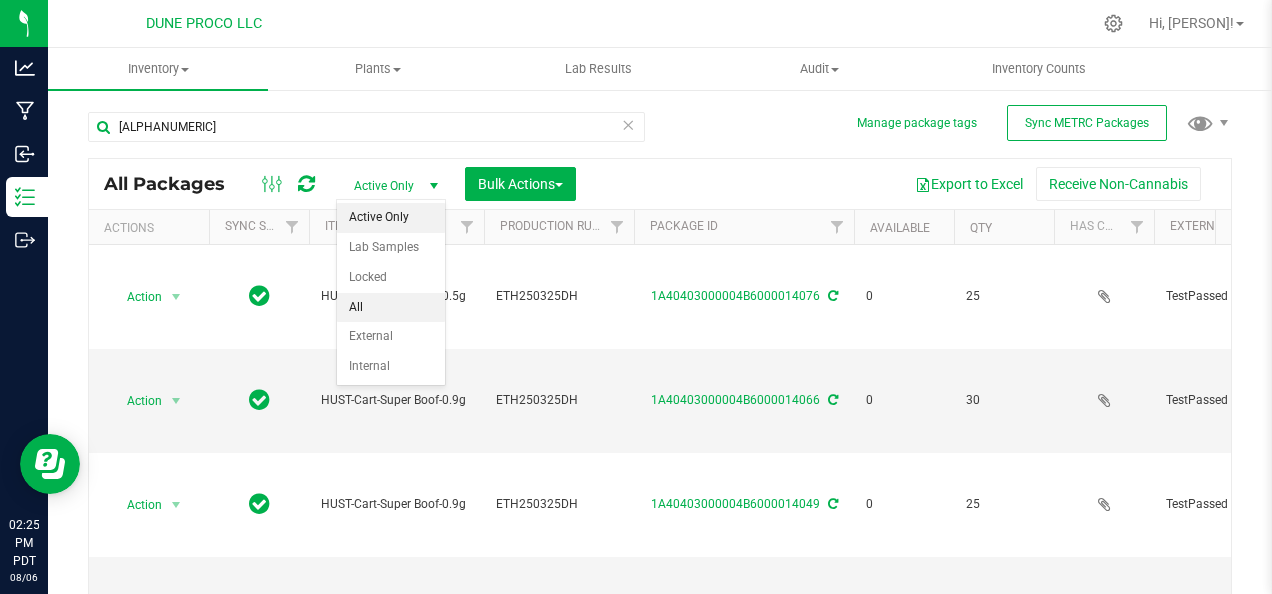 click on "All" at bounding box center (391, 308) 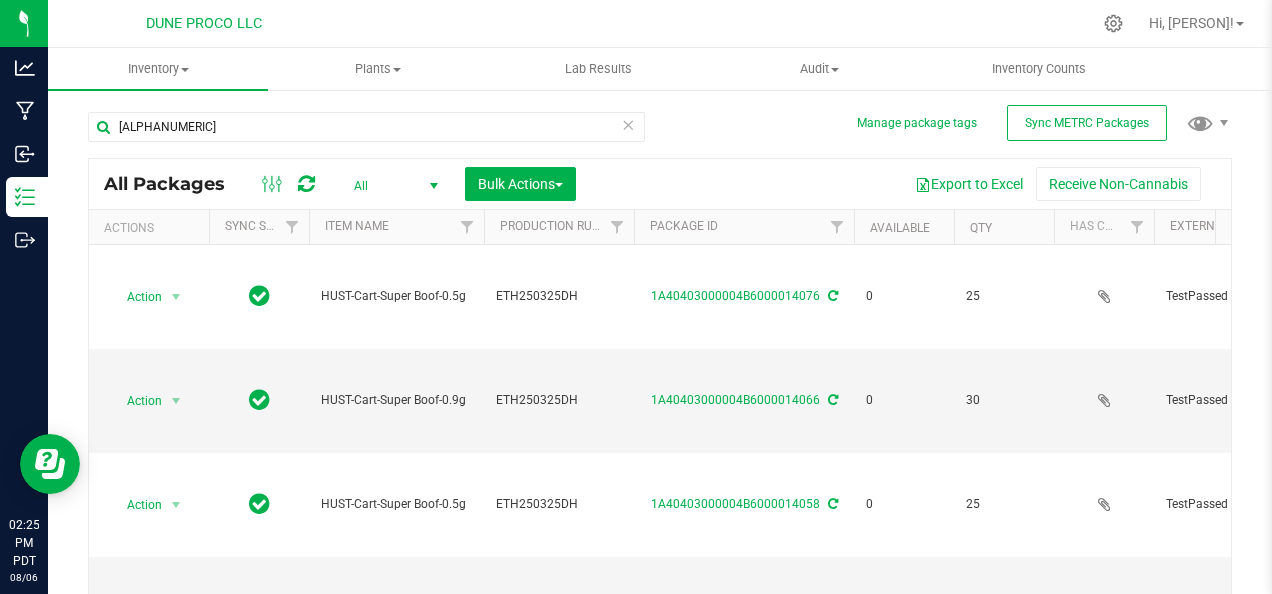 scroll, scrollTop: 1714, scrollLeft: 0, axis: vertical 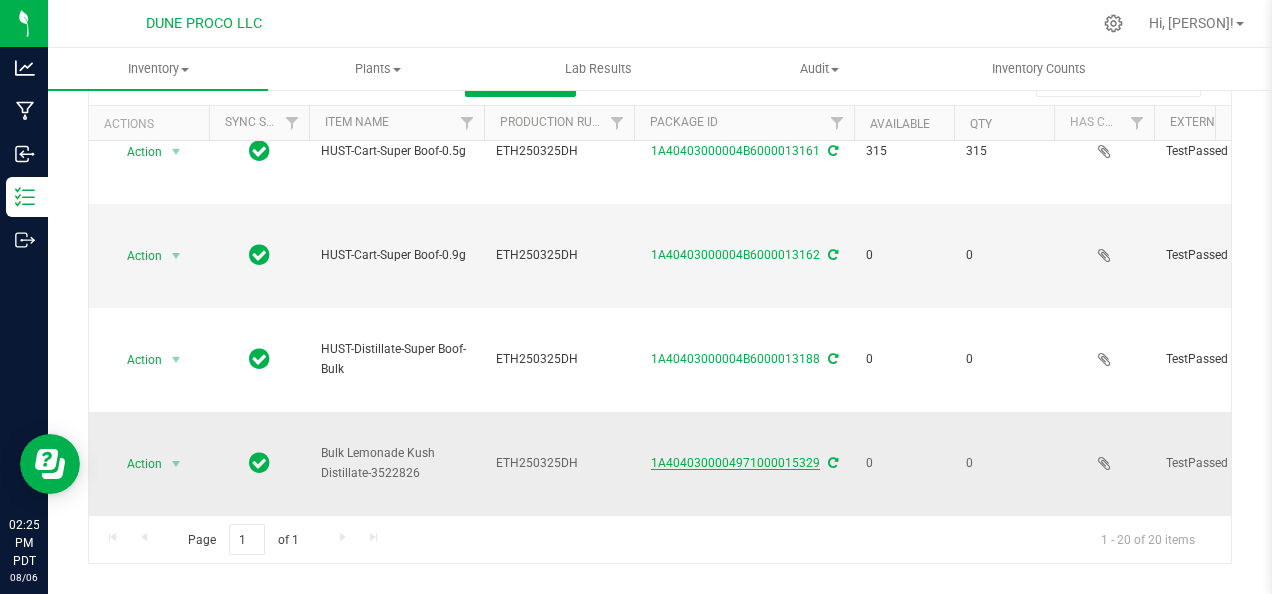 click on "1A4040300004971000015329" at bounding box center (735, 463) 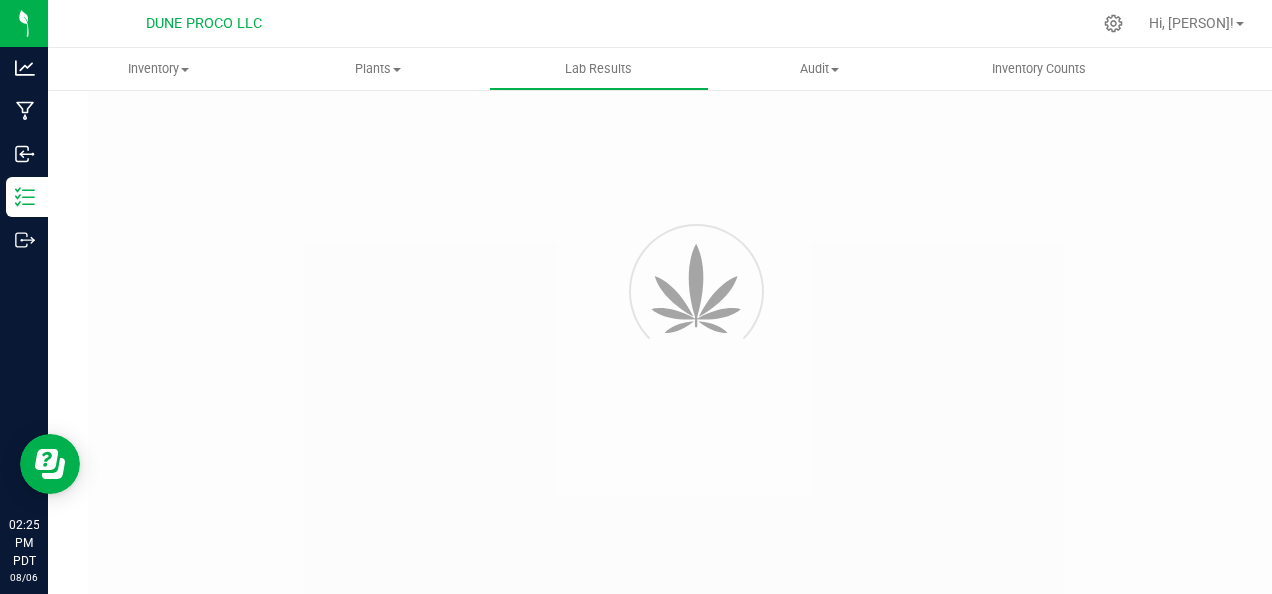 scroll, scrollTop: 0, scrollLeft: 0, axis: both 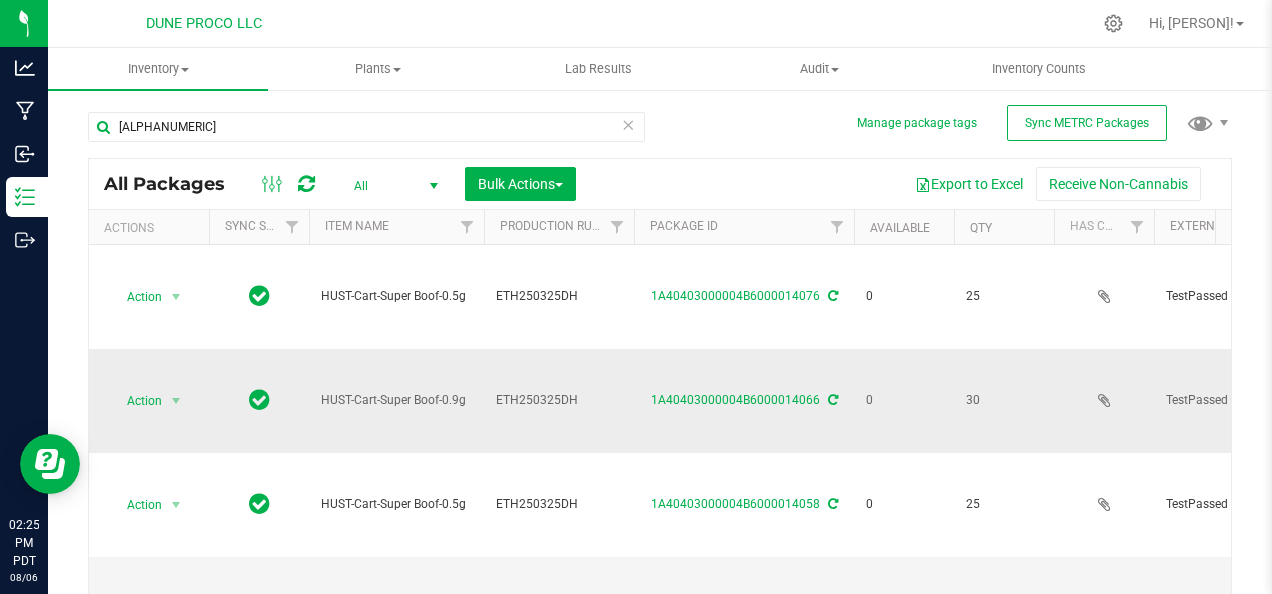type on "2025-06-12" 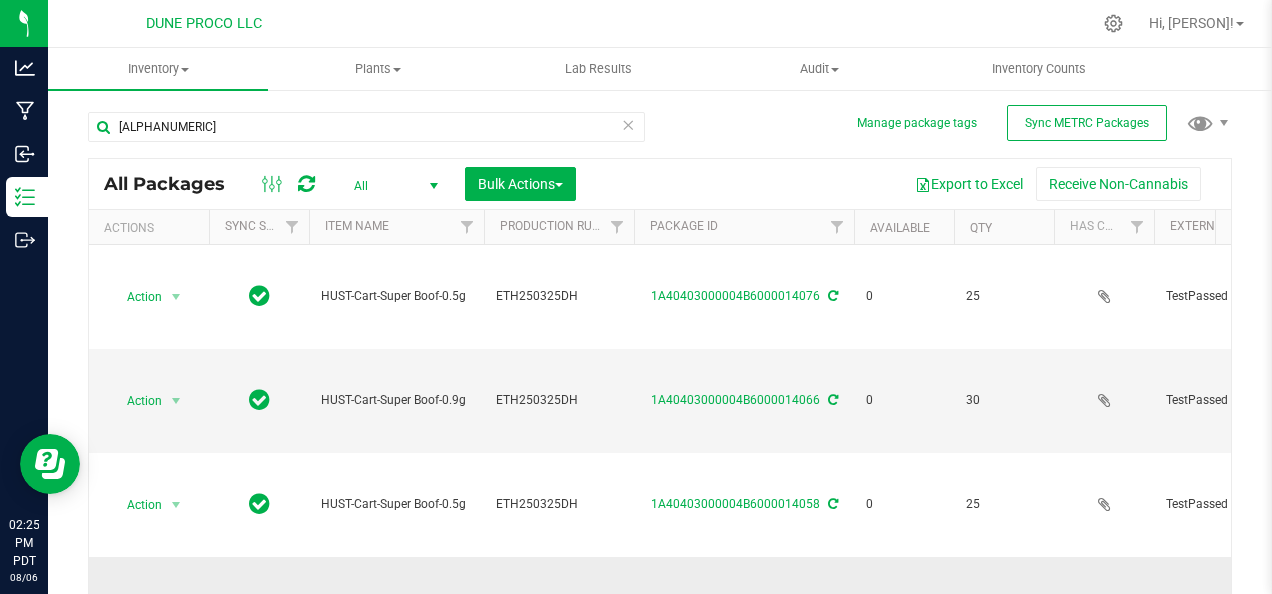 scroll, scrollTop: 58, scrollLeft: 18, axis: both 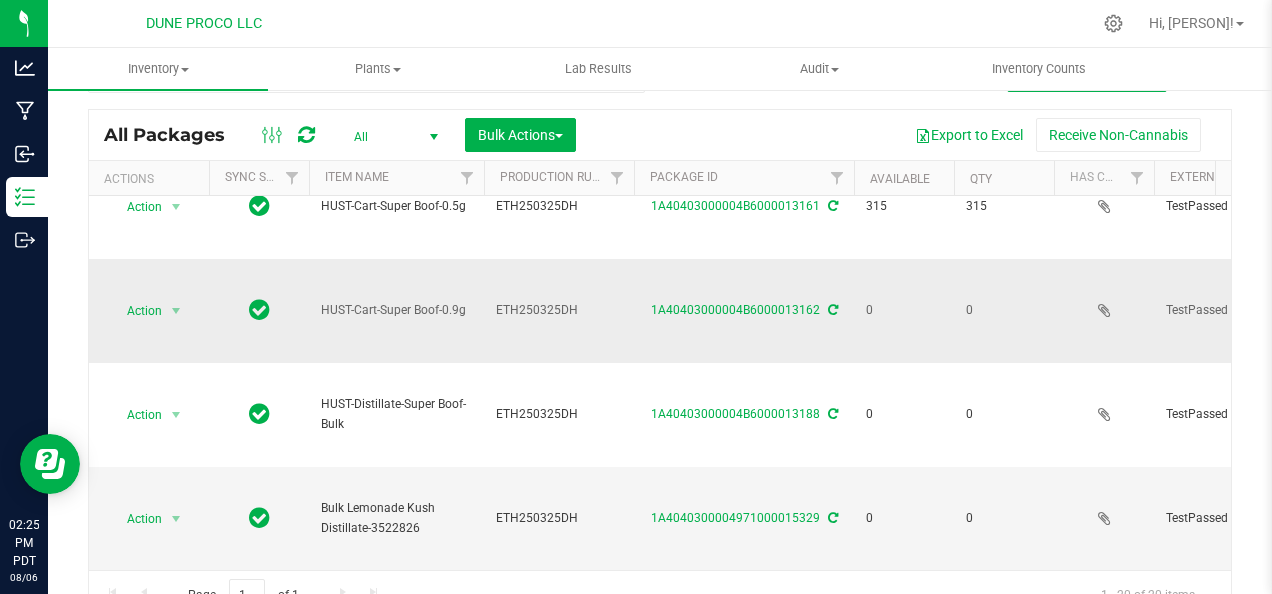click on "ETH250325DH" at bounding box center [559, 415] 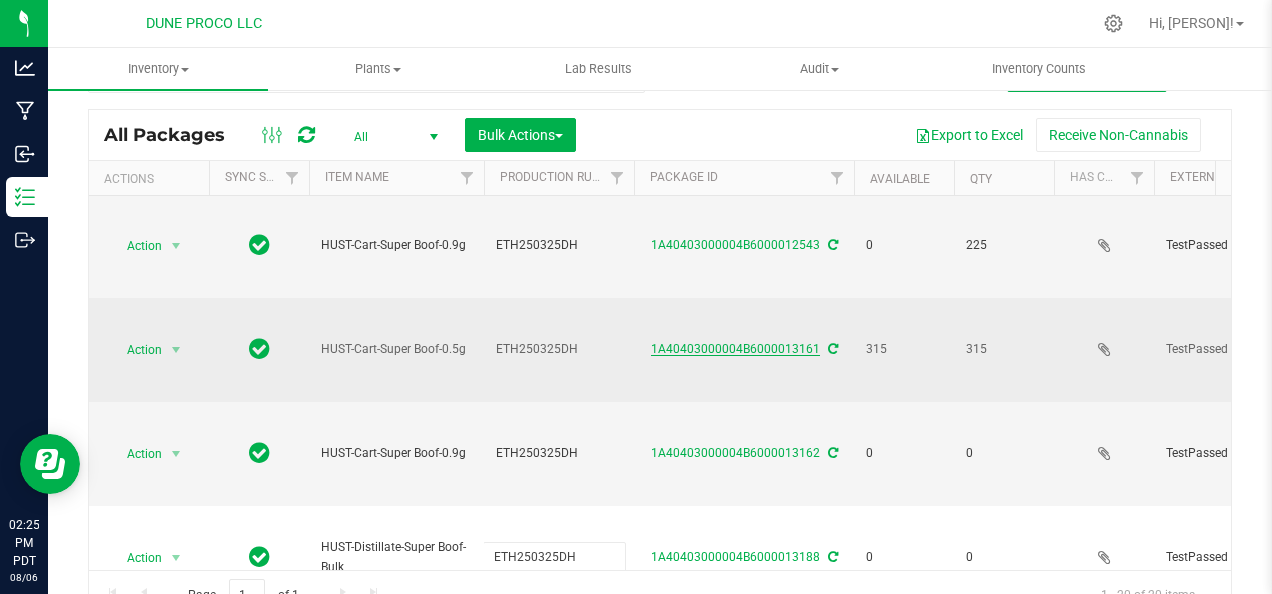 click on "1A40403000004B6000013161" at bounding box center [735, 349] 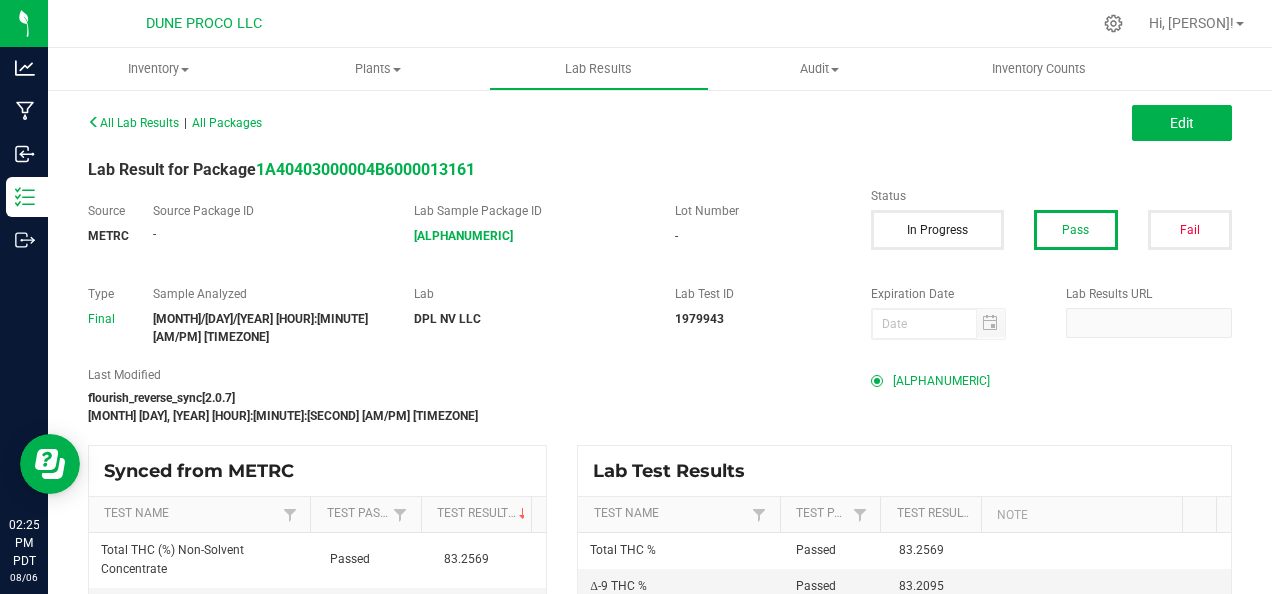 click on "[ALPHANUMERIC]" at bounding box center [941, 381] 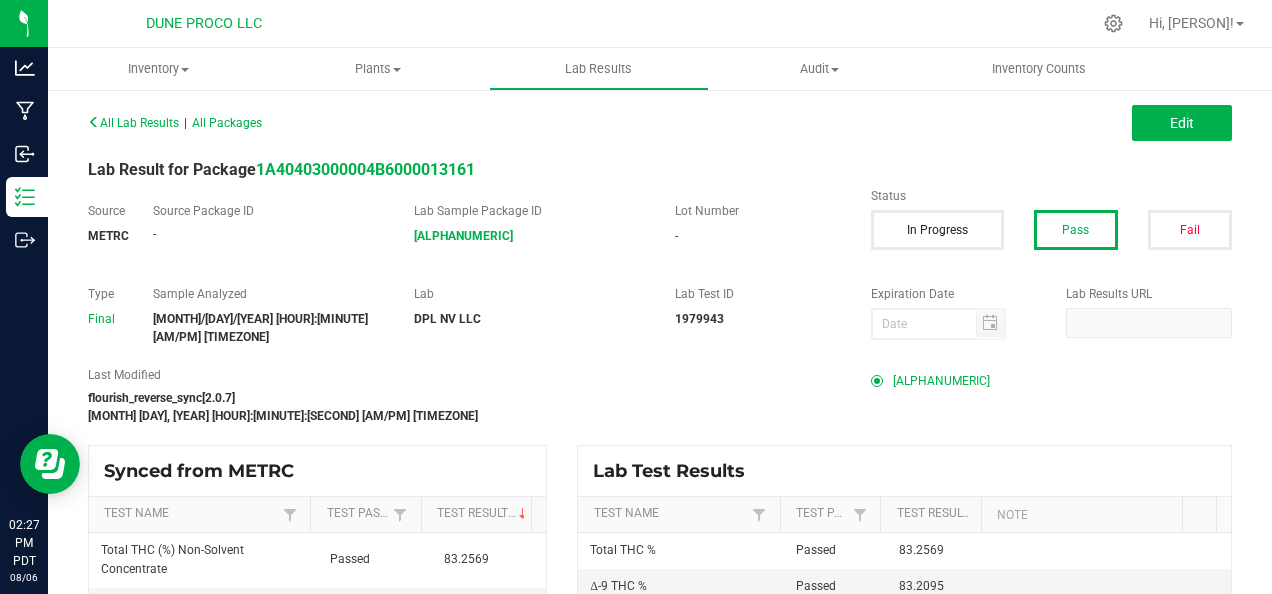 scroll, scrollTop: 38, scrollLeft: 0, axis: vertical 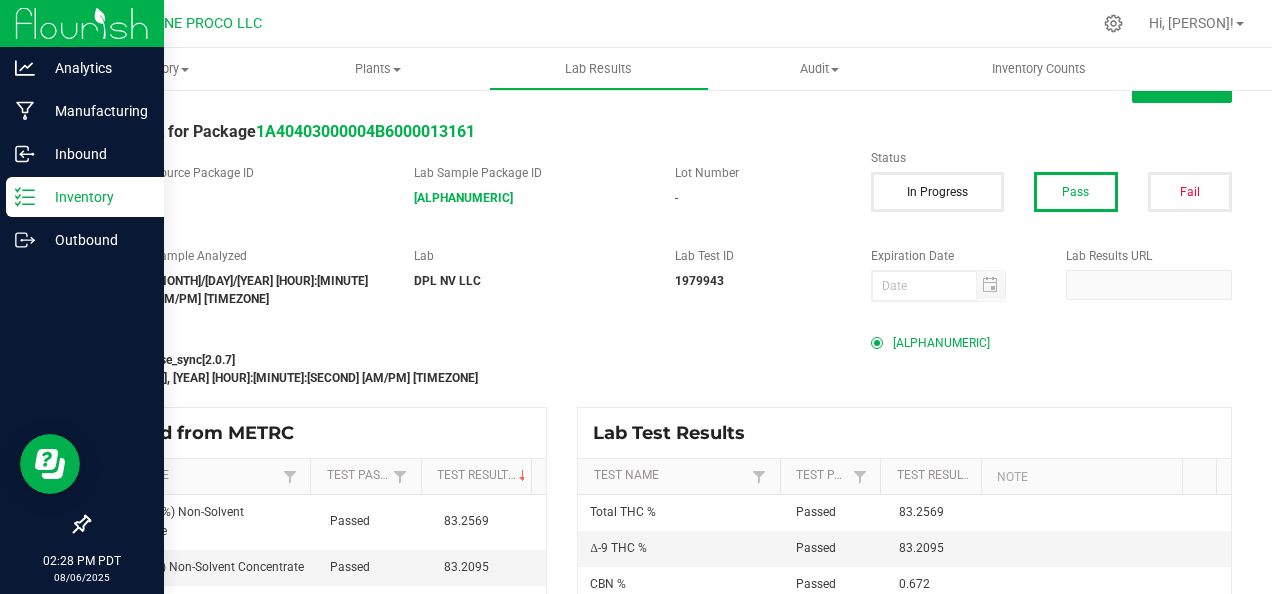 click on "Inventory" at bounding box center (95, 197) 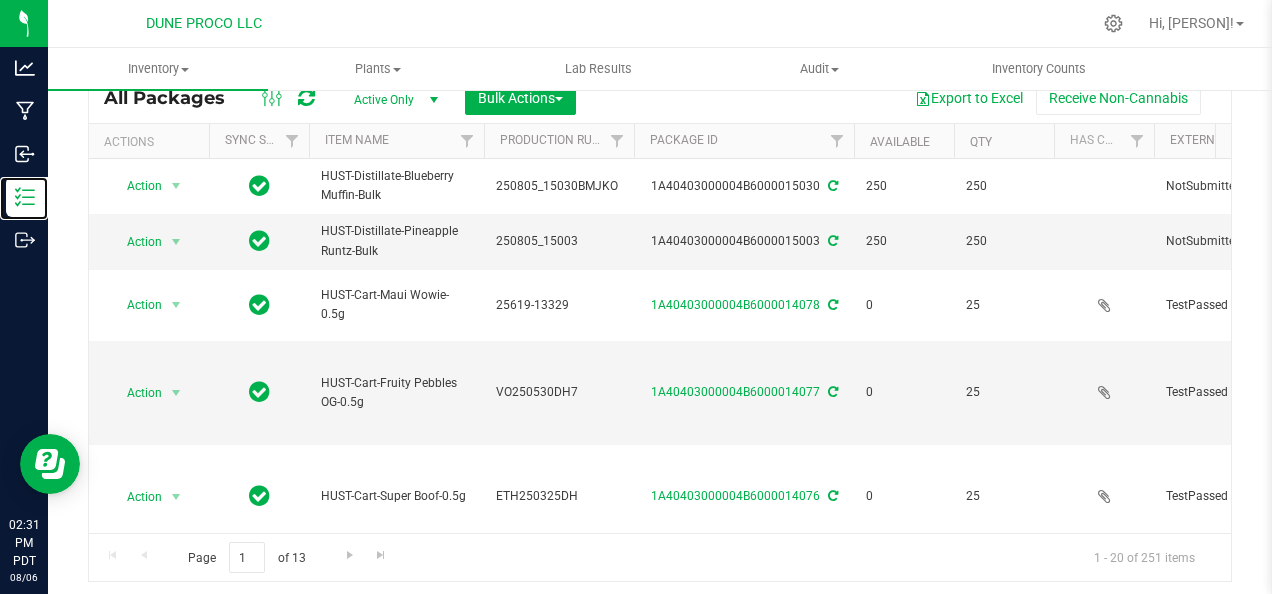 scroll, scrollTop: 0, scrollLeft: 0, axis: both 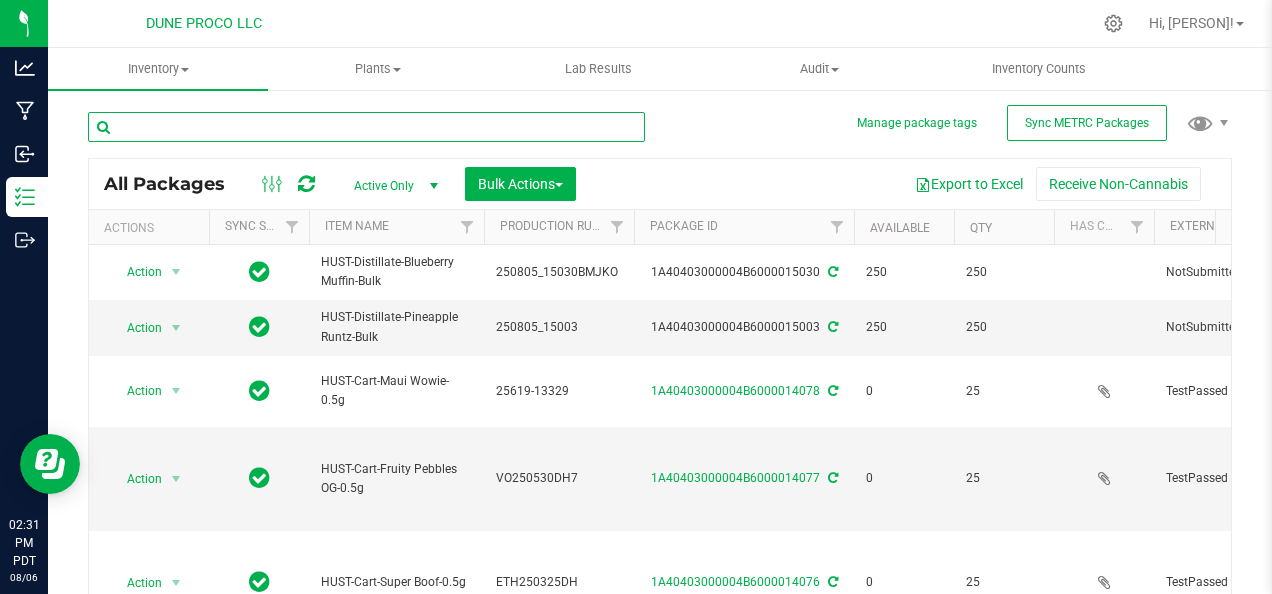 click at bounding box center (366, 127) 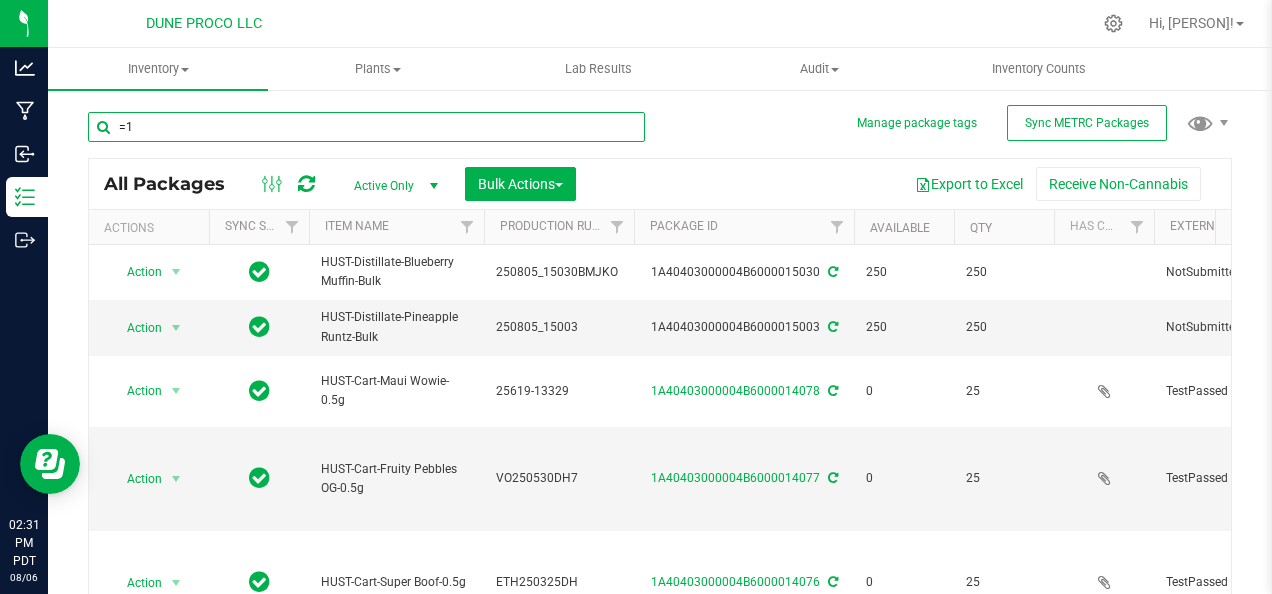 type on "=" 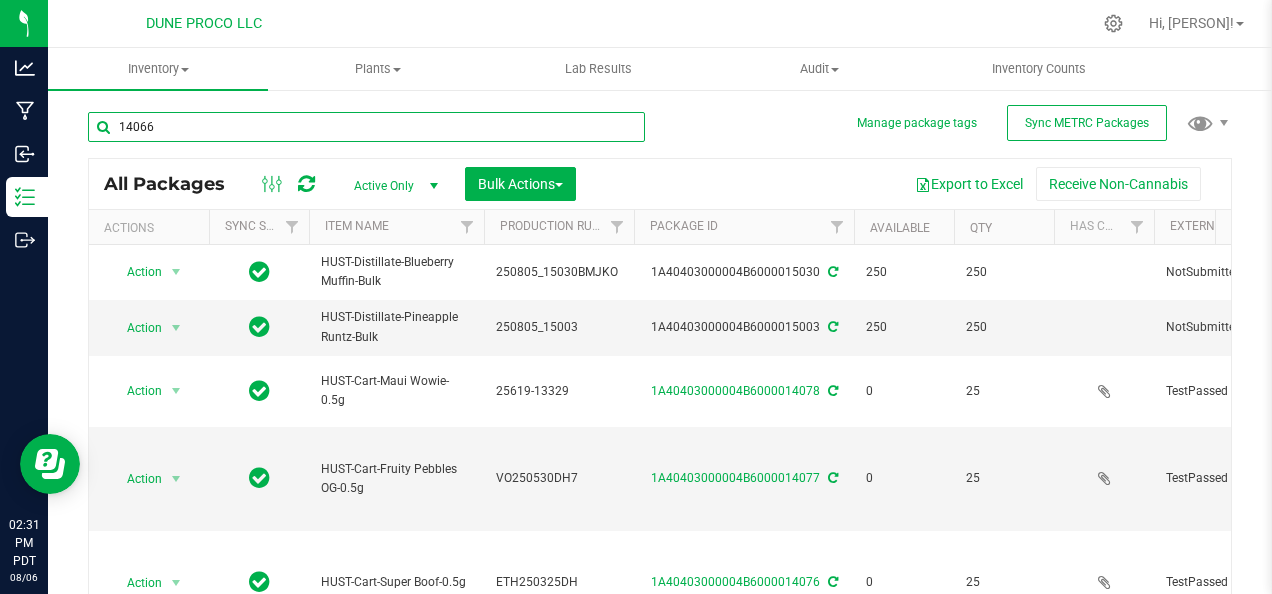 type on "14066" 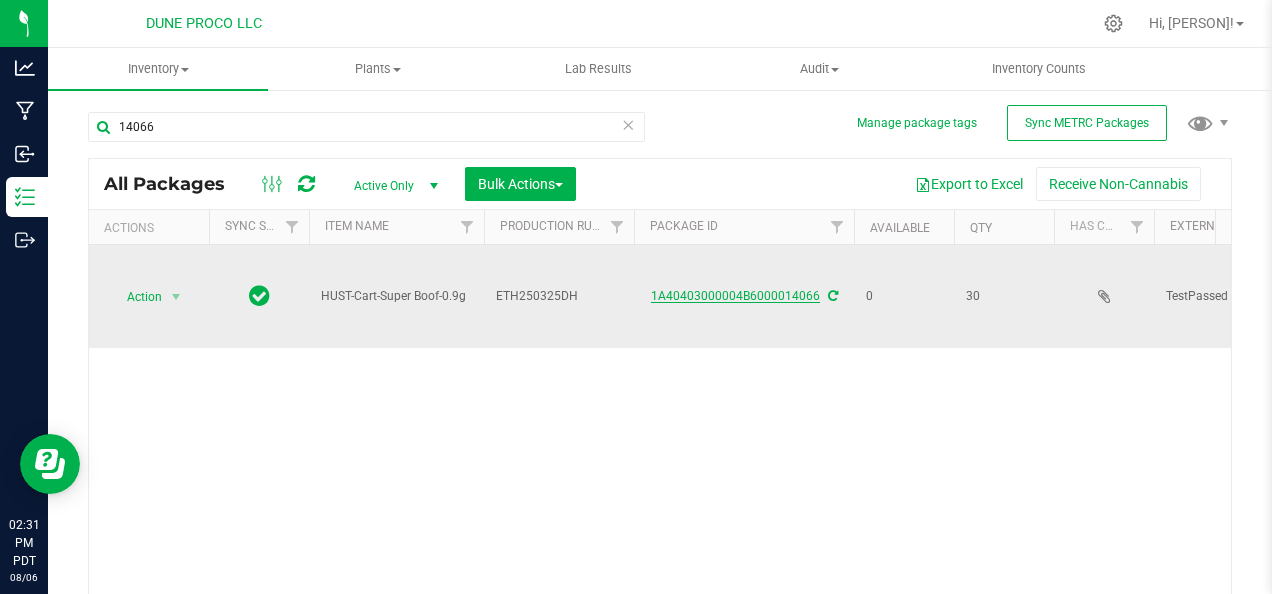 click on "1A40403000004B6000014066" at bounding box center [735, 296] 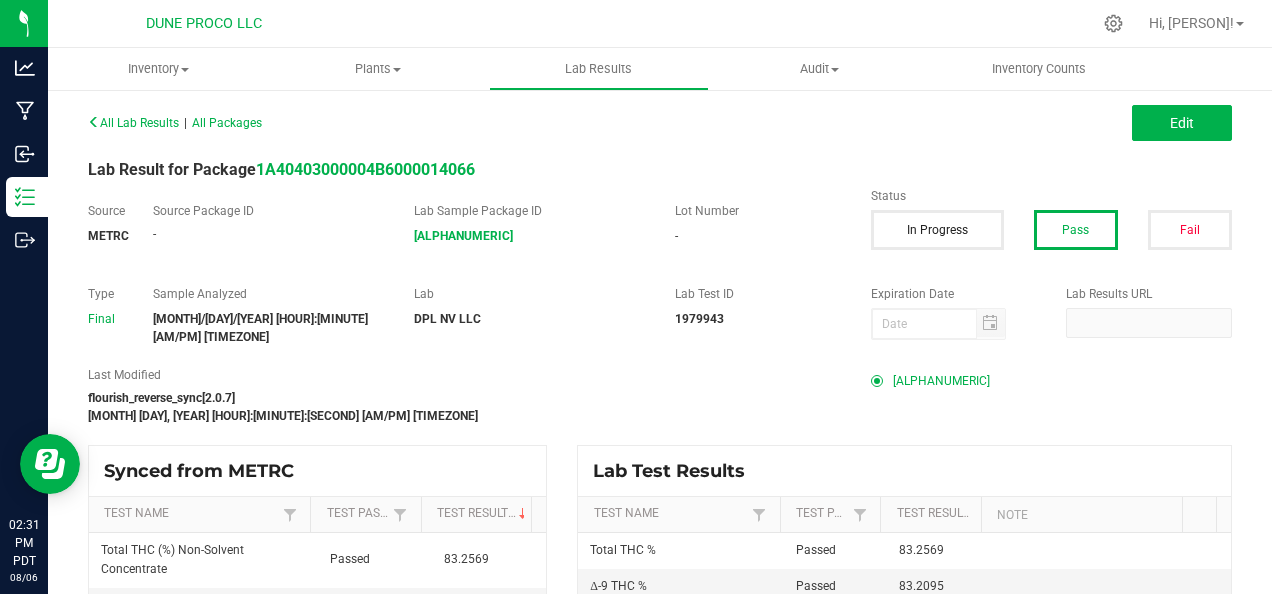 click on "[ALPHANUMERIC]" at bounding box center (941, 381) 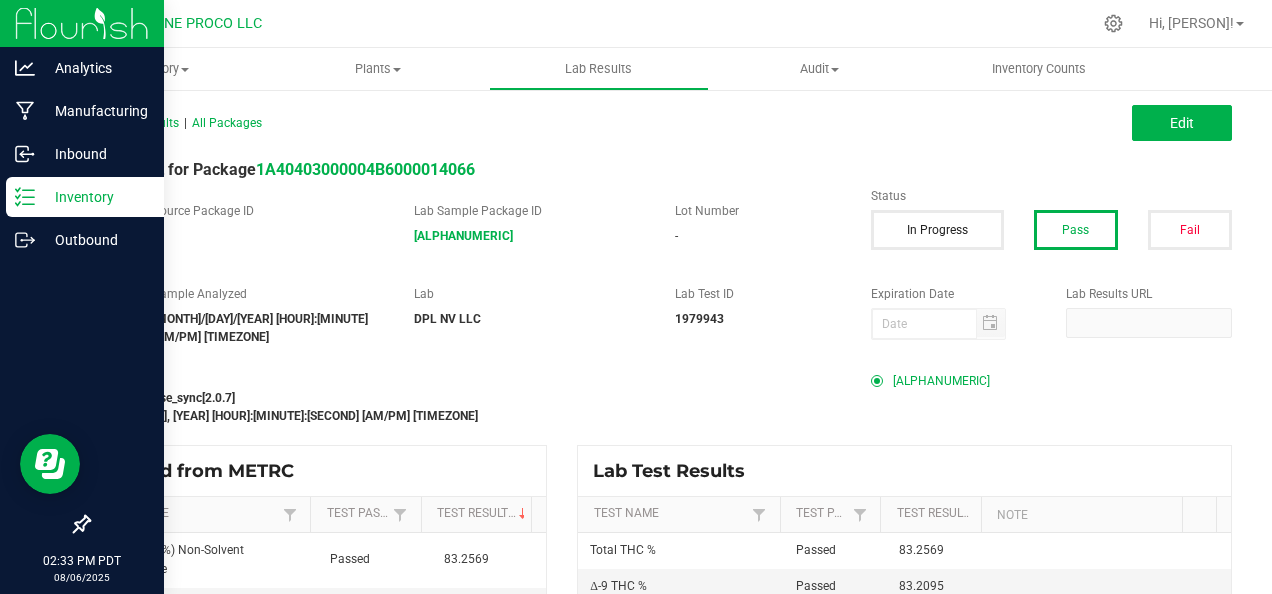 click on "Inventory" at bounding box center [85, 197] 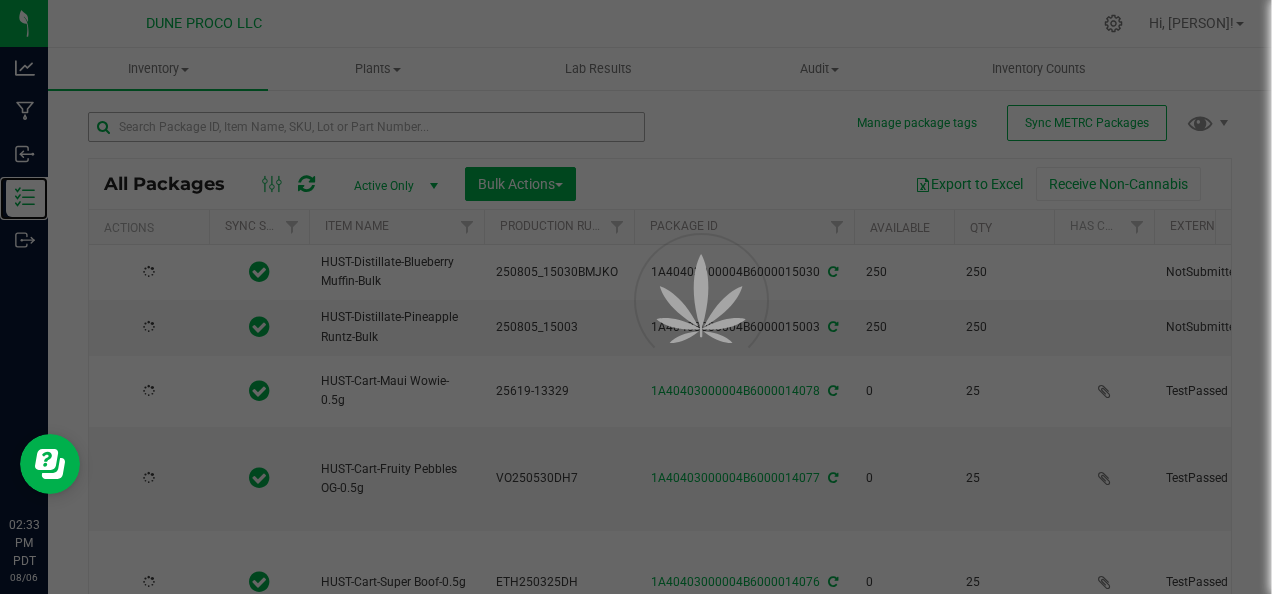 type on "2025-06-19" 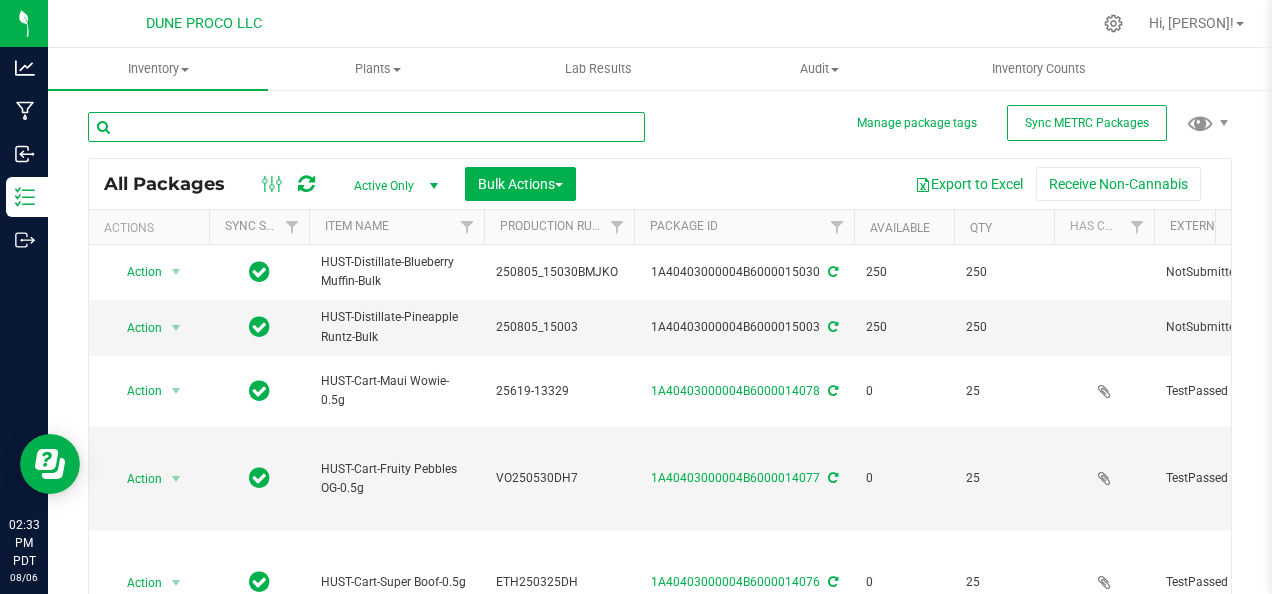 click at bounding box center (366, 127) 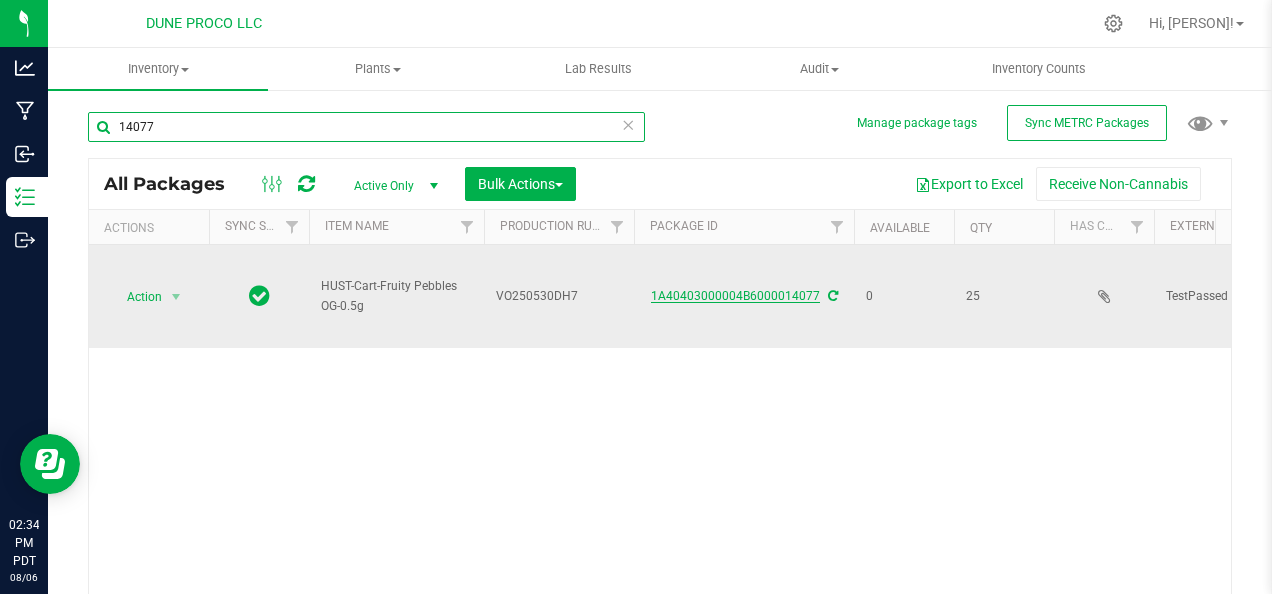 type on "14077" 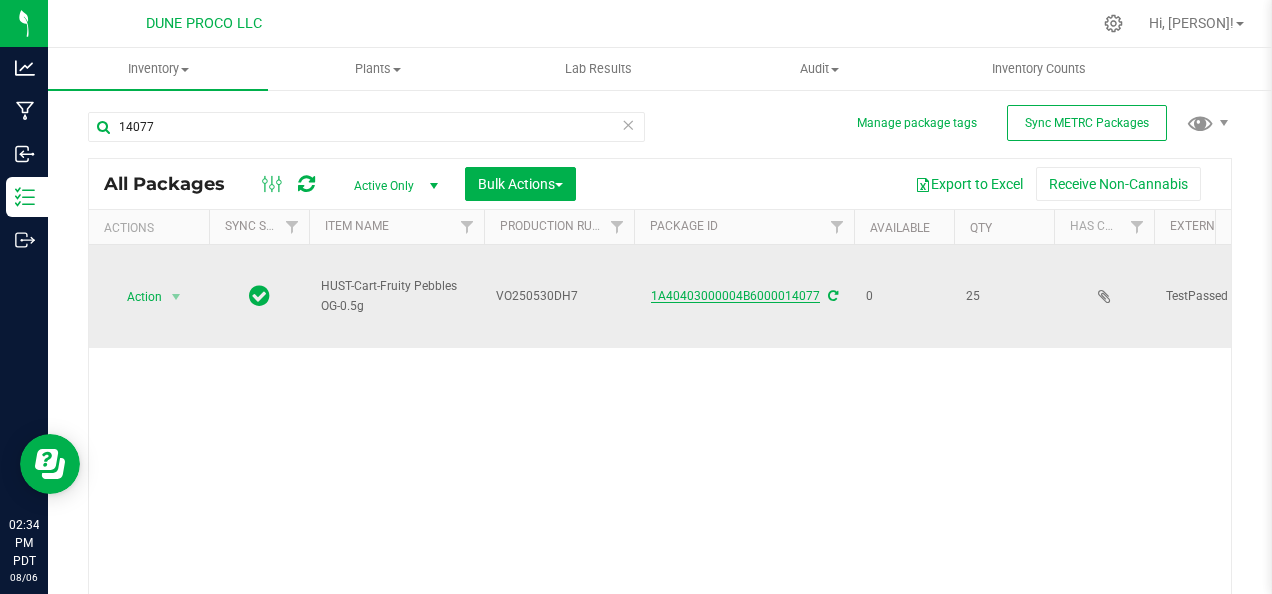 click on "1A40403000004B6000014077" at bounding box center [735, 296] 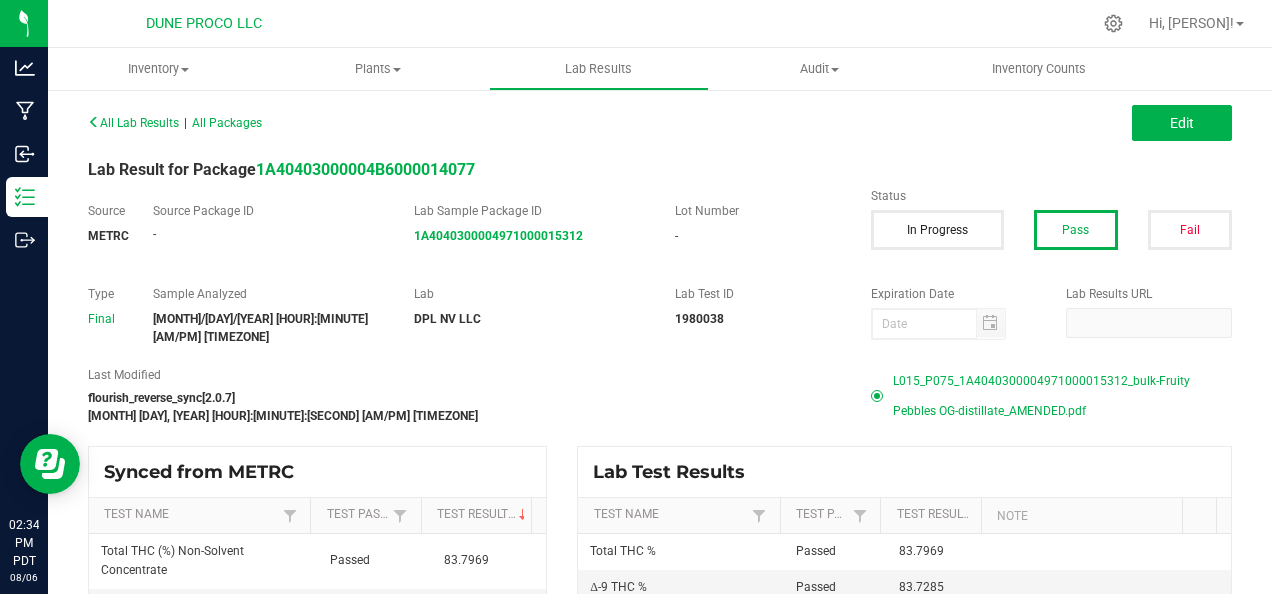 click on "L015_P075_1A4040300004971000015312_bulk-Fruity Pebbles OG-distillate_AMENDED.pdf" at bounding box center (1062, 396) 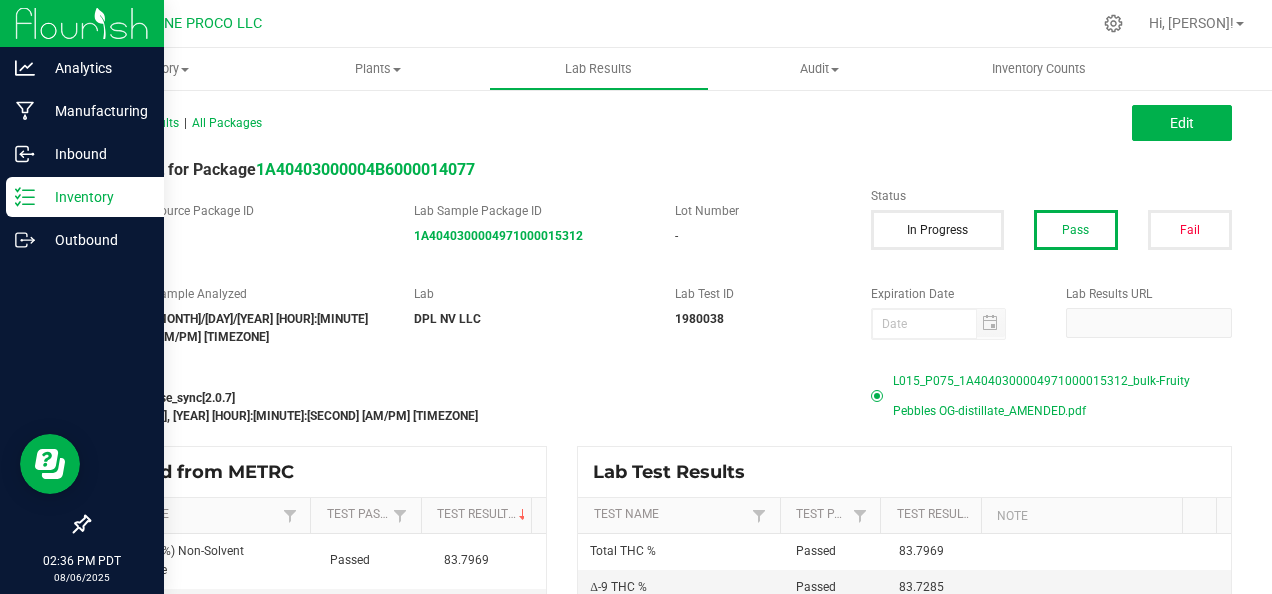 click 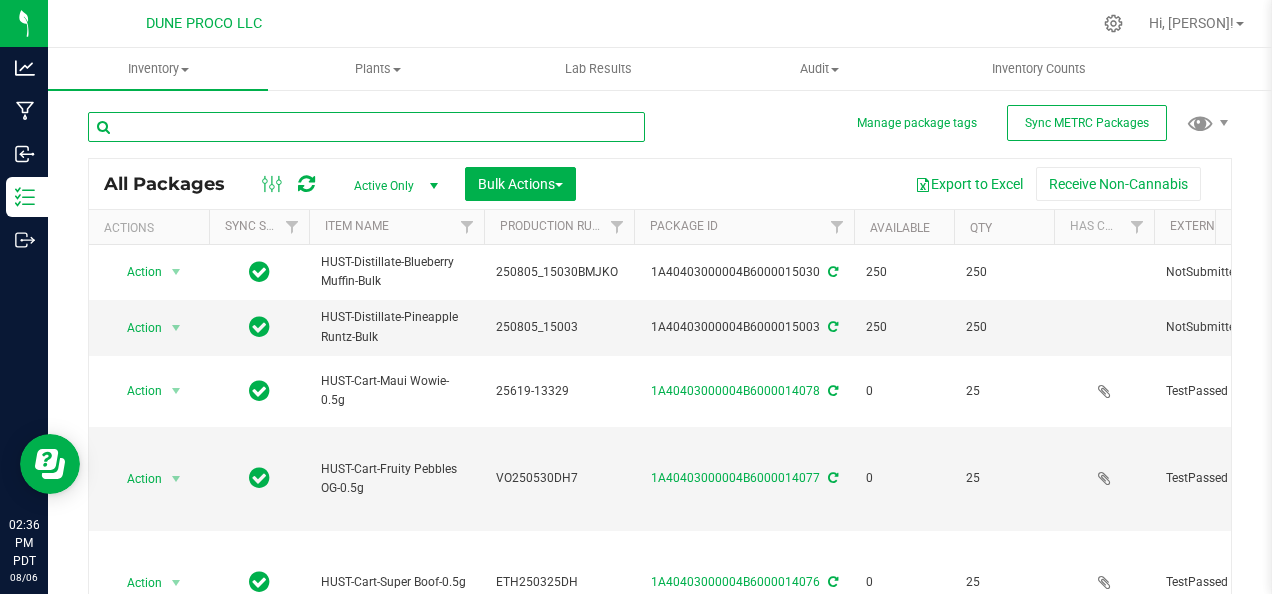 click at bounding box center (366, 127) 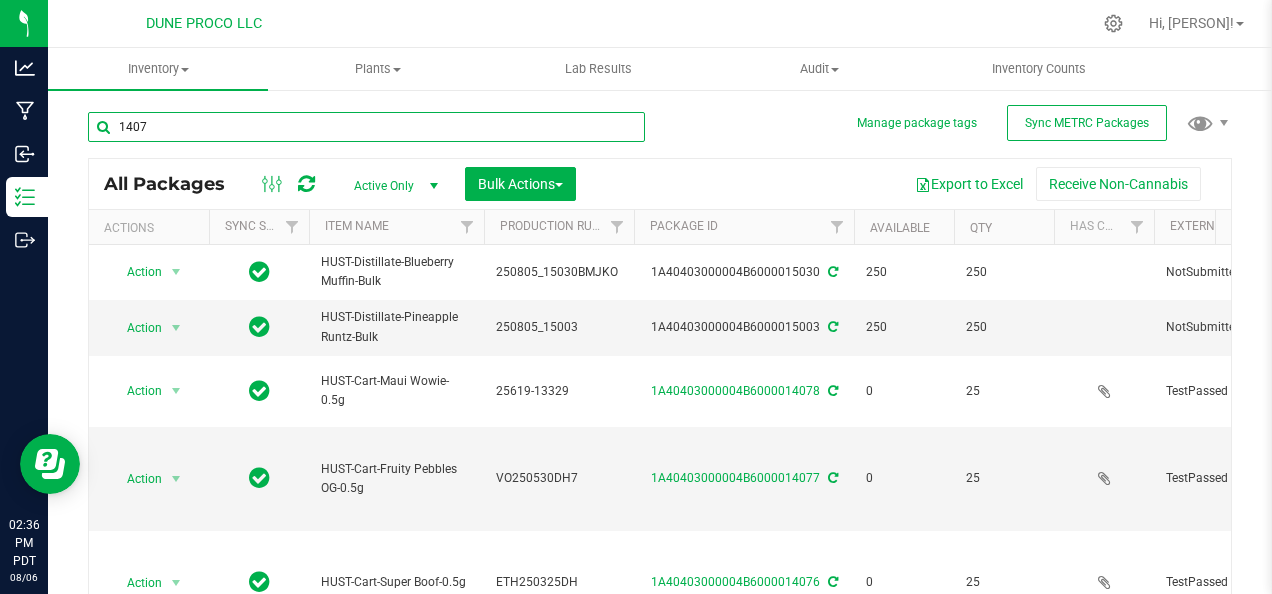 type on "14075" 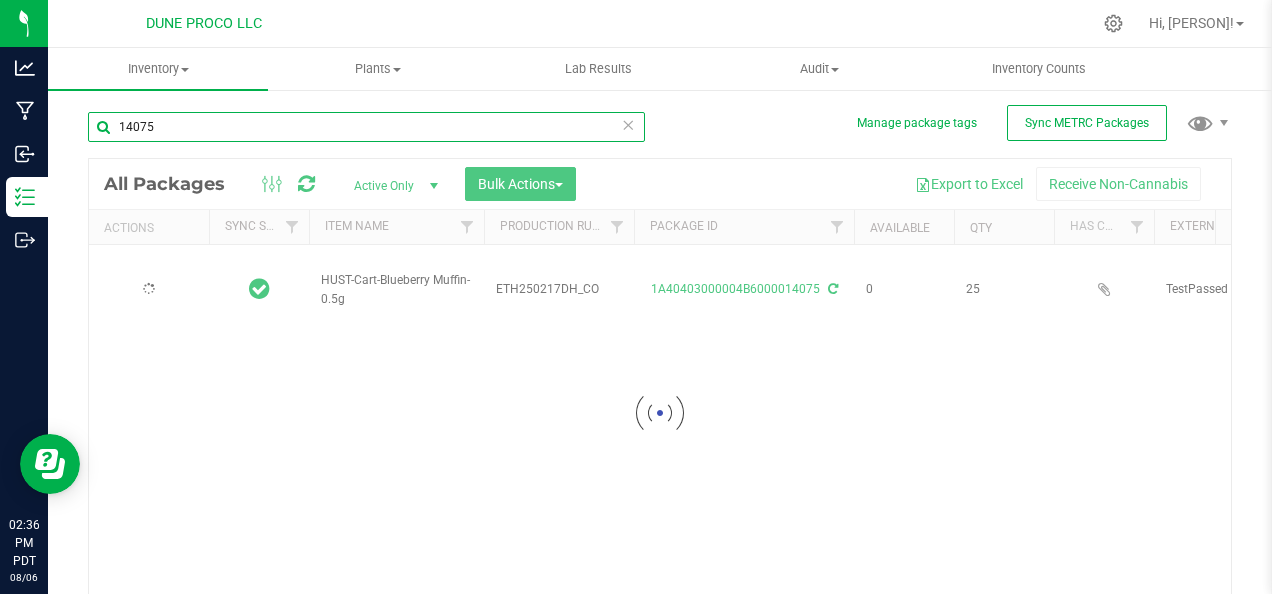 type on "2025-06-12" 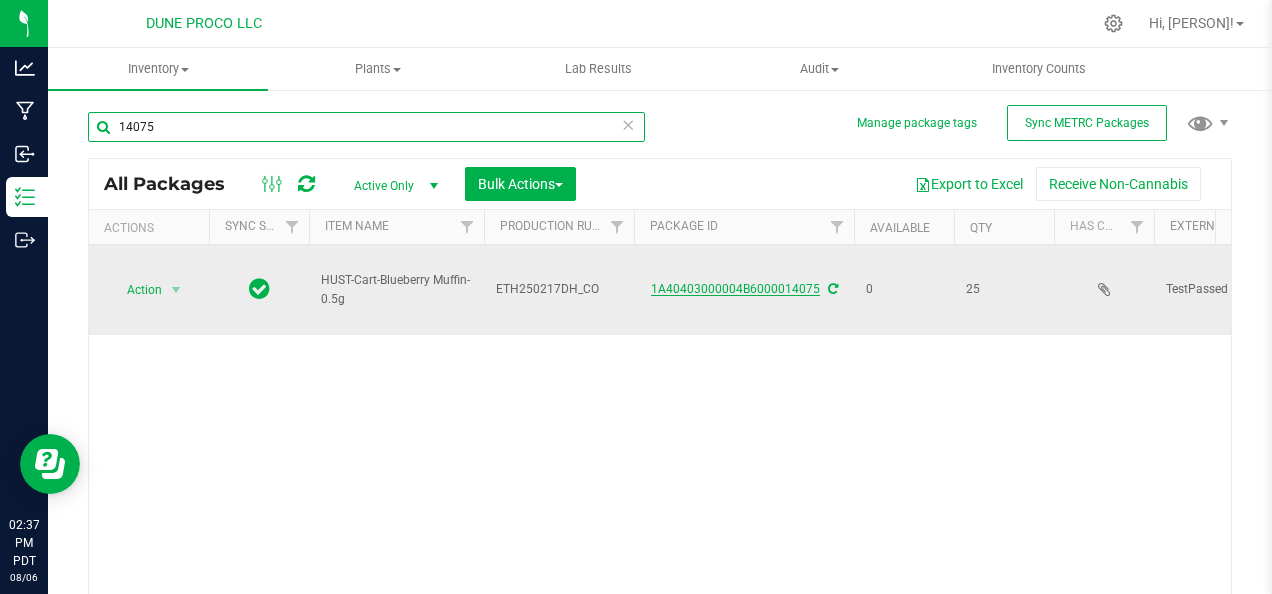 type on "14075" 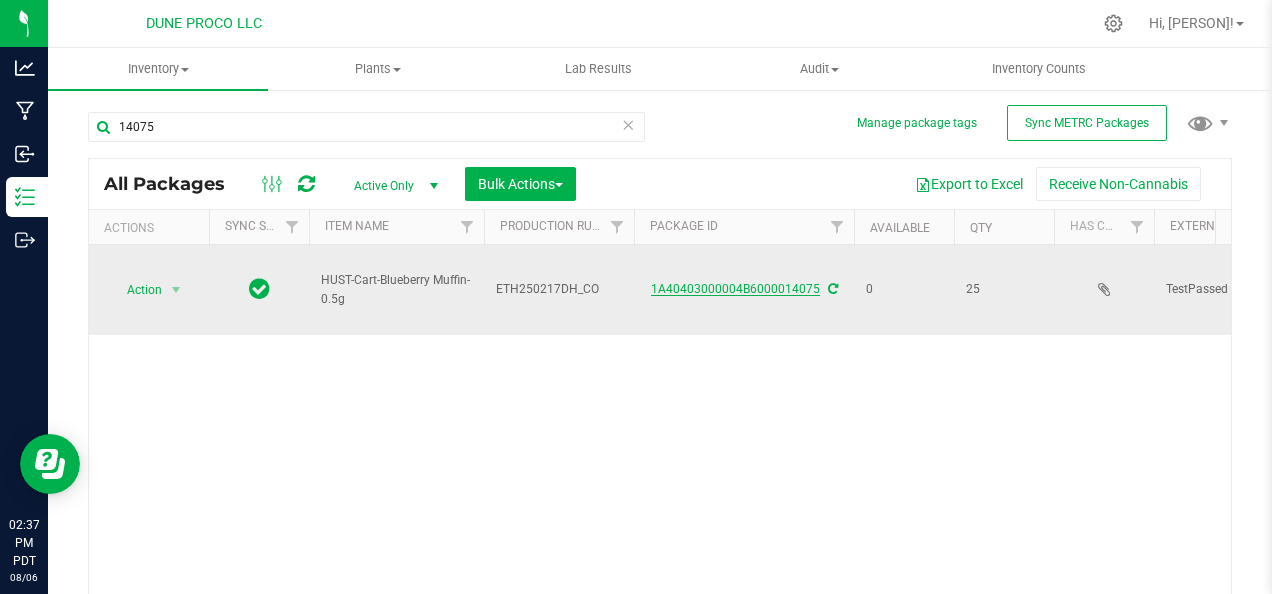 click on "1A40403000004B6000014075" at bounding box center (735, 289) 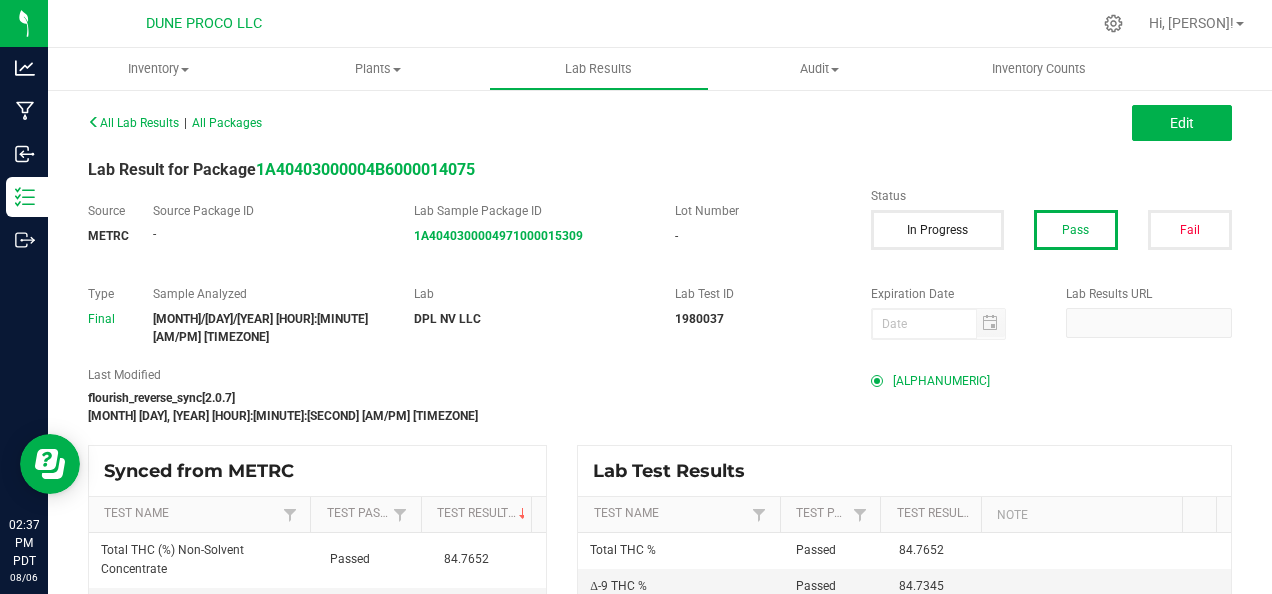 click on "[ALPHANUMERIC]" at bounding box center [941, 381] 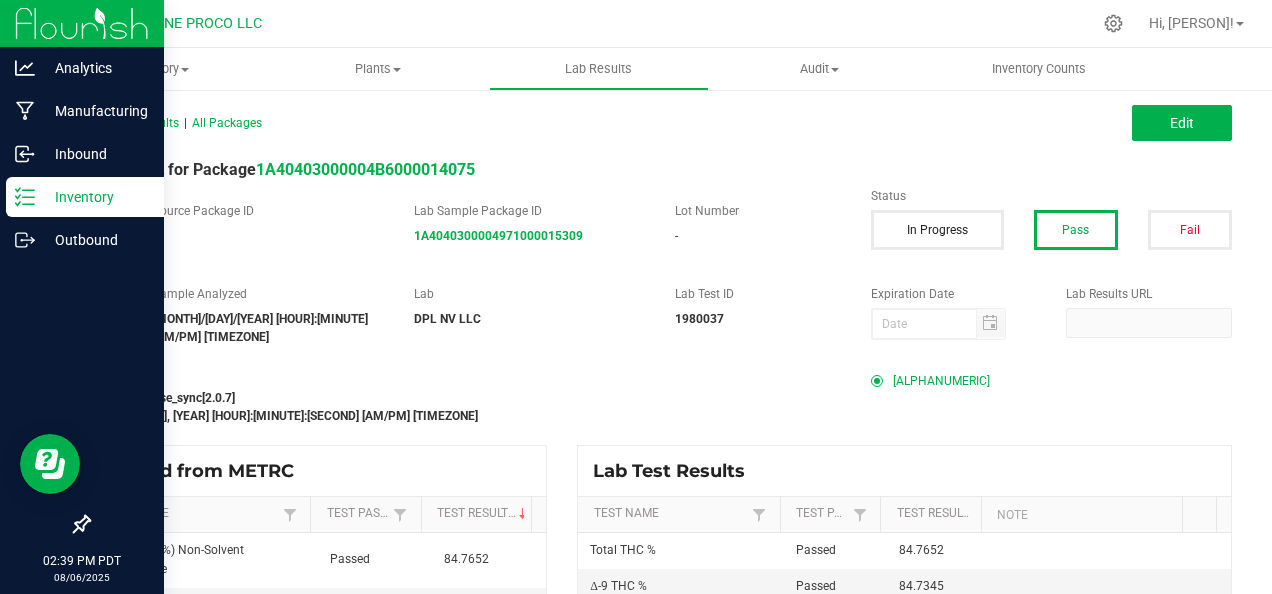 click on "Inventory" at bounding box center [95, 197] 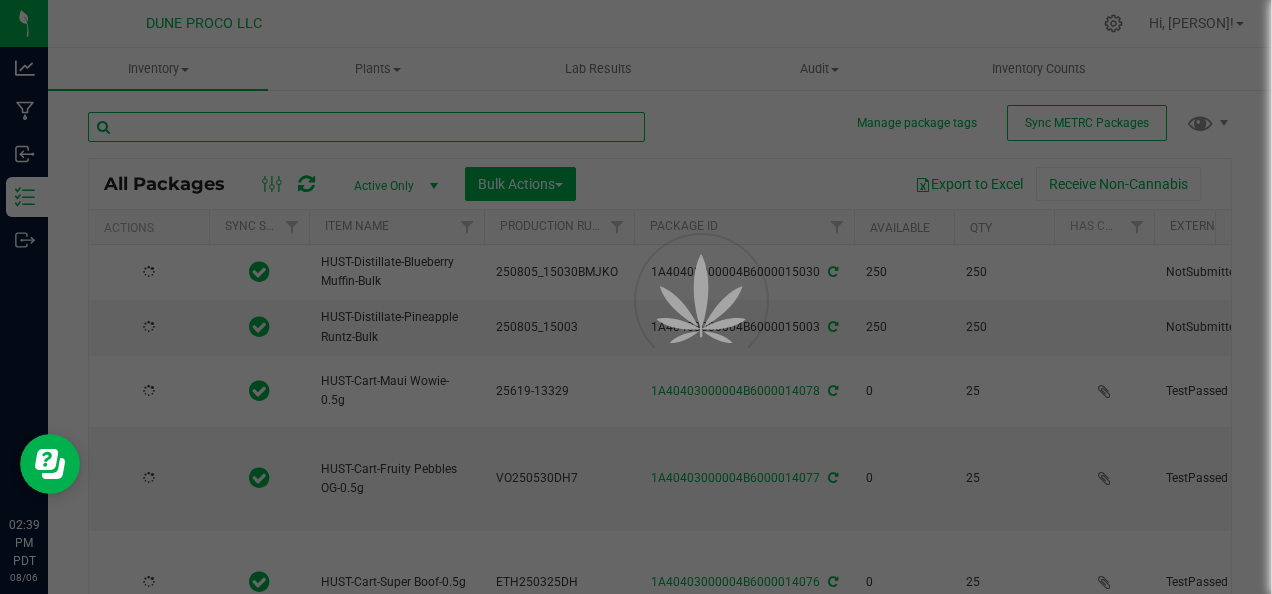 click at bounding box center (366, 127) 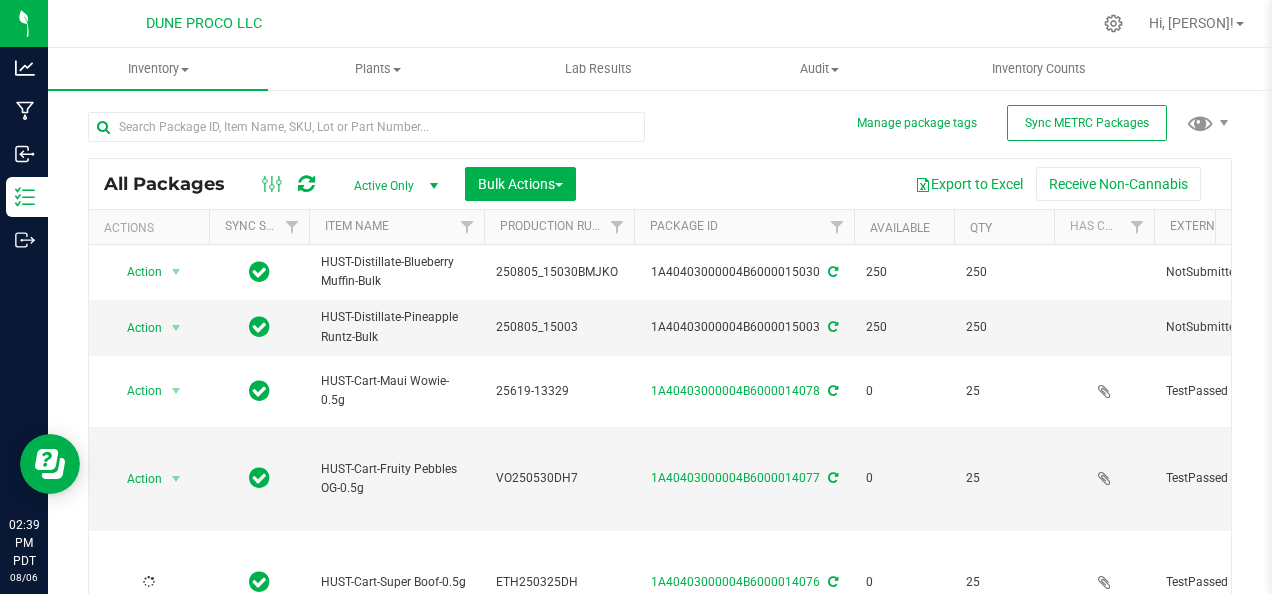 click at bounding box center [374, 126] 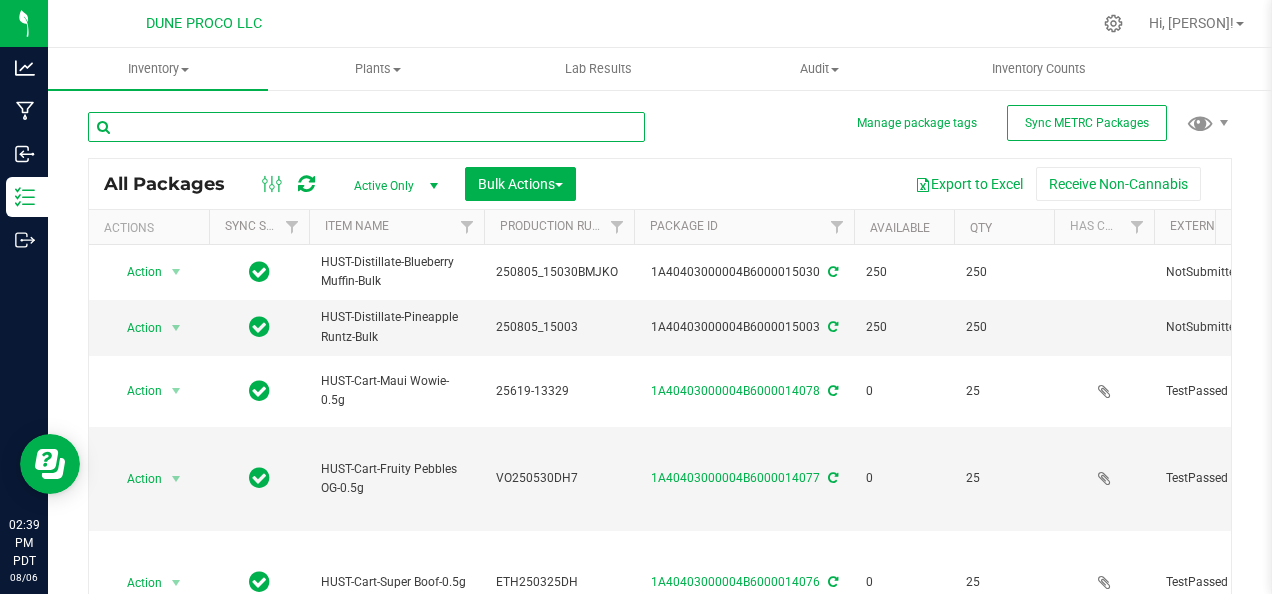 click at bounding box center (366, 127) 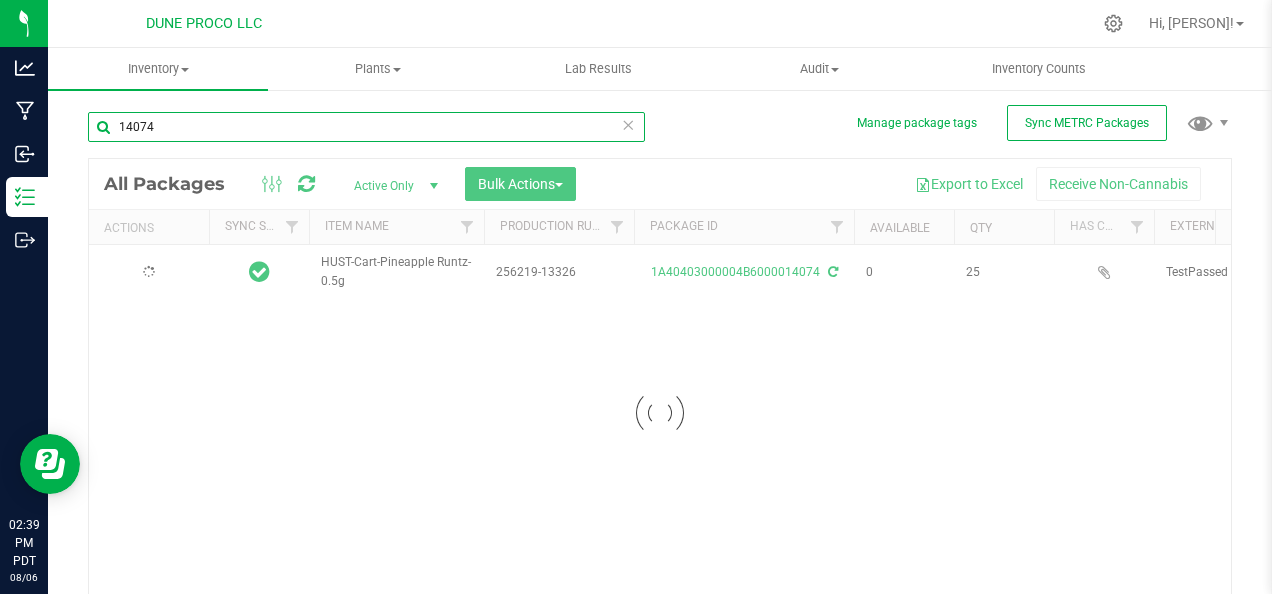 type on "14074" 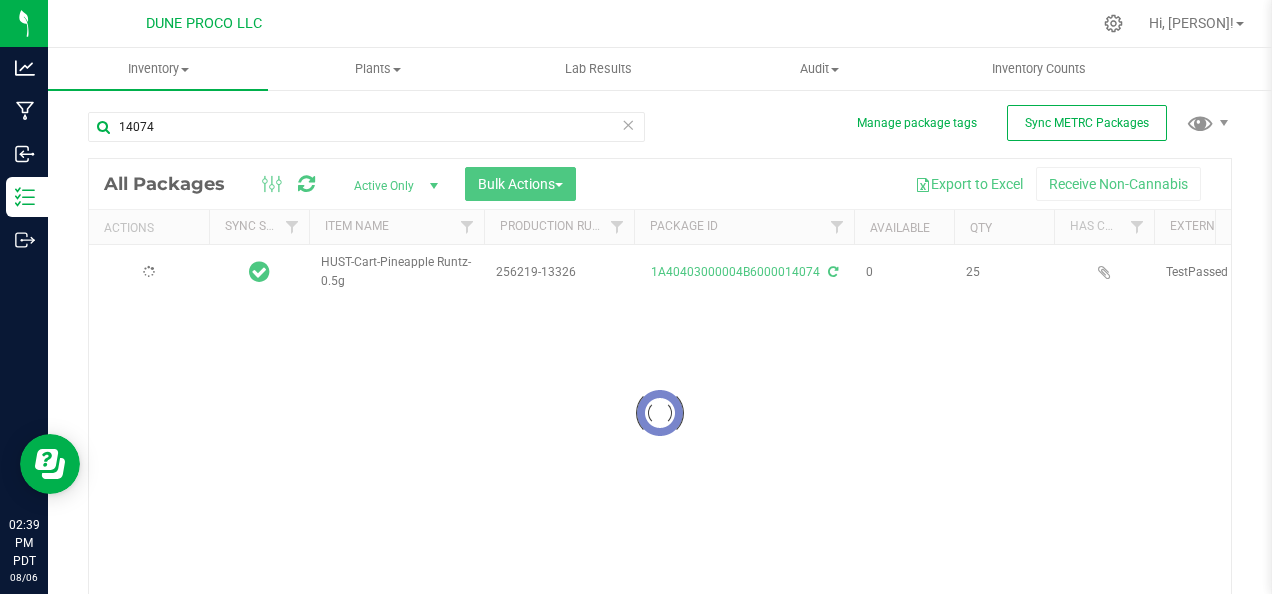 click on "14074" at bounding box center (366, 135) 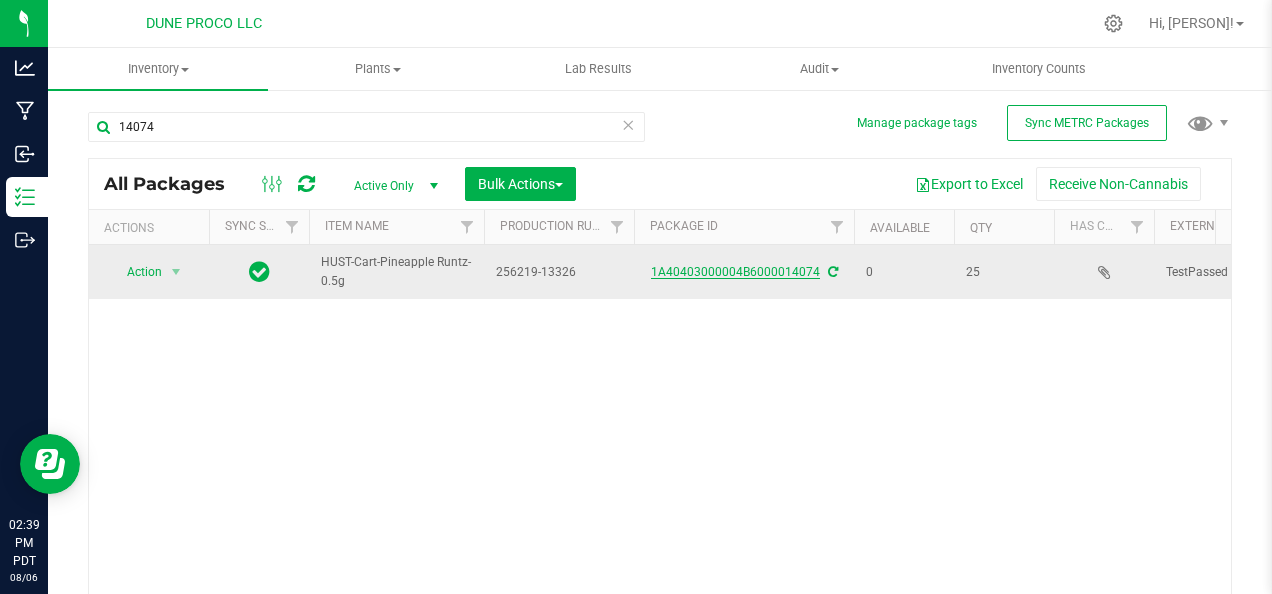 click on "1A40403000004B6000014074" at bounding box center (735, 272) 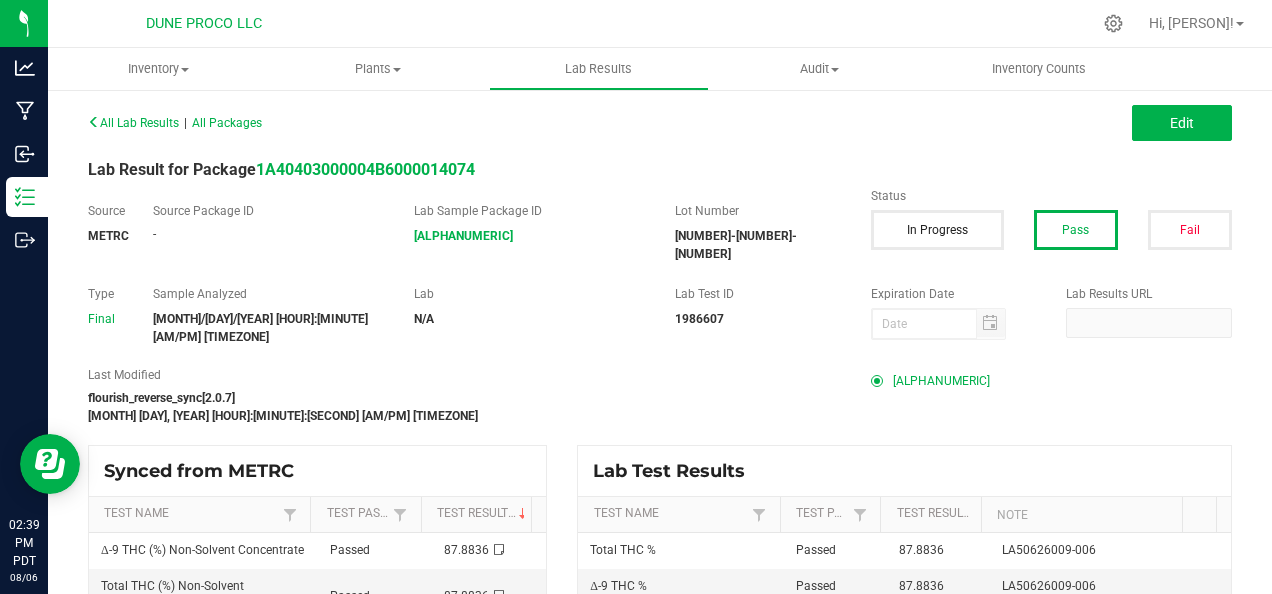click on "[ALPHANUMERIC]" at bounding box center (941, 381) 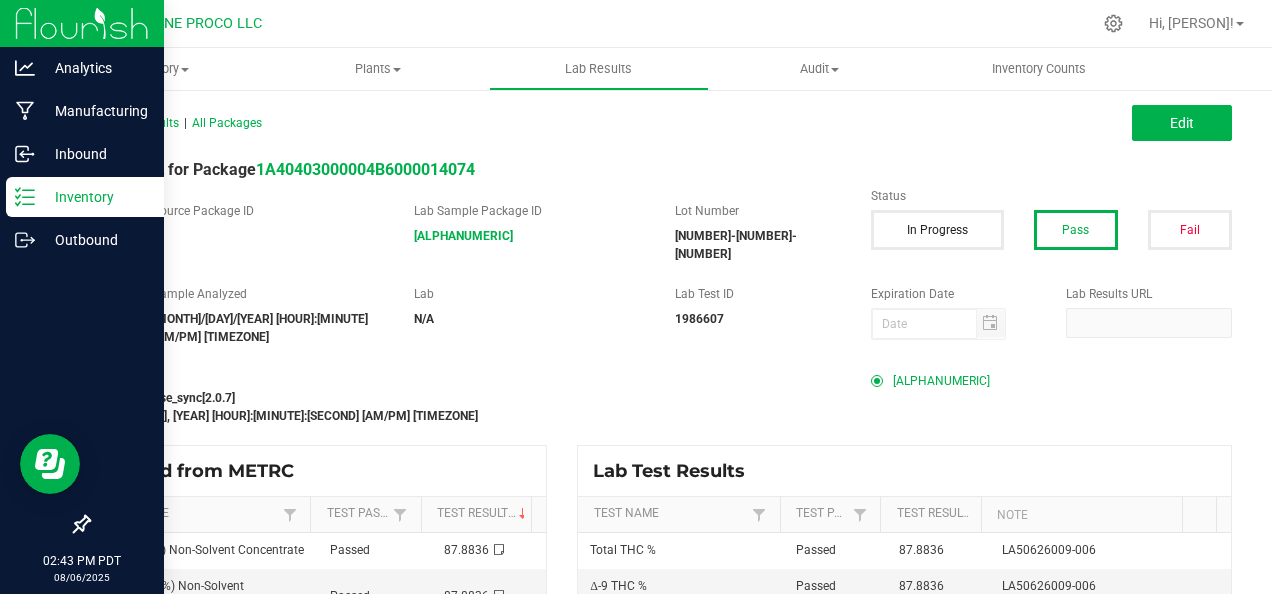 click 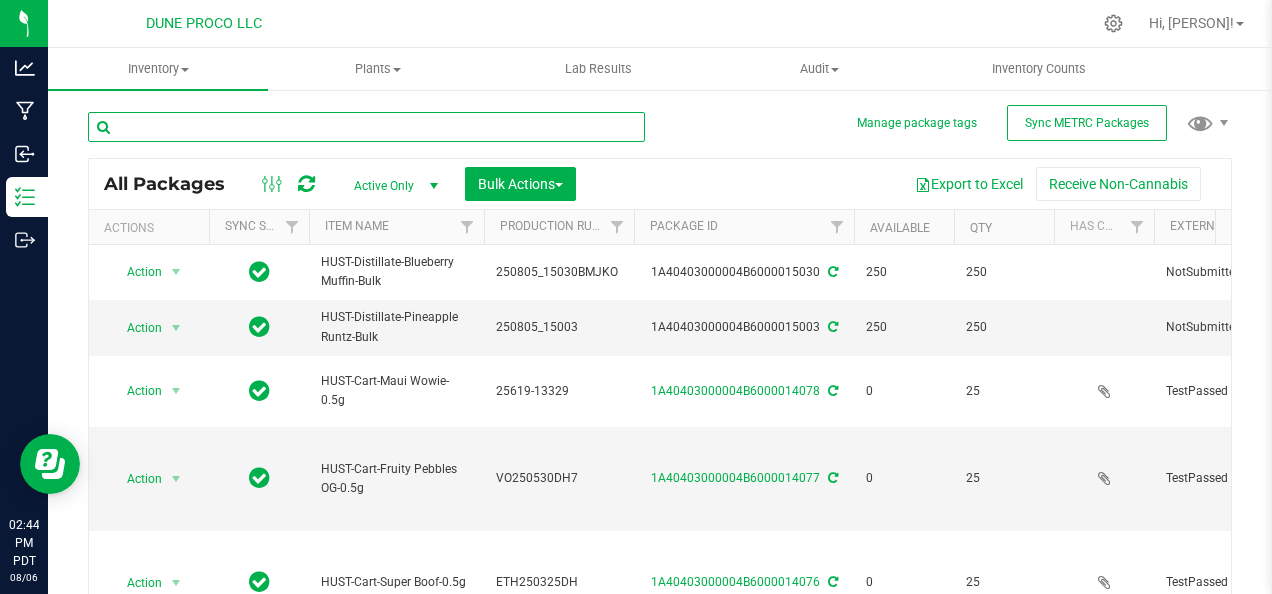 click at bounding box center (366, 127) 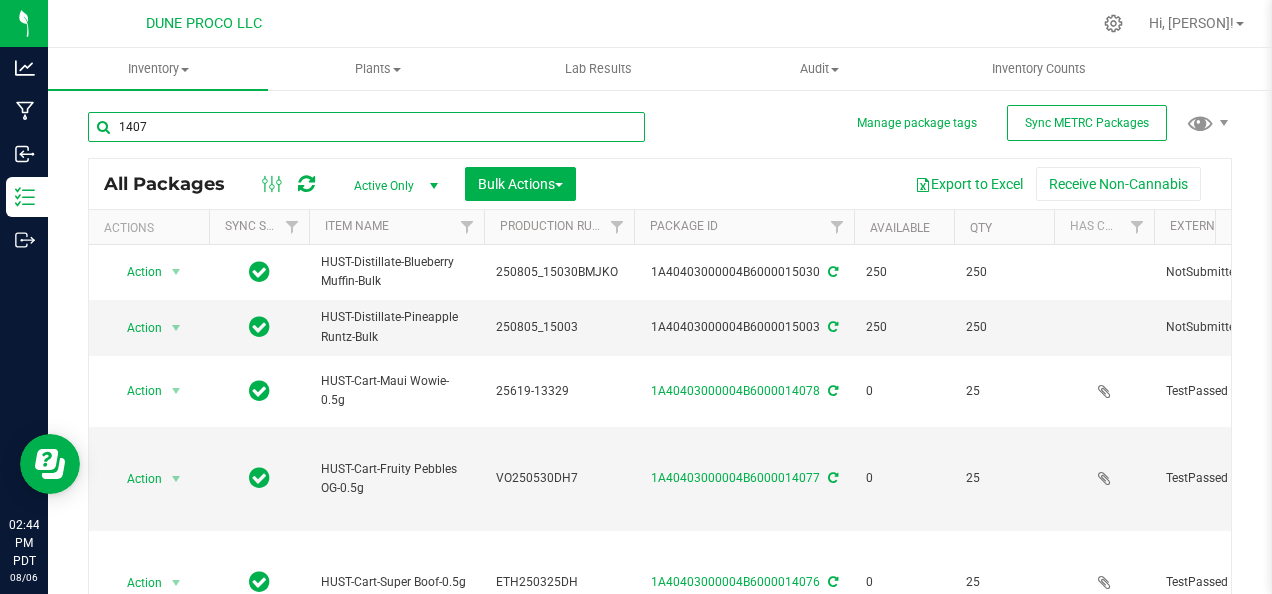type on "14076" 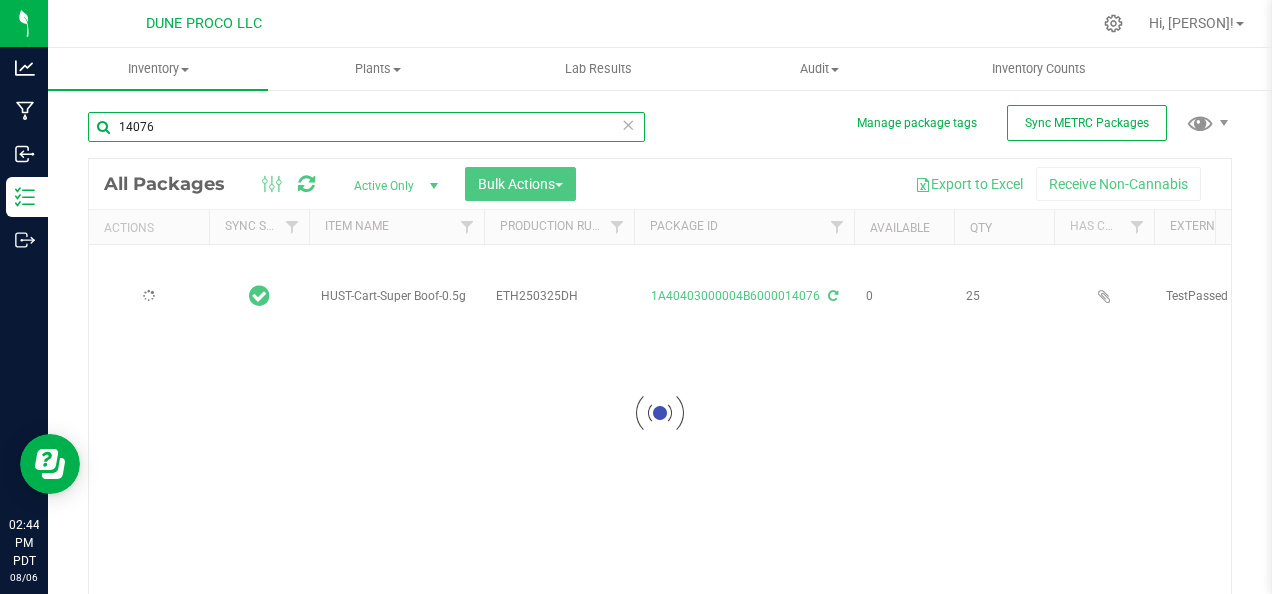 type on "2025-06-12" 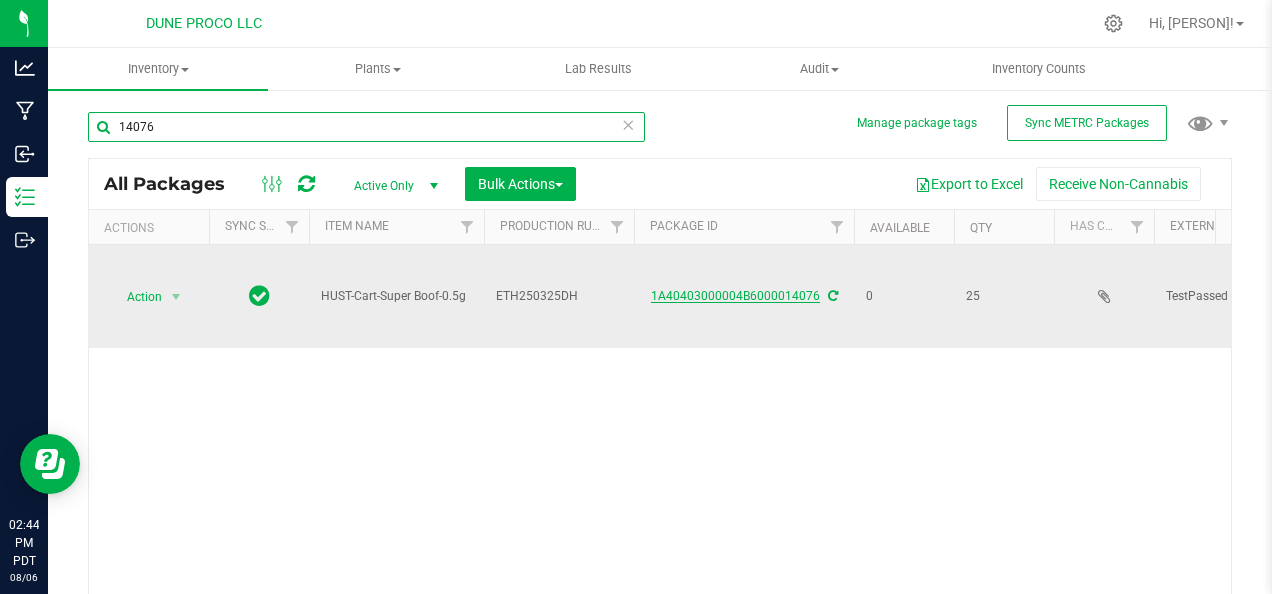 type on "14076" 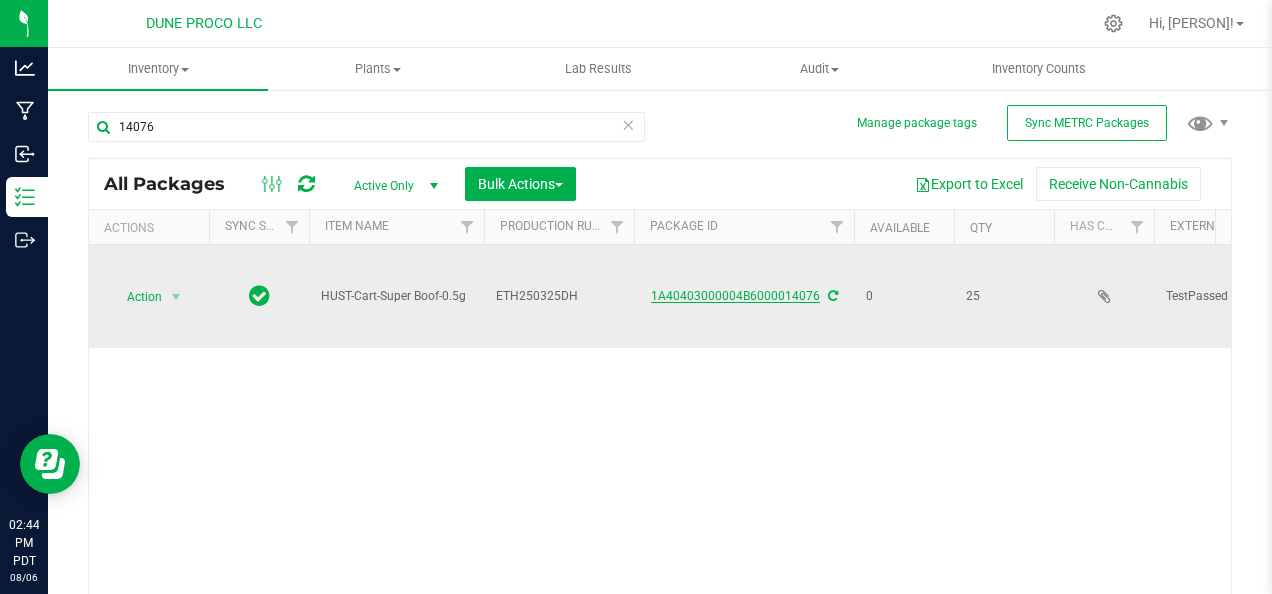 click on "1A40403000004B6000014076" at bounding box center (735, 296) 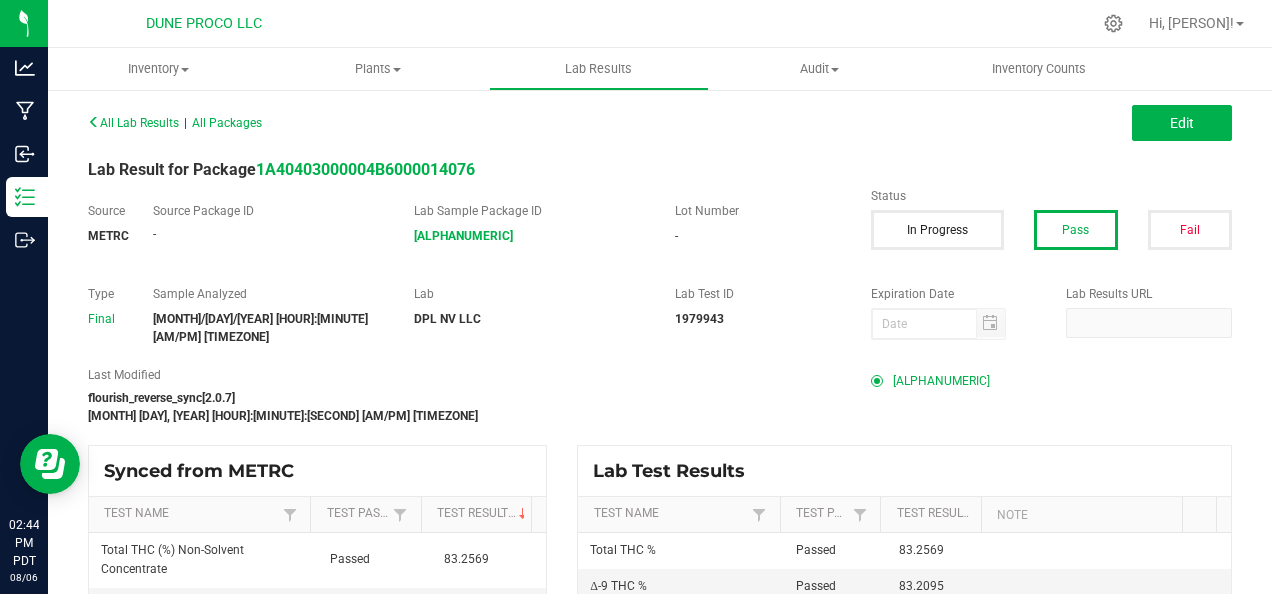click on "[ALPHANUMERIC]" at bounding box center [941, 381] 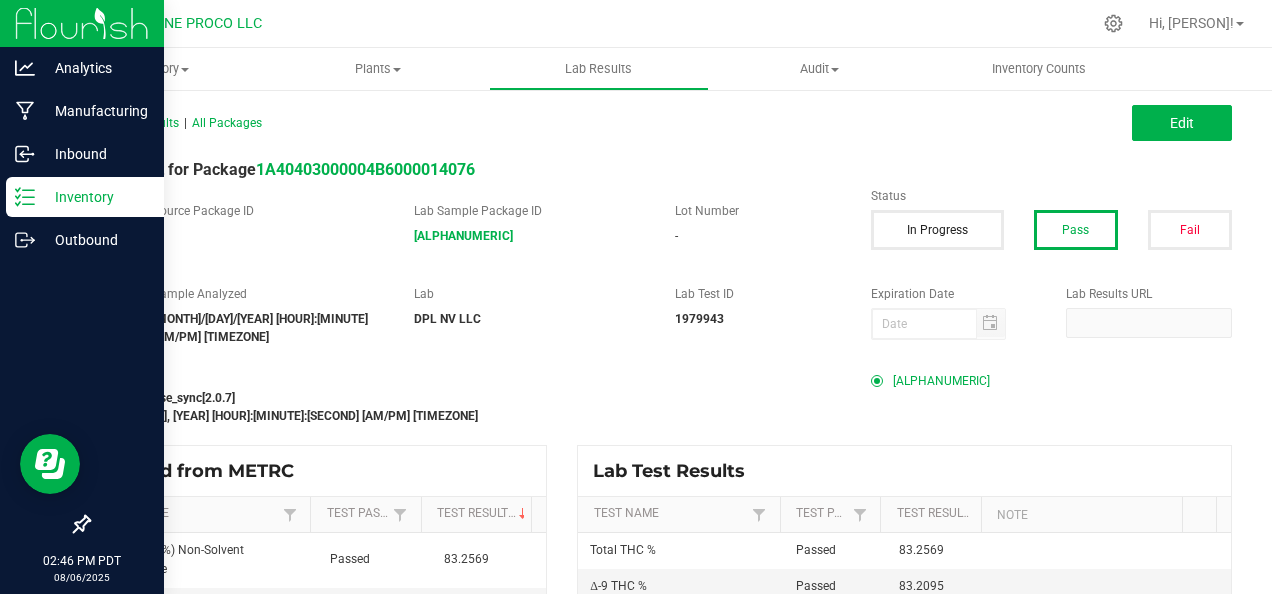 click 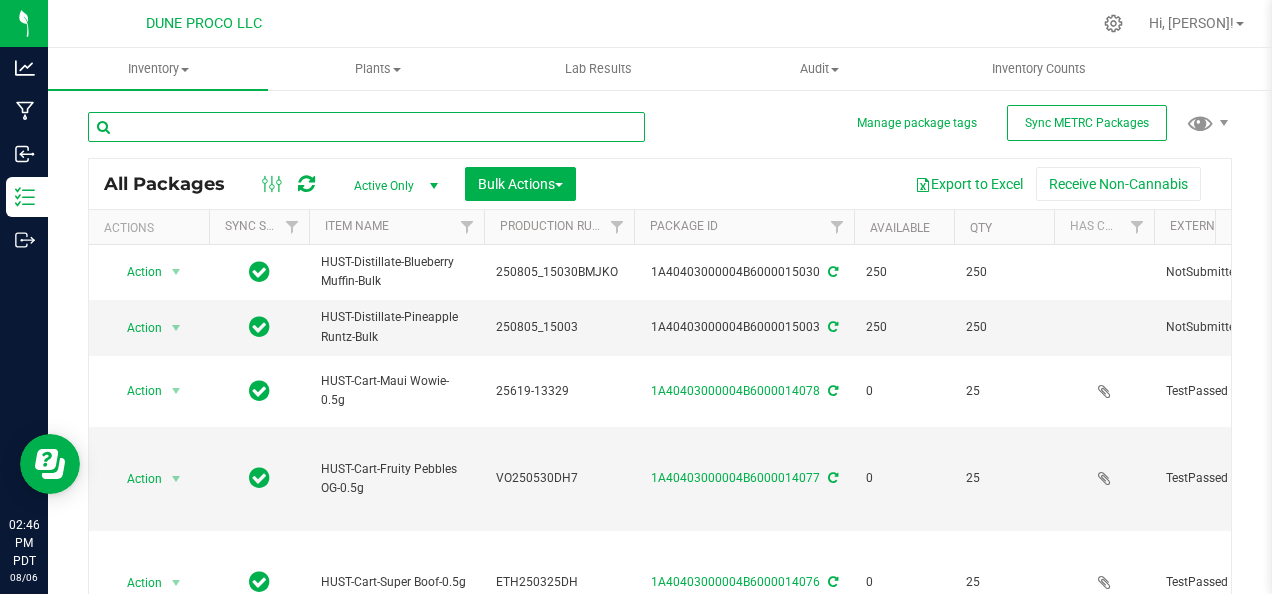 click at bounding box center [366, 127] 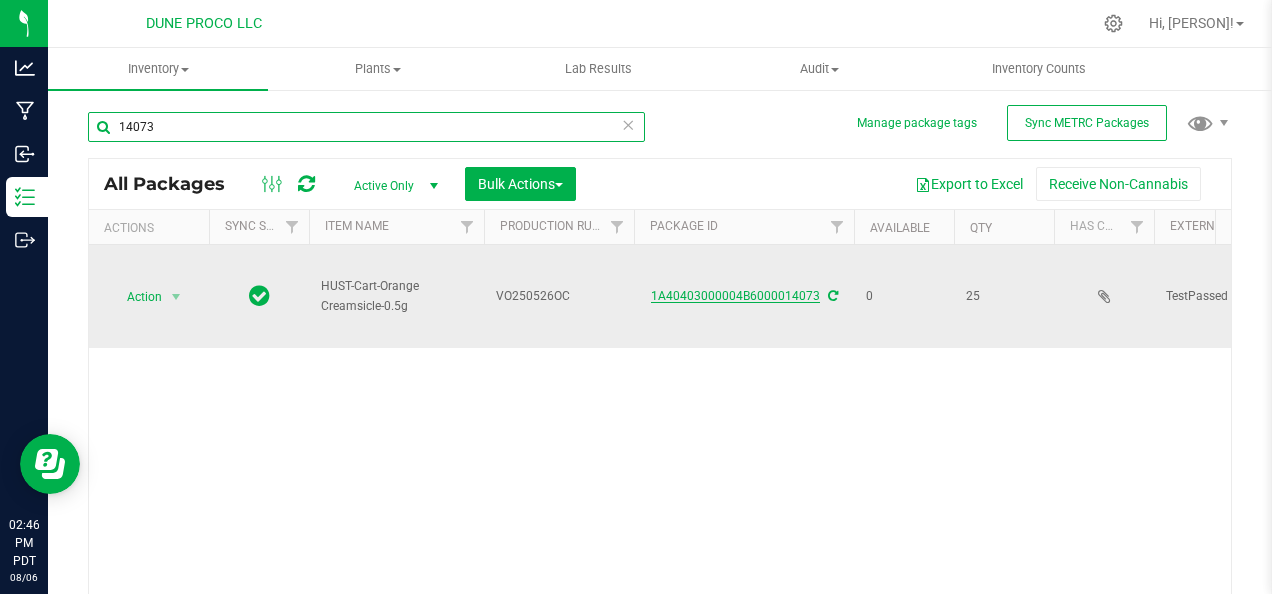type on "14073" 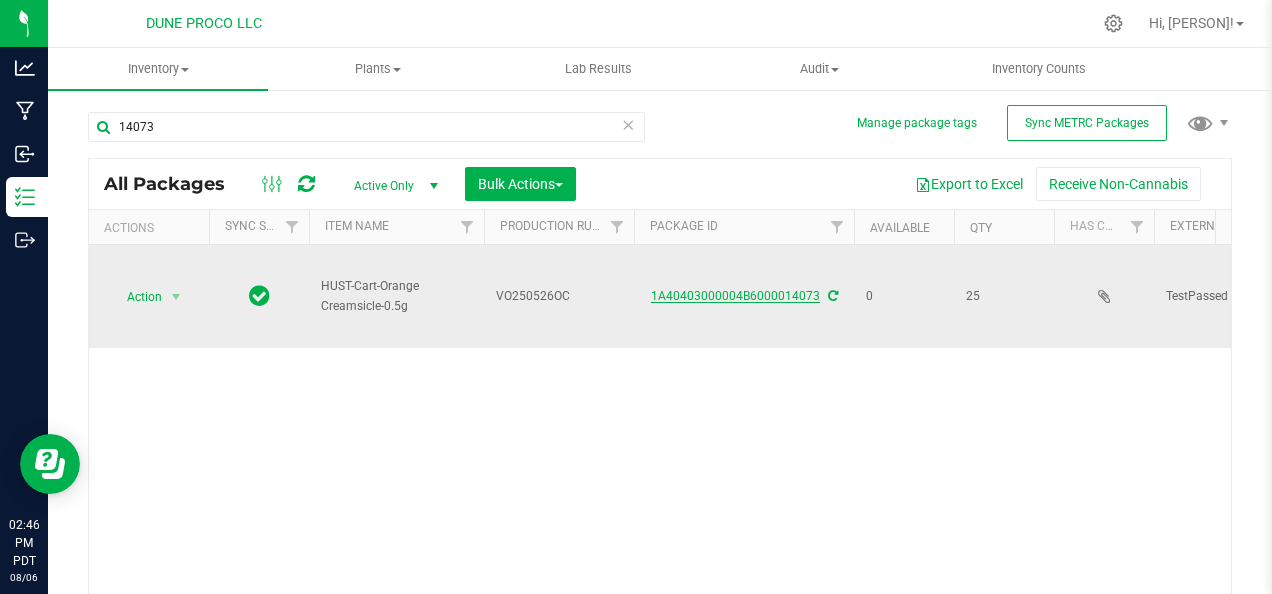 click on "1A40403000004B6000014073" at bounding box center (735, 296) 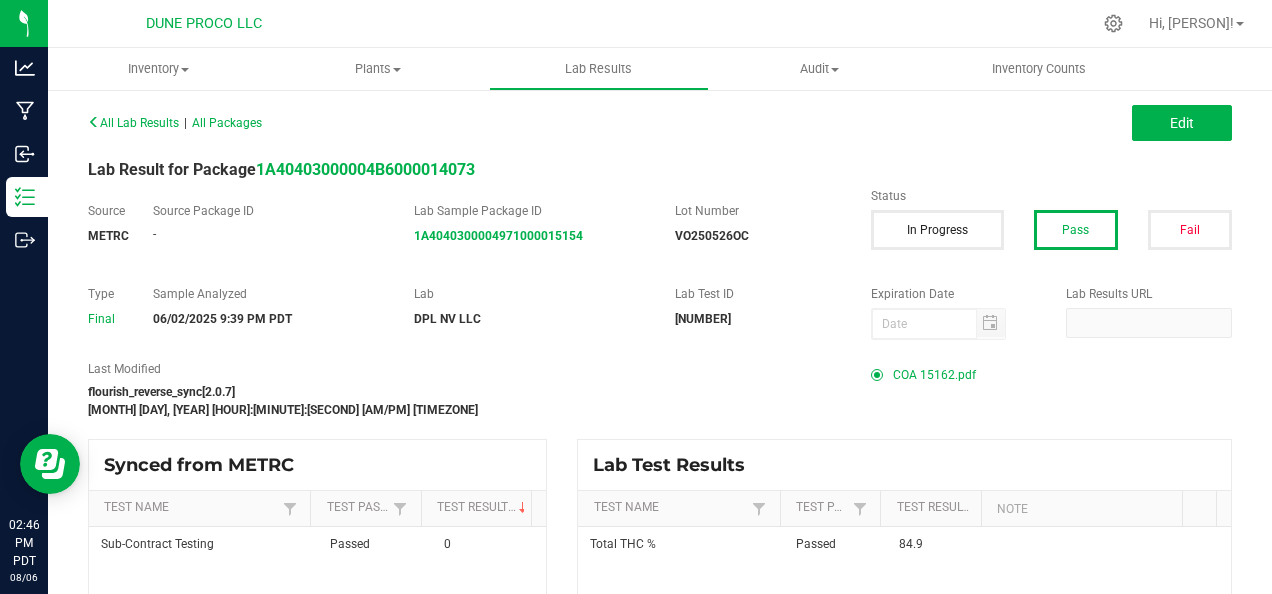 click on "COA 15162.pdf" at bounding box center (934, 375) 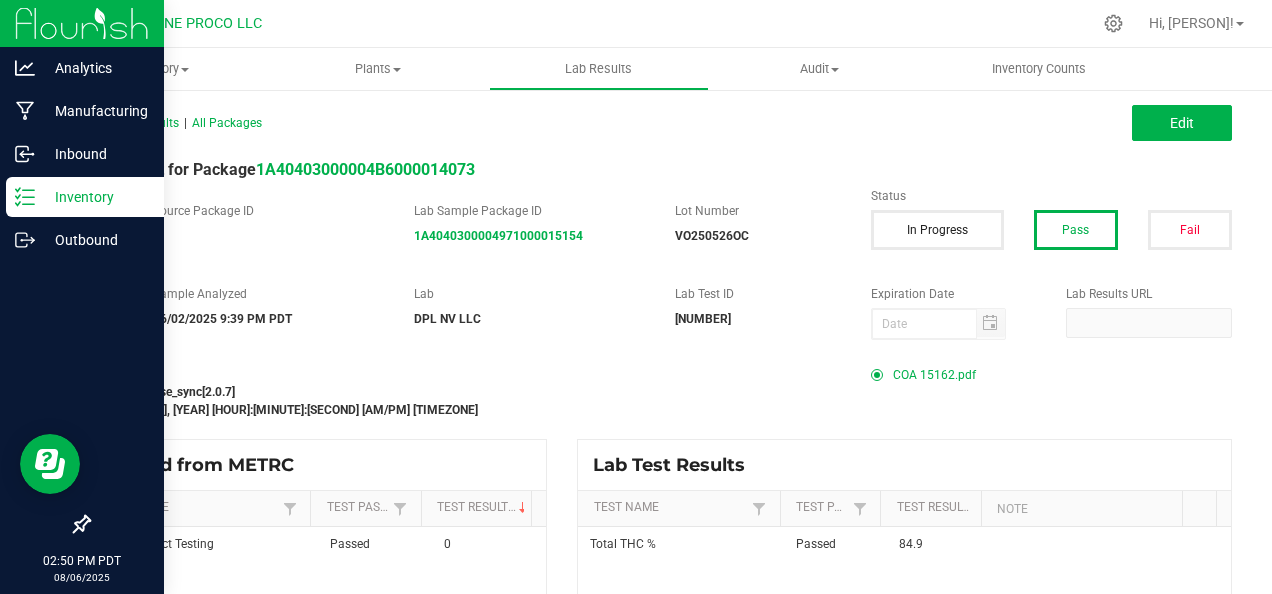 click 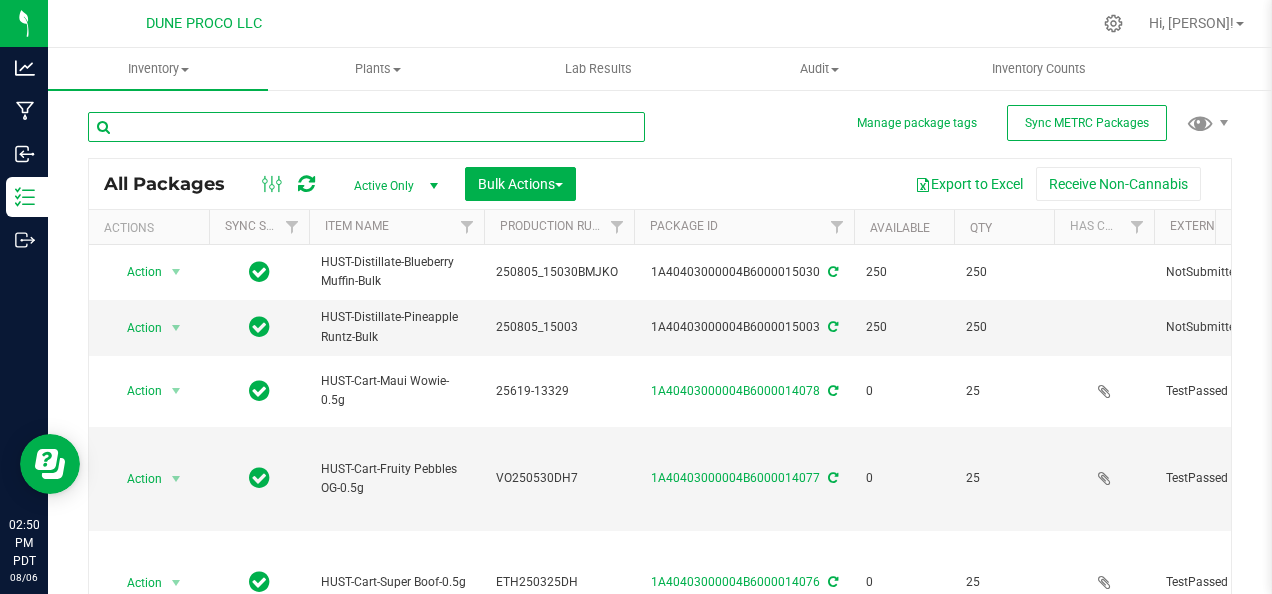 click at bounding box center (366, 127) 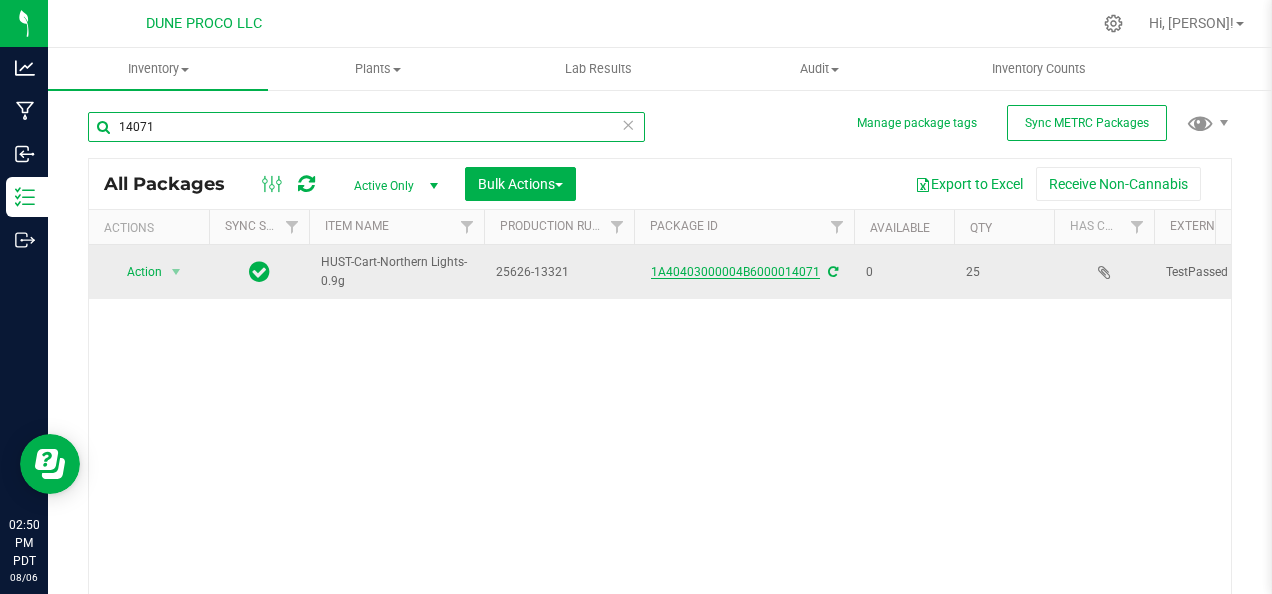 type on "14071" 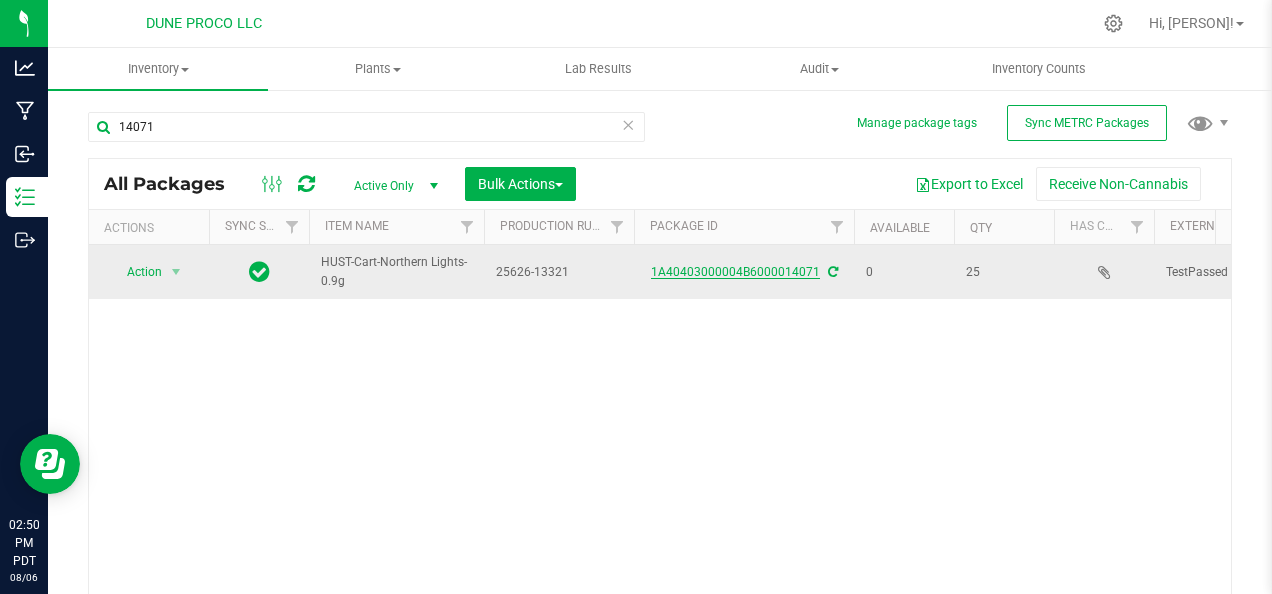 click on "1A40403000004B6000014071" at bounding box center (735, 272) 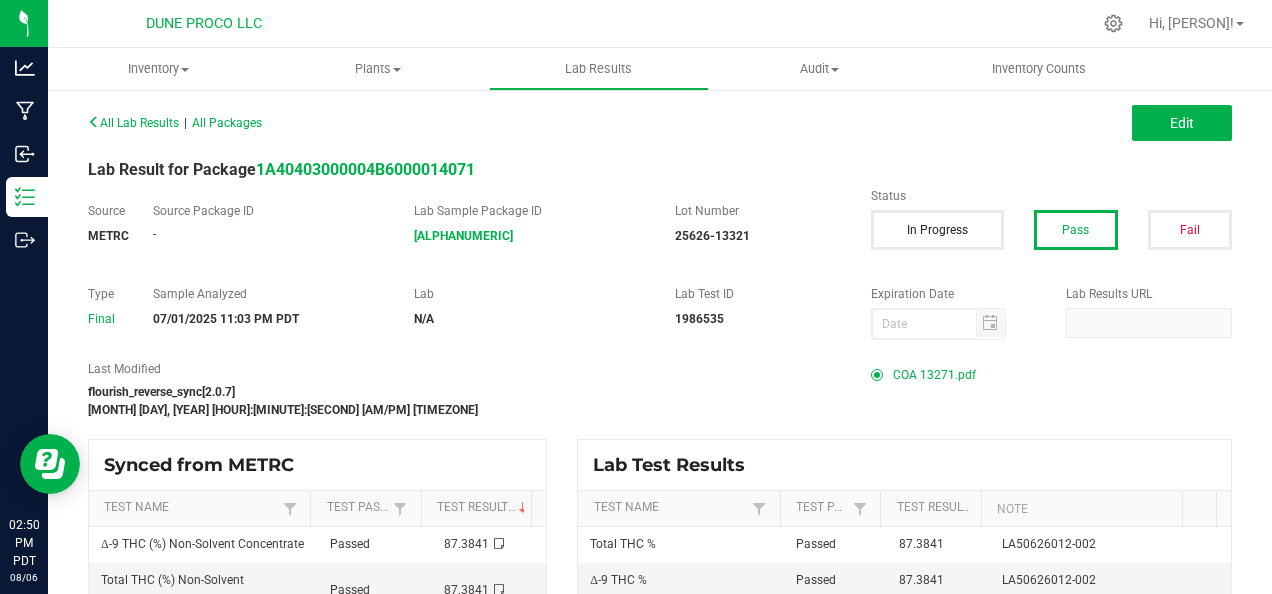 click on "COA 13271.pdf" at bounding box center (934, 375) 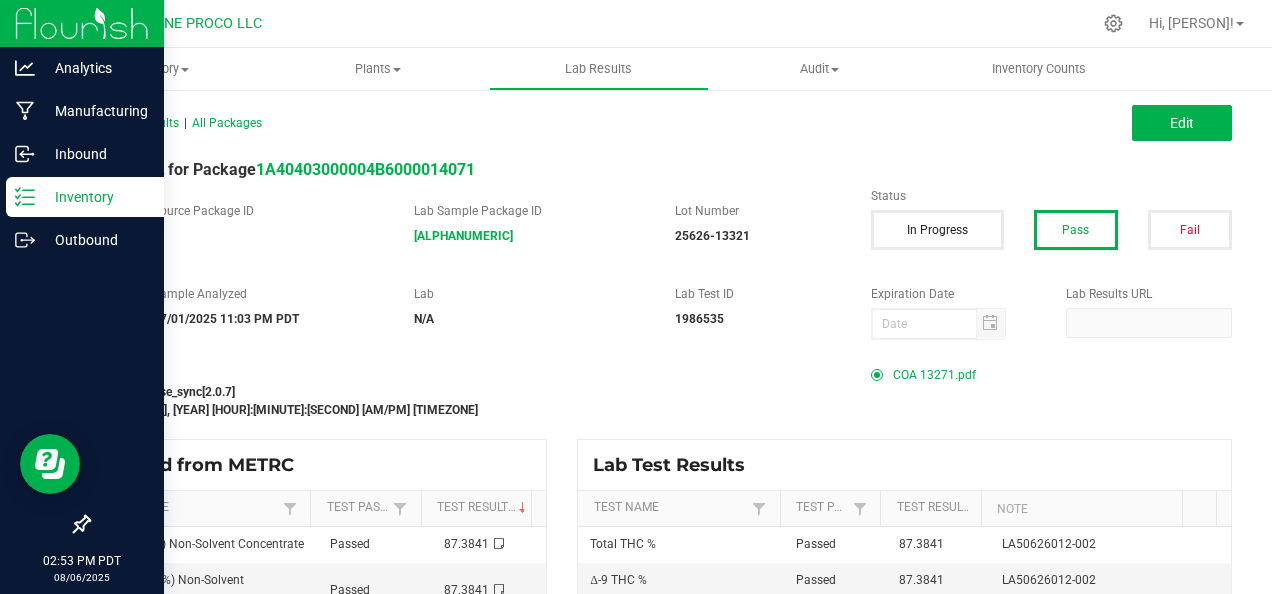 drag, startPoint x: 76, startPoint y: 100, endPoint x: 19, endPoint y: 195, distance: 110.788086 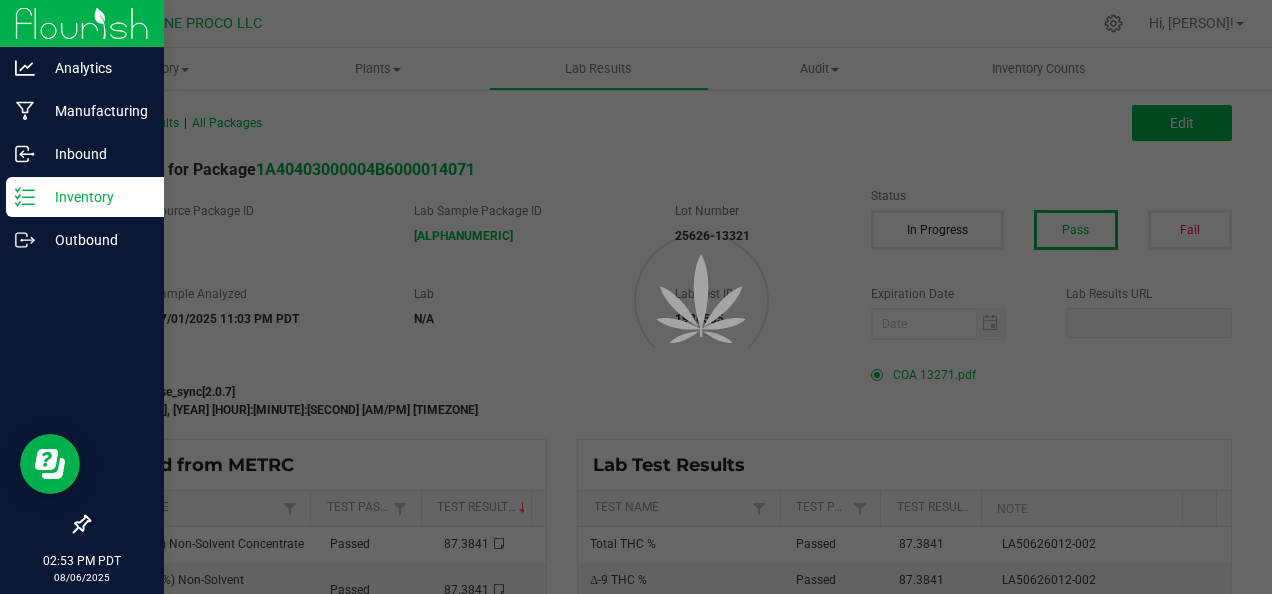 click 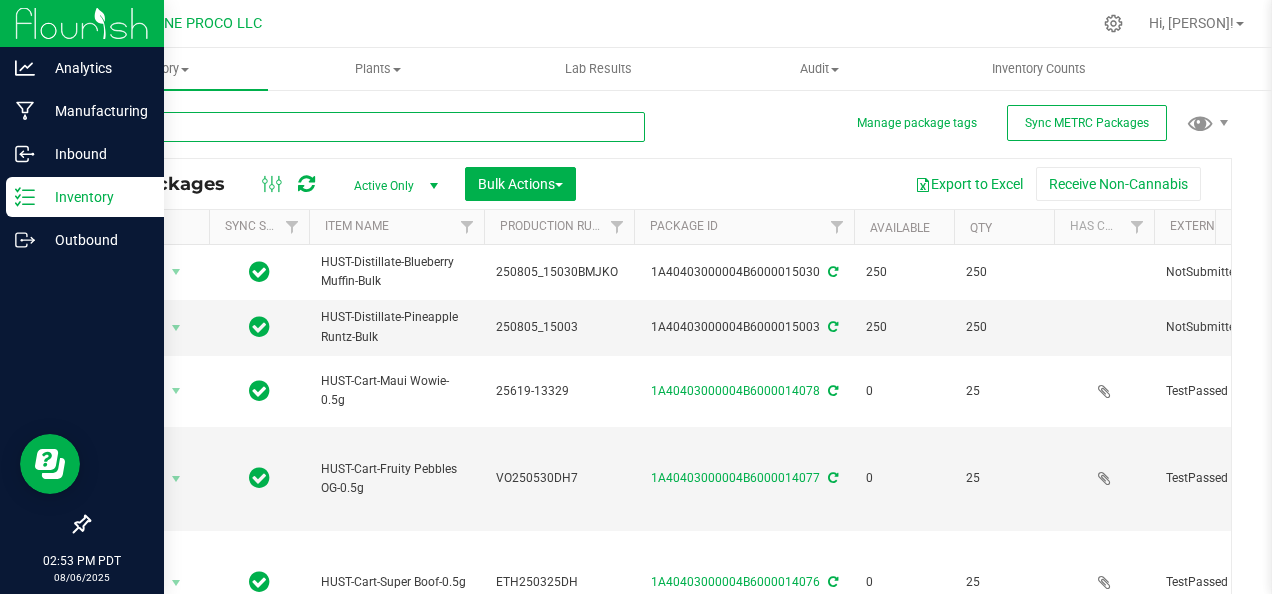 click at bounding box center [366, 127] 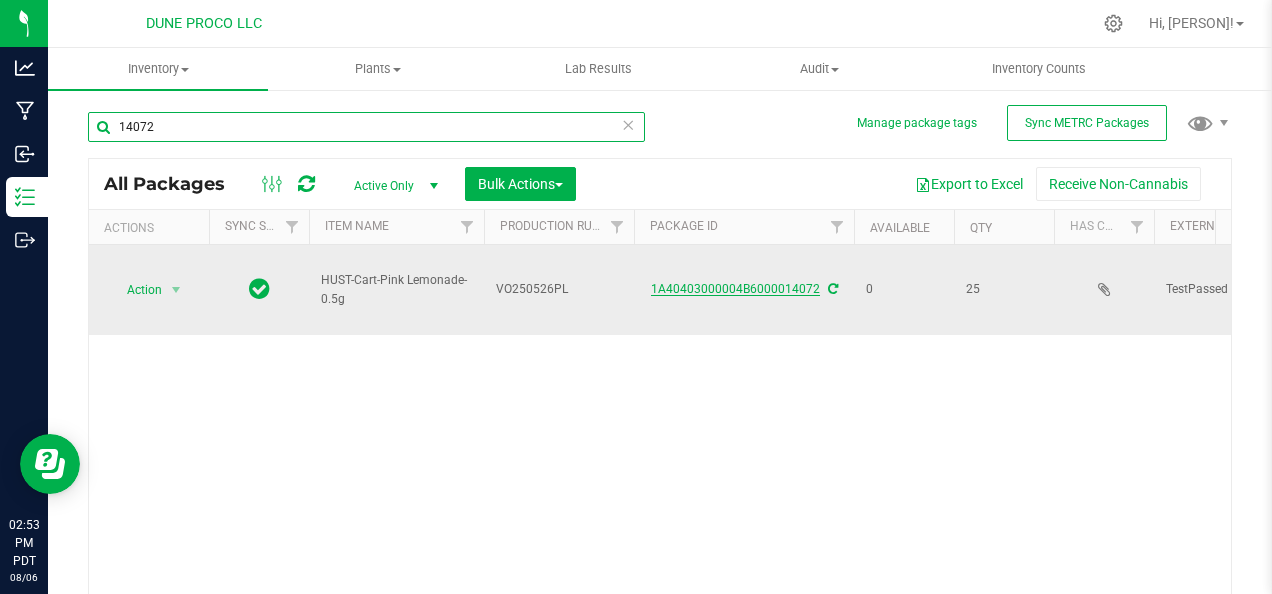 type on "14072" 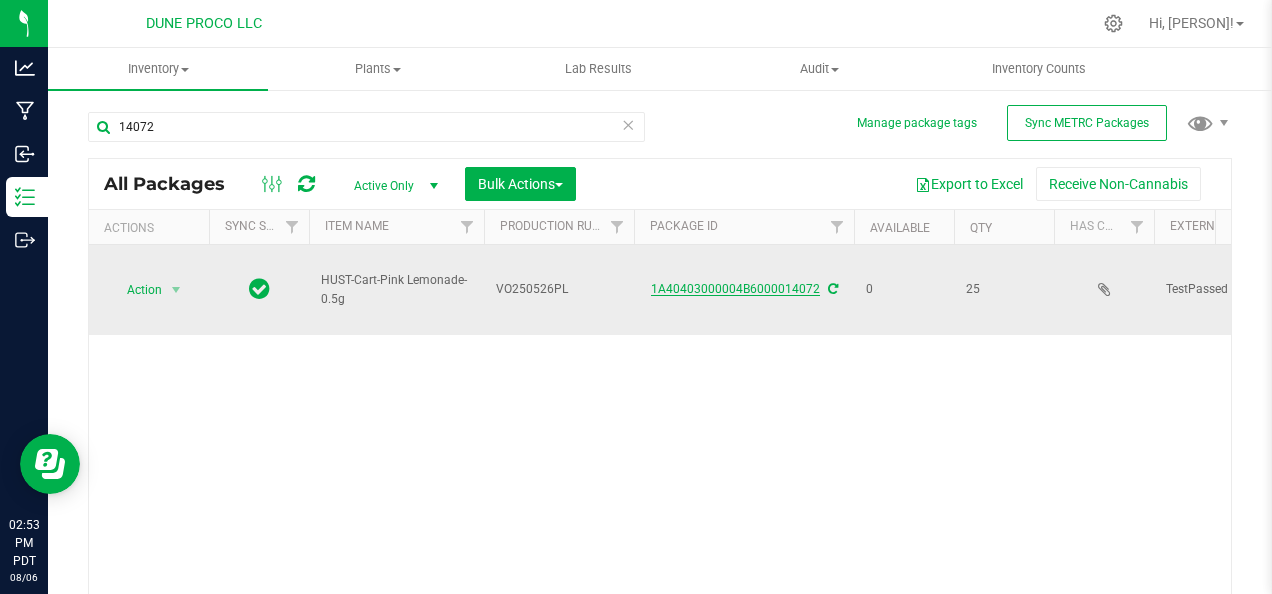 click on "1A40403000004B6000014072" at bounding box center [735, 289] 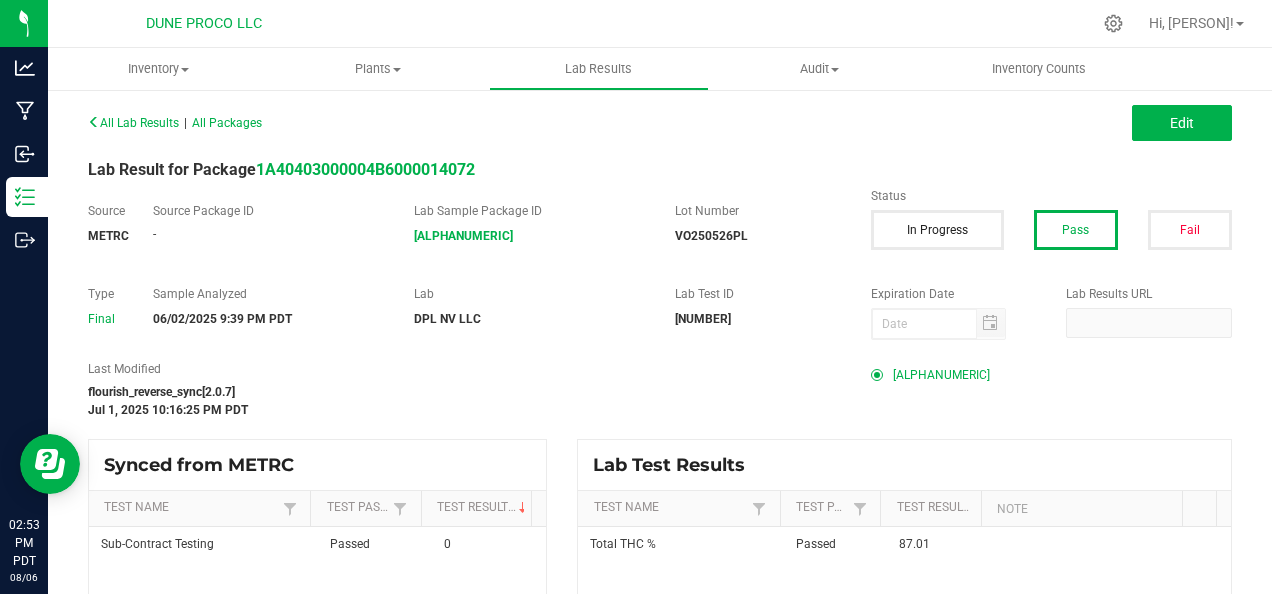 click on "[ALPHANUMERIC]" at bounding box center [941, 375] 